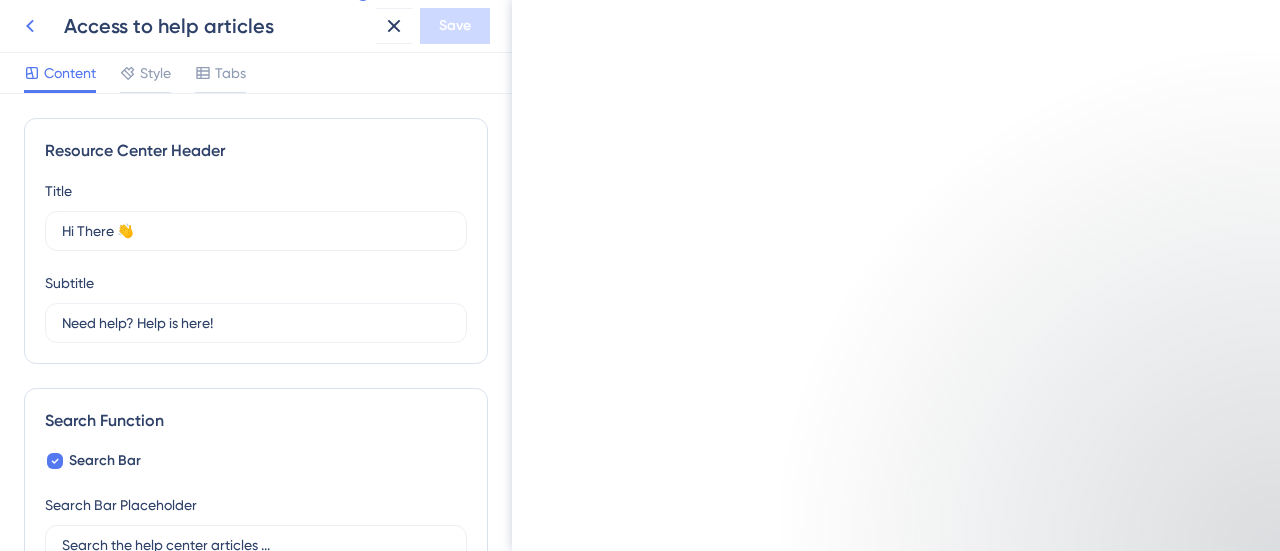 click 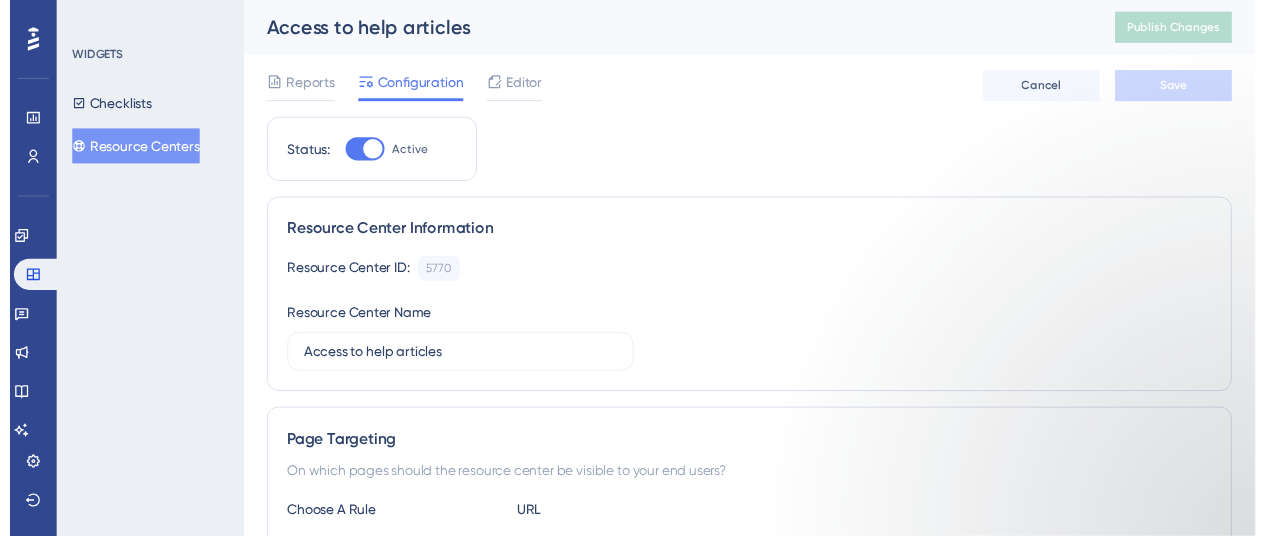 scroll, scrollTop: 0, scrollLeft: 0, axis: both 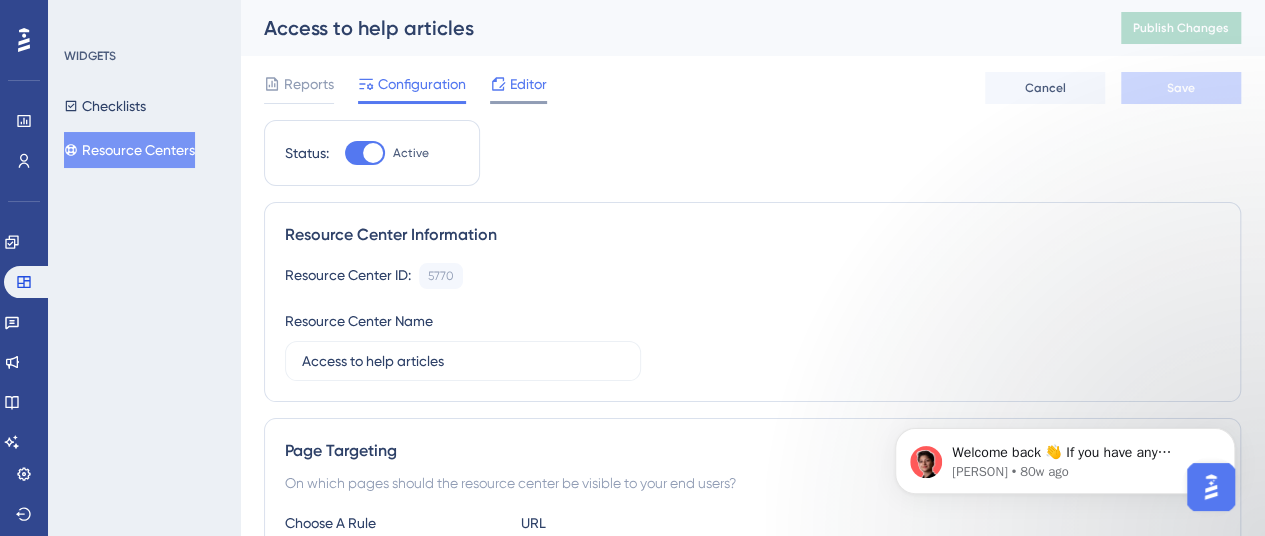click on "Editor" at bounding box center [528, 84] 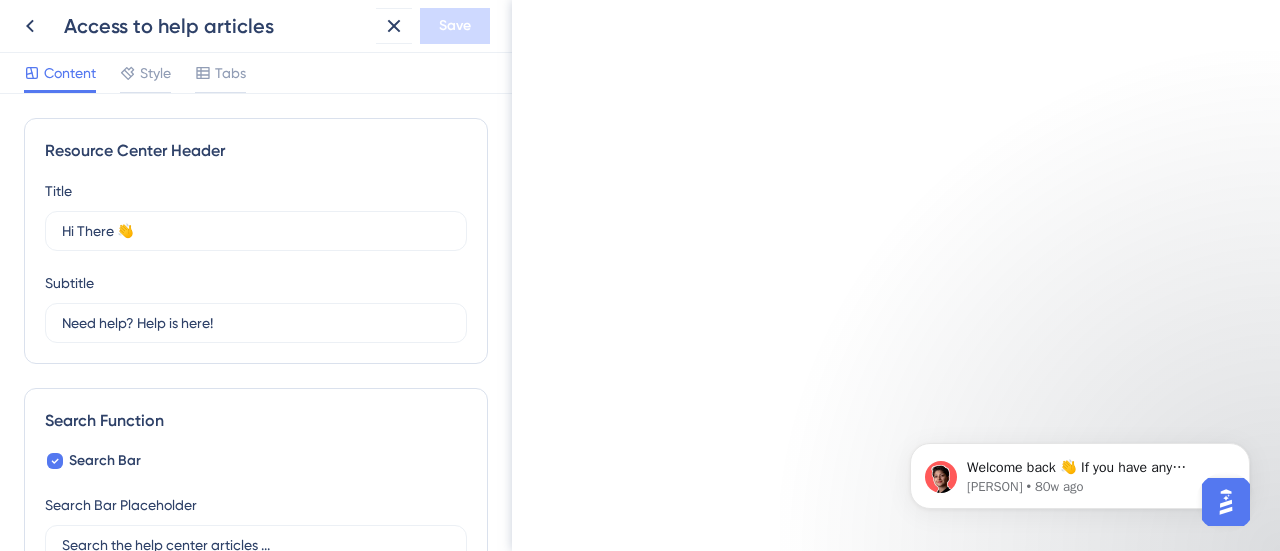 scroll, scrollTop: 2253, scrollLeft: 0, axis: vertical 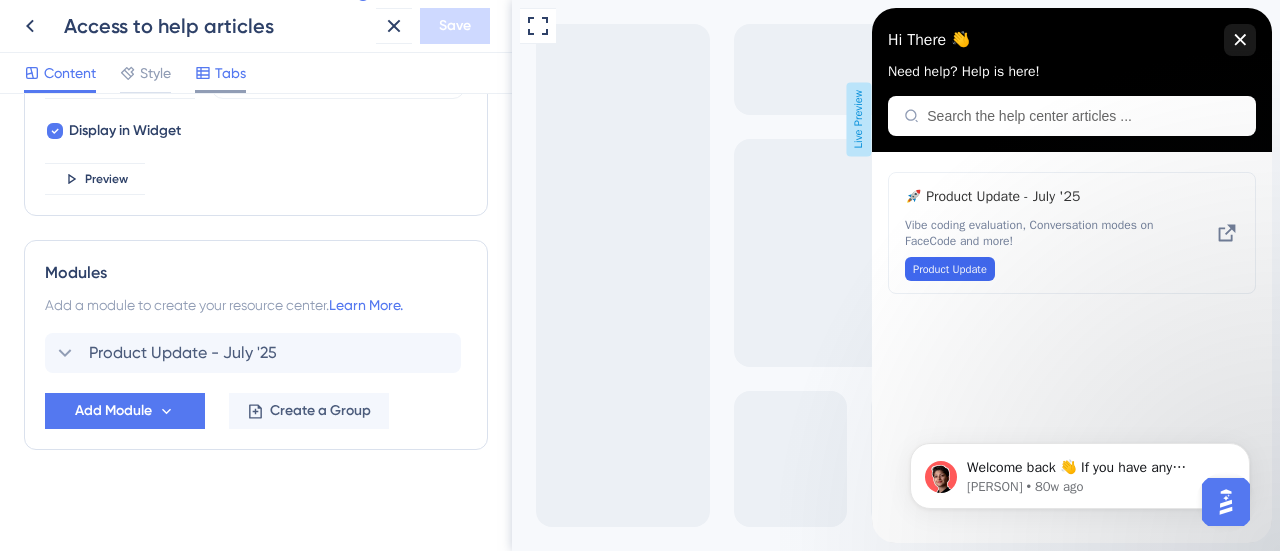 click on "Tabs" at bounding box center [230, 73] 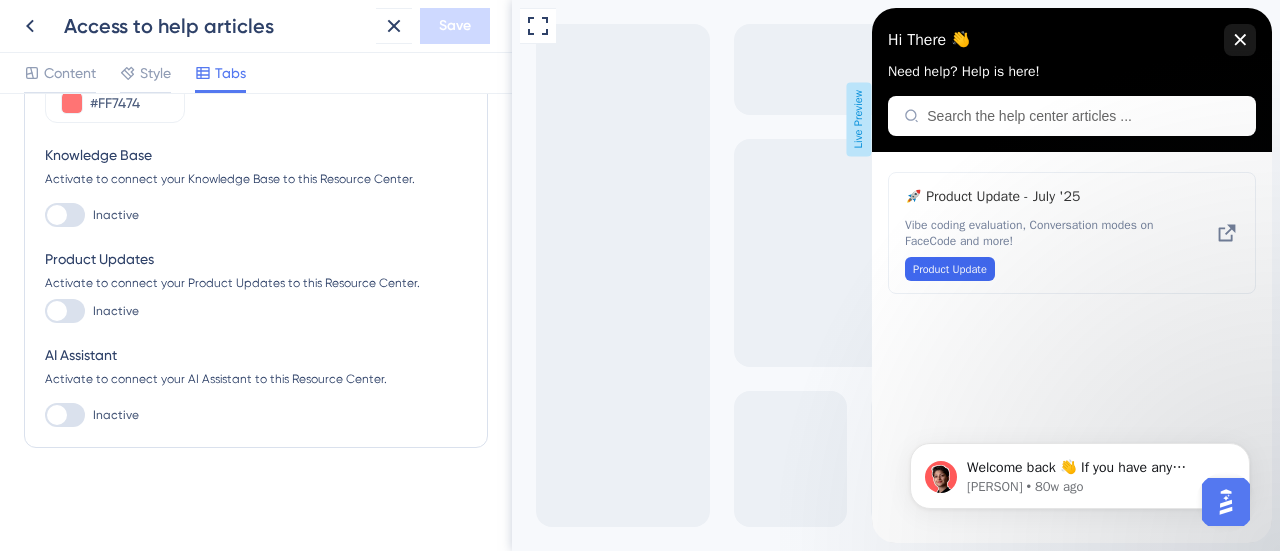 click on "Activate to connect your Knowledge Base to this Resource Center." at bounding box center (256, 179) 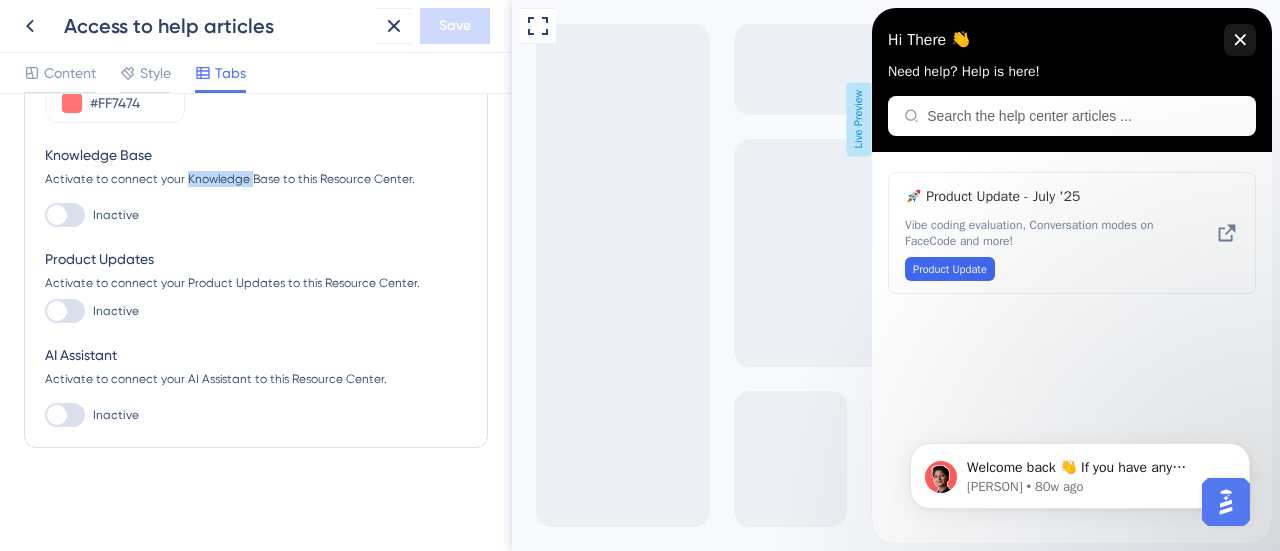 click on "Activate to connect your Knowledge Base to this Resource Center." at bounding box center [256, 179] 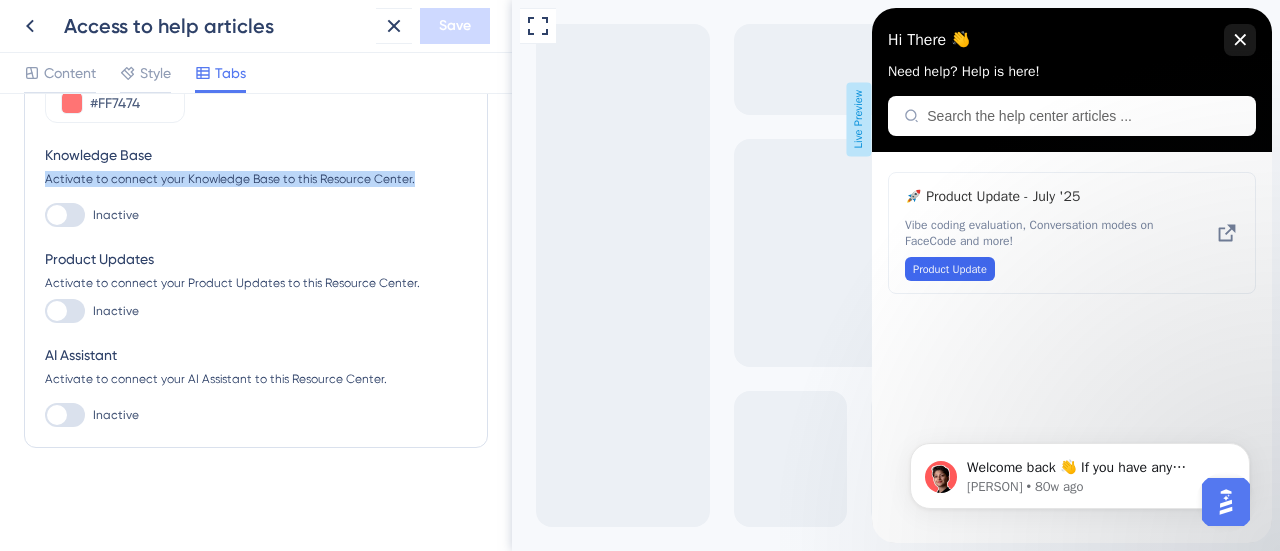 click on "Activate to connect your Knowledge Base to this Resource Center." at bounding box center (256, 179) 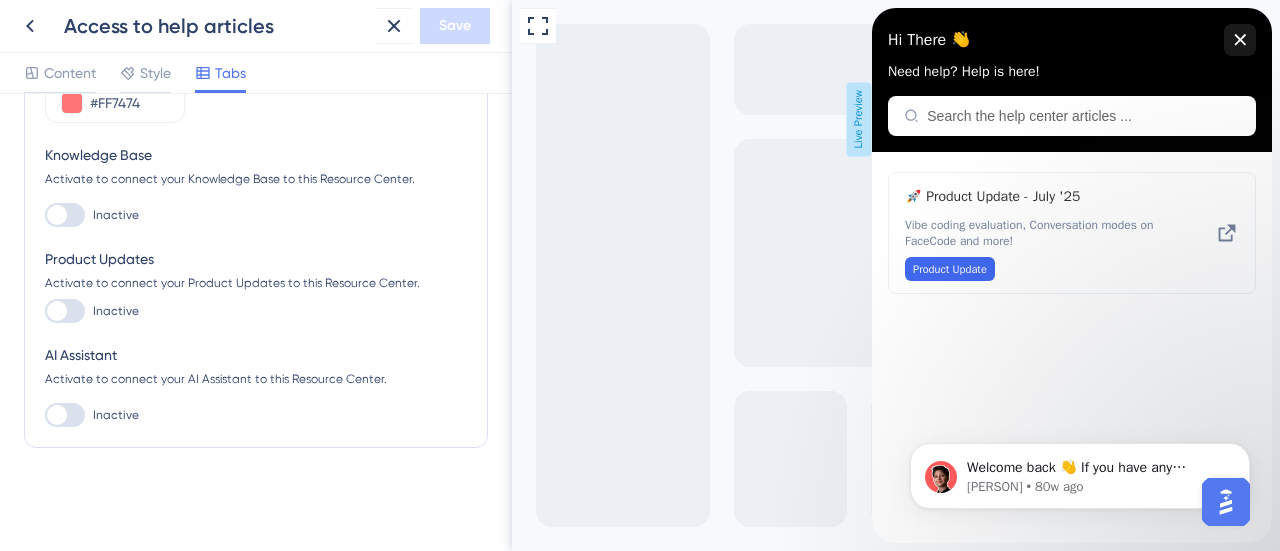 click at bounding box center [57, 311] 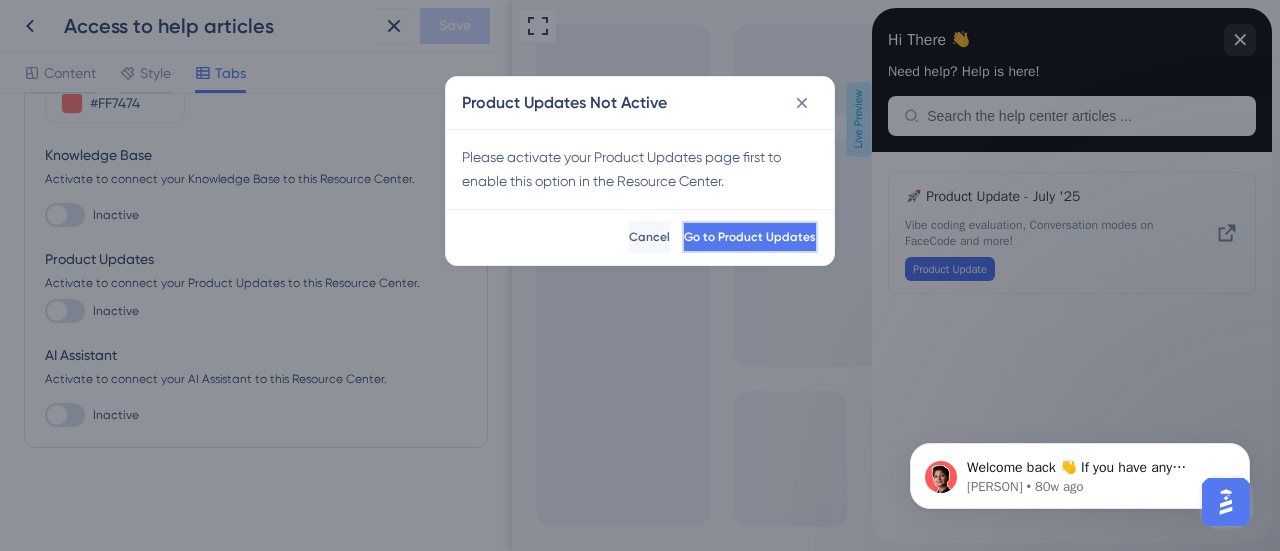 click on "Go to Product Updates" at bounding box center (750, 237) 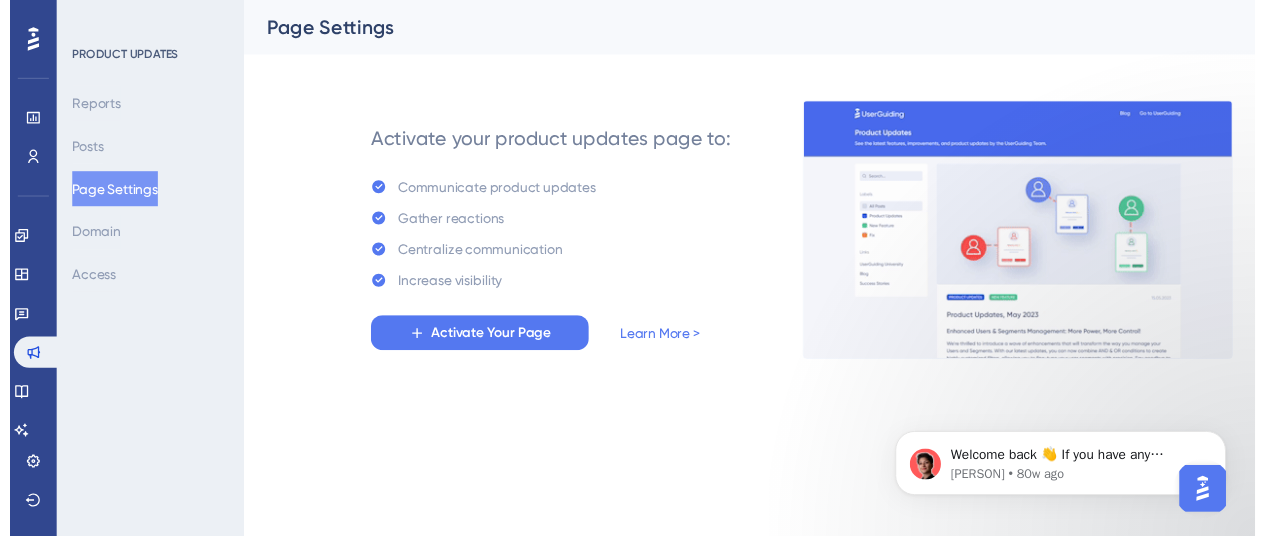 scroll, scrollTop: 0, scrollLeft: 0, axis: both 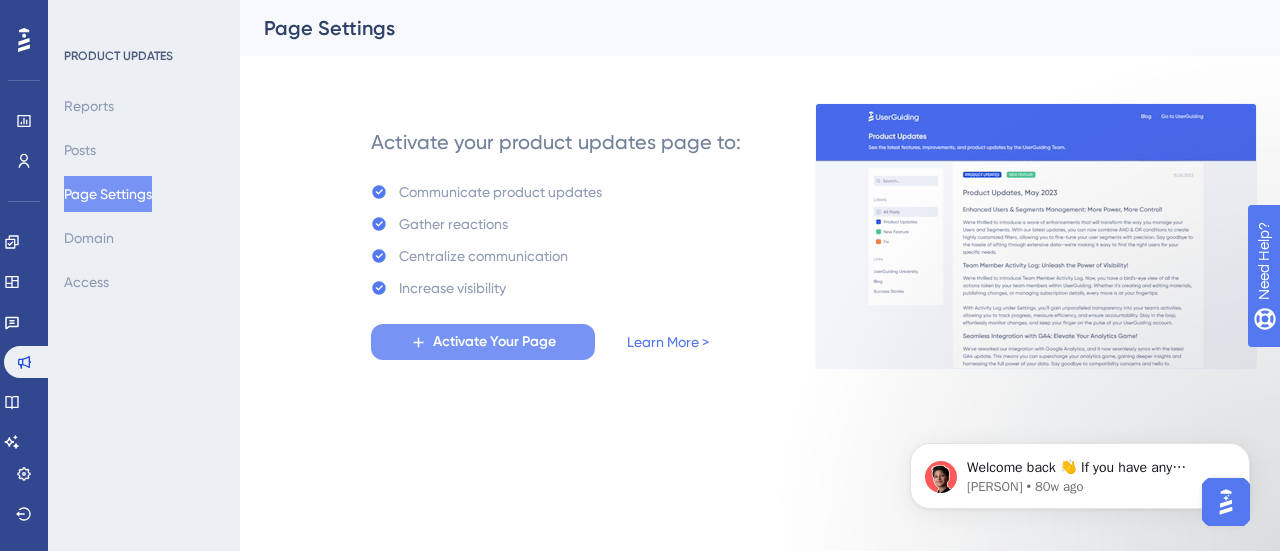 click on "Activate Your Page" at bounding box center (483, 342) 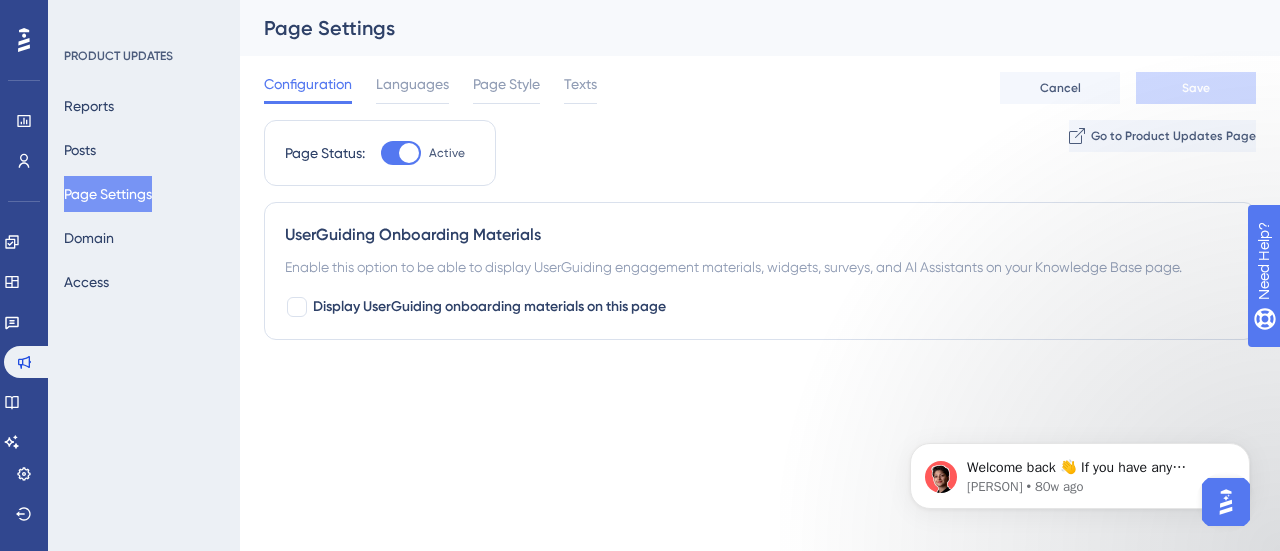 click on "Welcome back 👋 If you have any questions about our pricing, I’m here to help! 🙂 [PERSON] [PERSON] • 80w ago" at bounding box center [1080, 384] 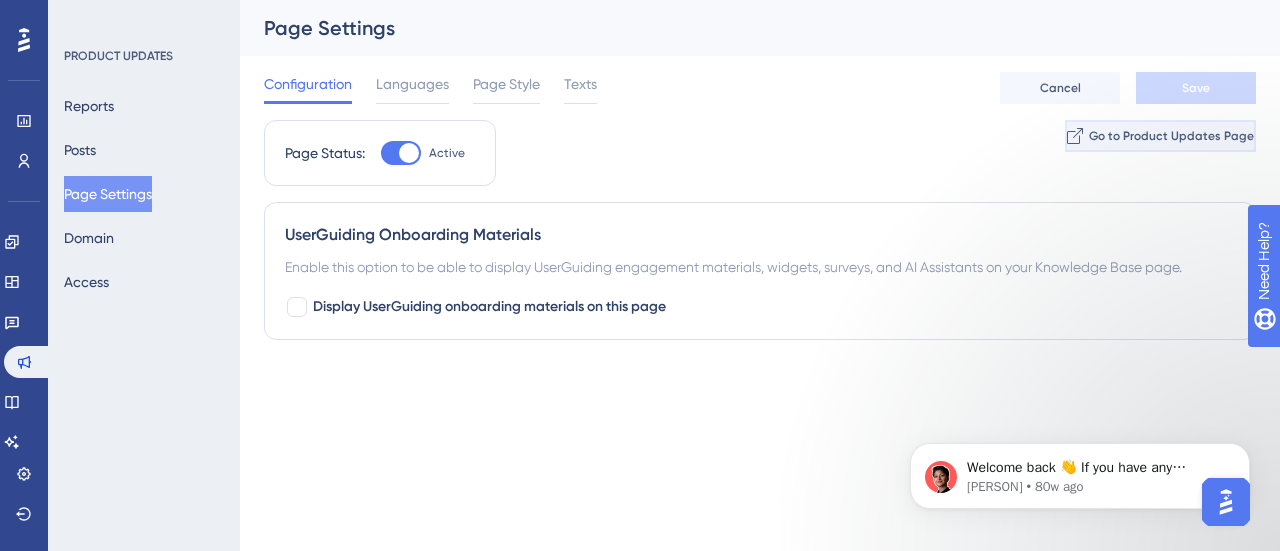 click on "Go to Product Updates Page" at bounding box center (1160, 136) 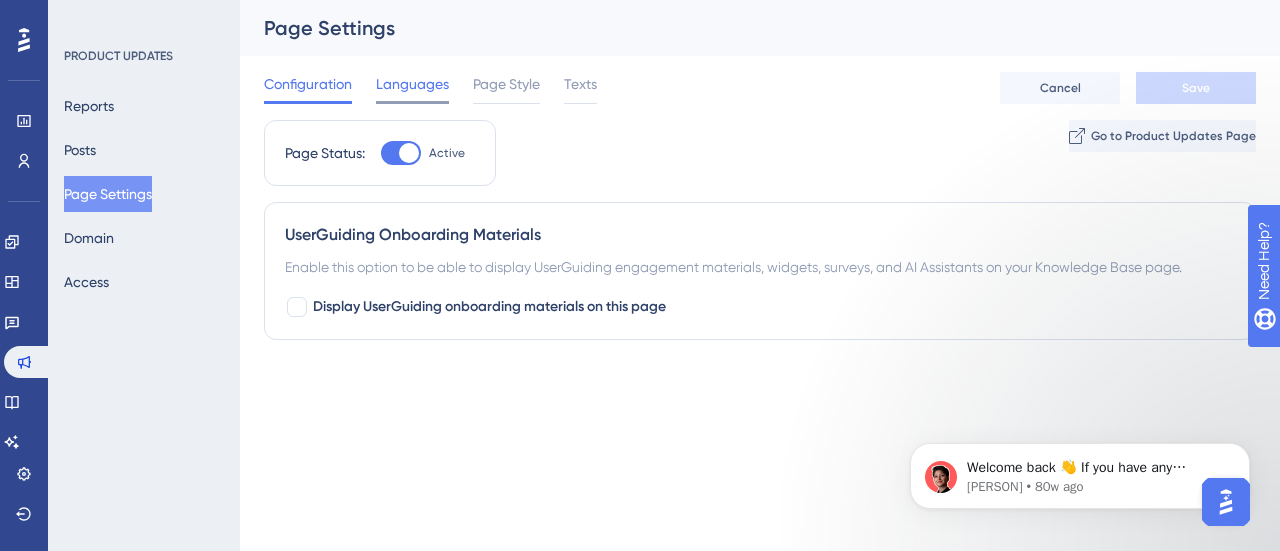 click on "Languages" at bounding box center [412, 84] 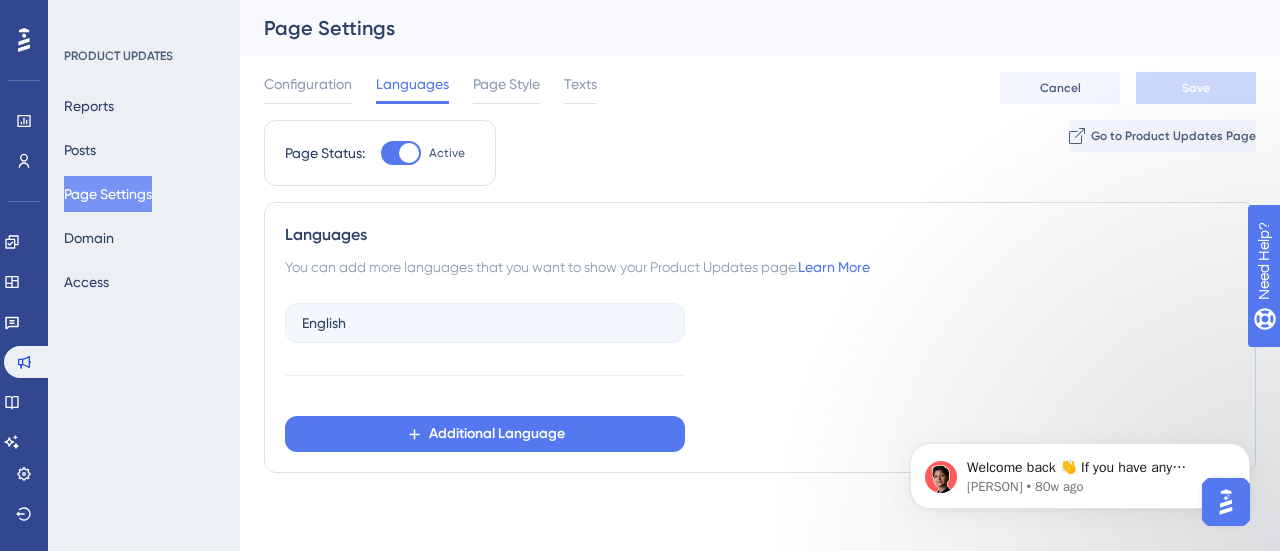 click on "Configuration Languages Page Style Texts" at bounding box center [430, 88] 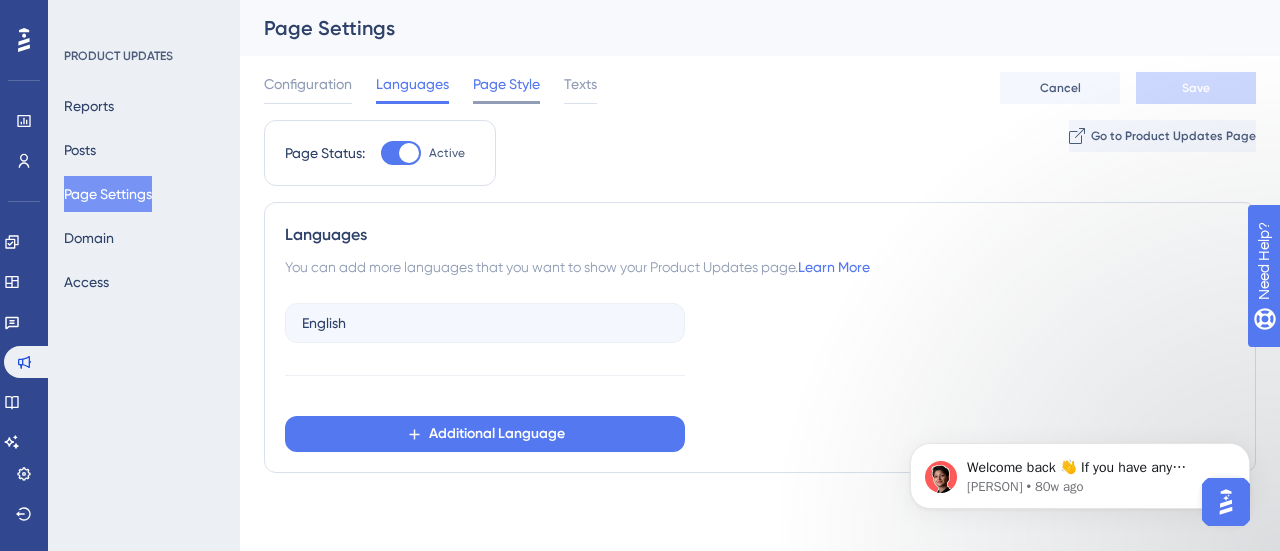 click on "Page Style" at bounding box center [506, 84] 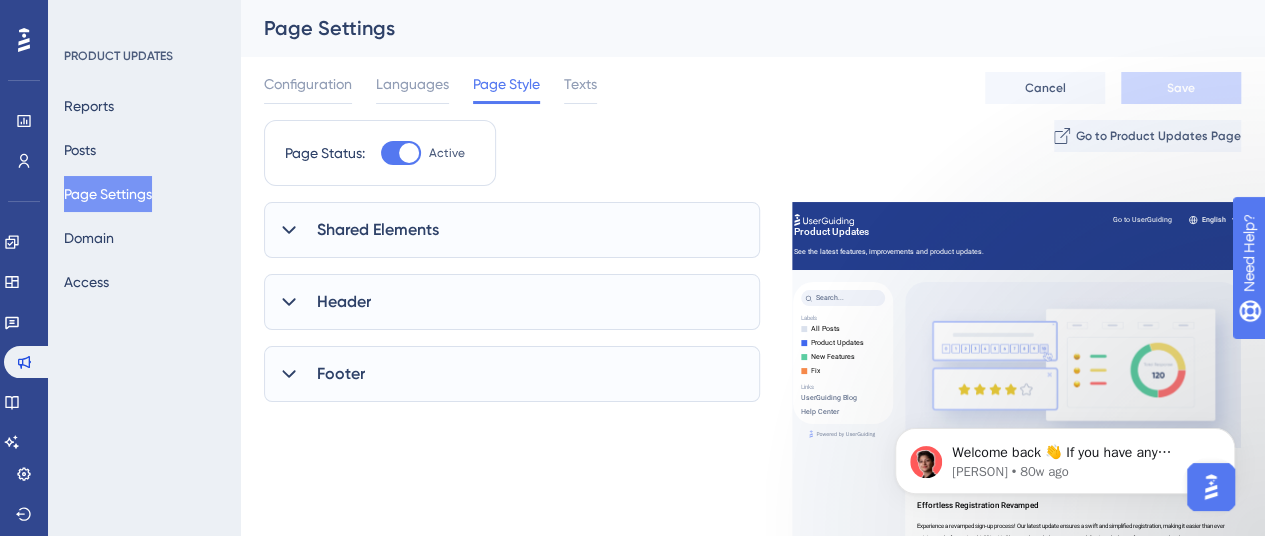 scroll, scrollTop: 2268, scrollLeft: 0, axis: vertical 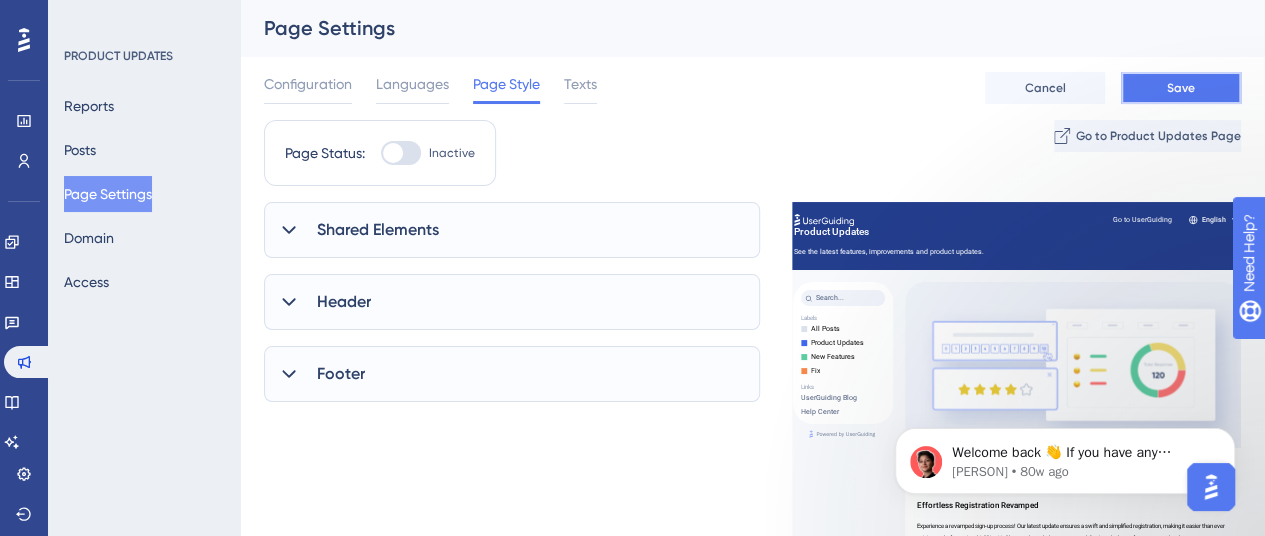 click on "Save" at bounding box center [1181, 88] 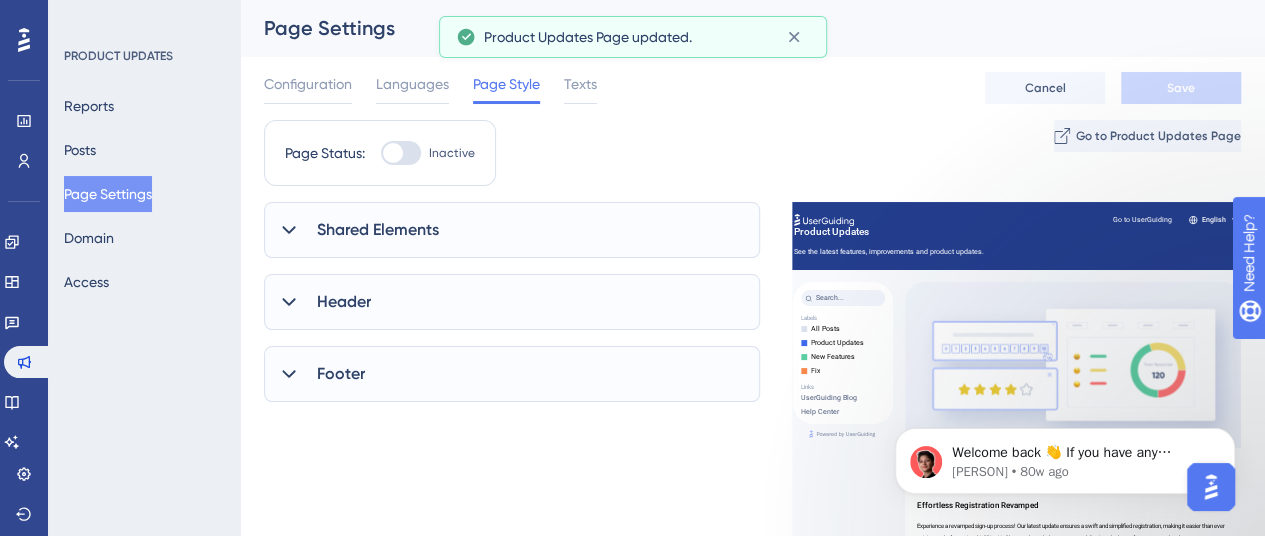 click on "Shared Elements" at bounding box center (512, 230) 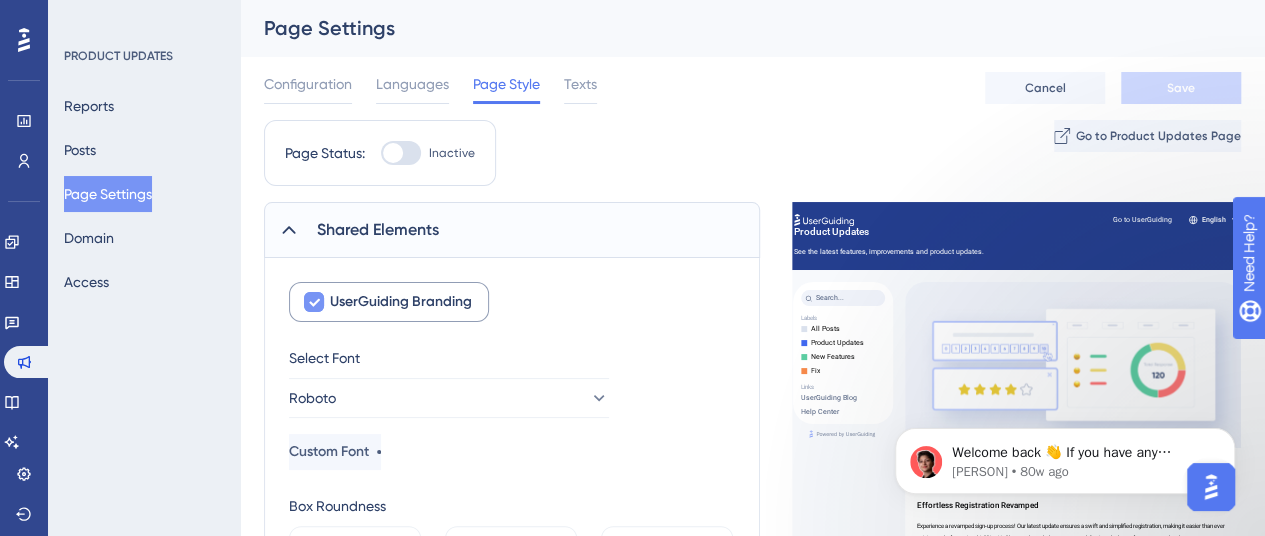 click 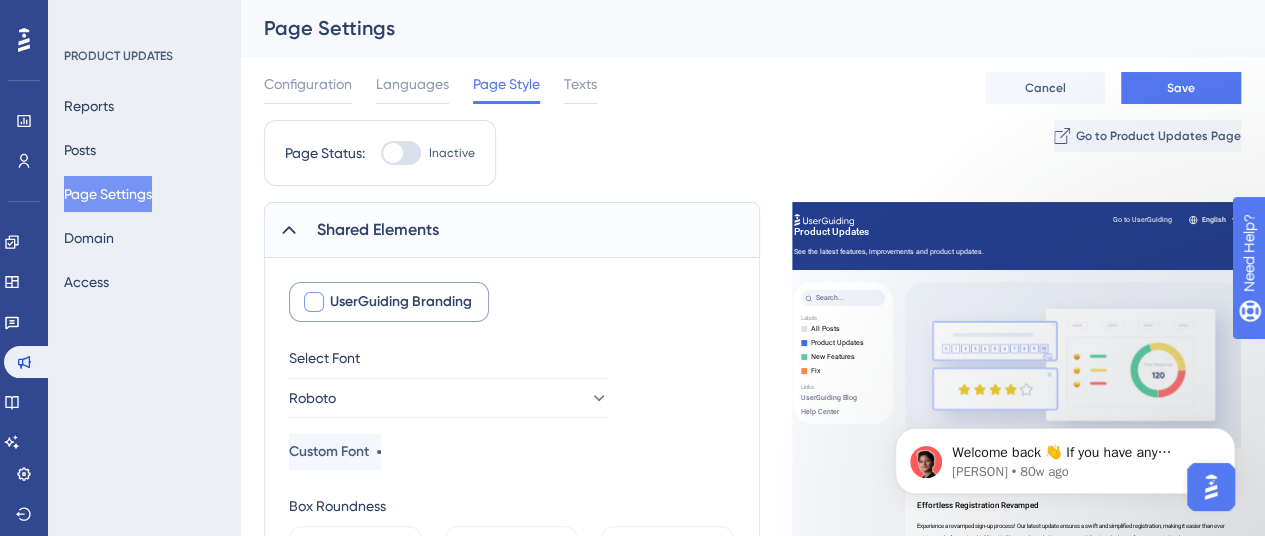 click at bounding box center [314, 302] 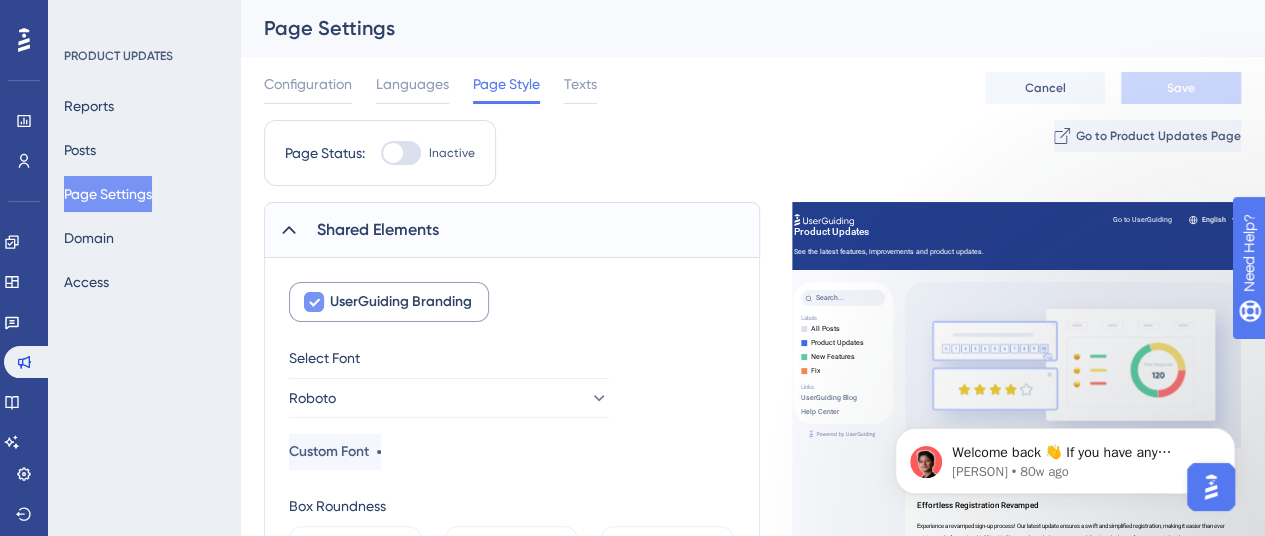 click 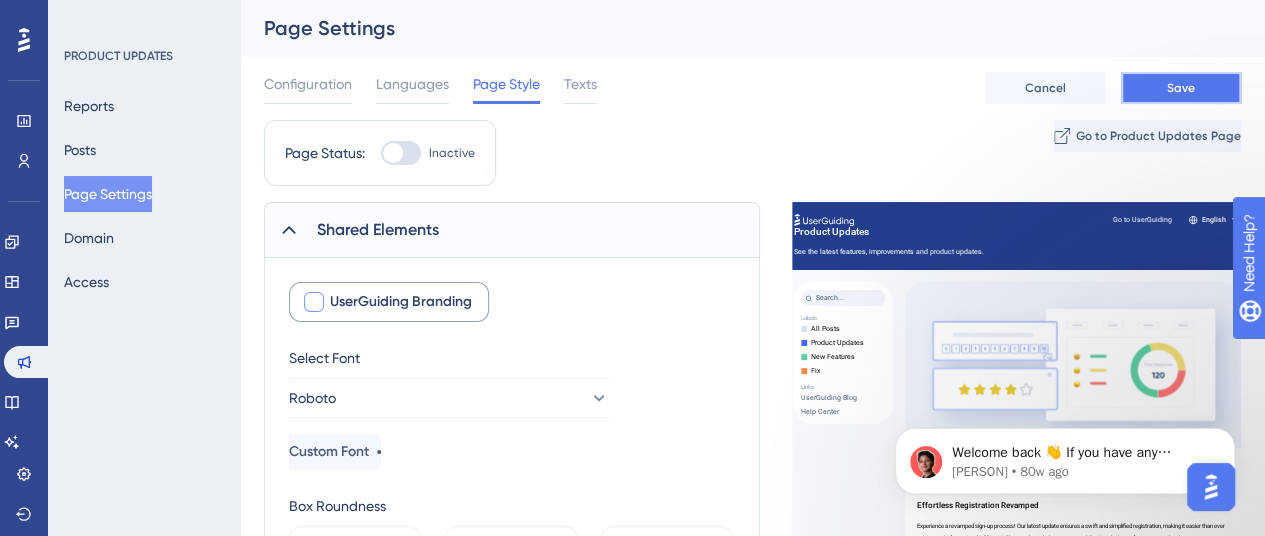 click on "Save" at bounding box center [1181, 88] 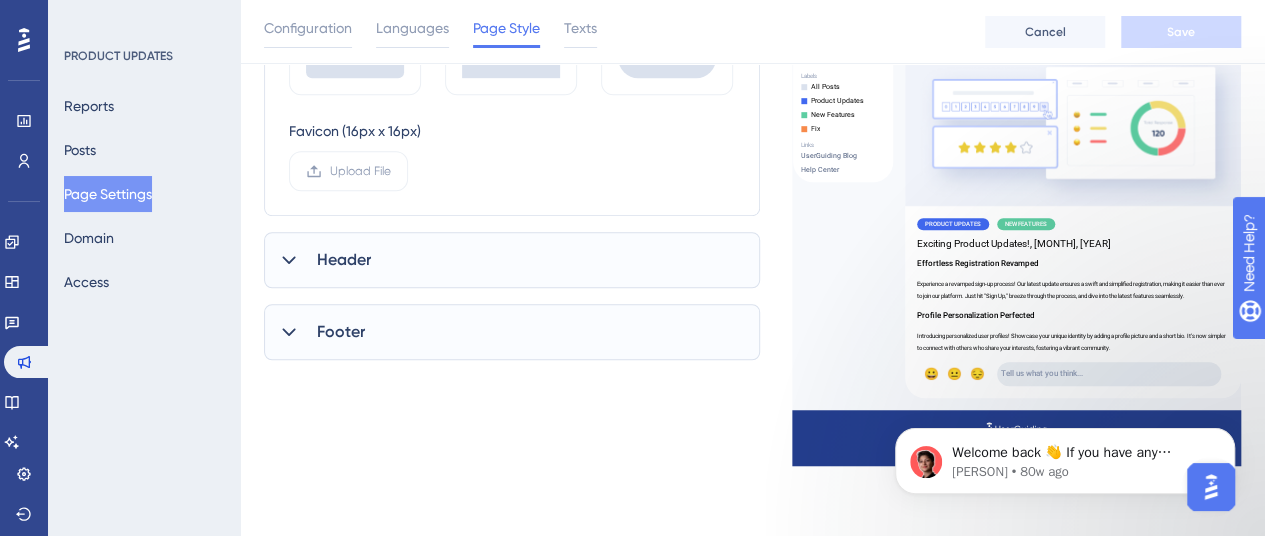 scroll, scrollTop: 556, scrollLeft: 0, axis: vertical 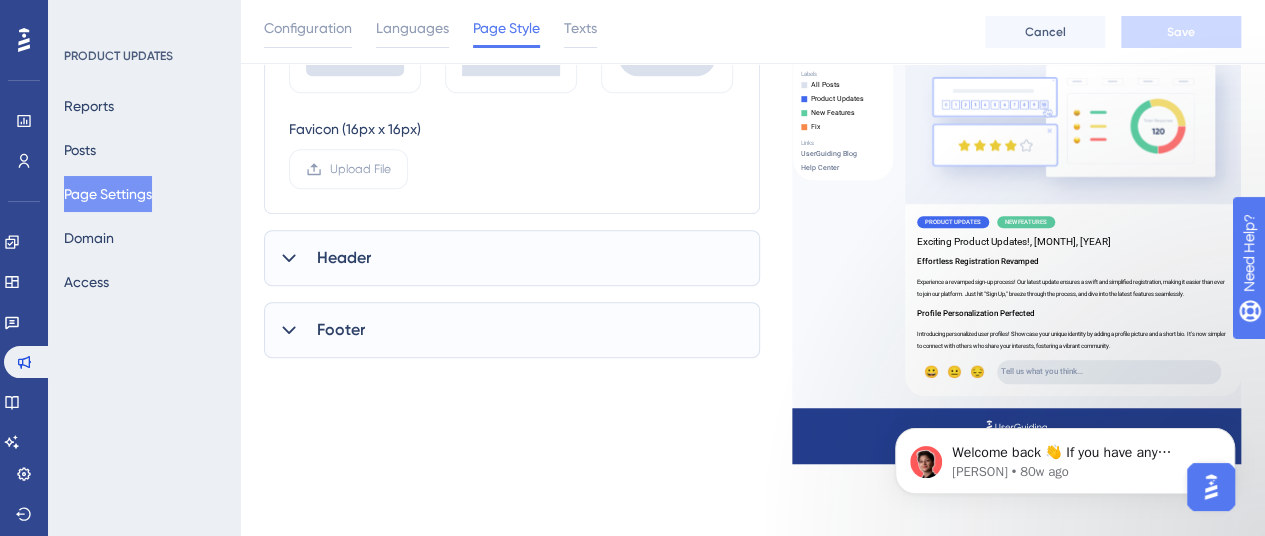 click on "Header" at bounding box center [512, 258] 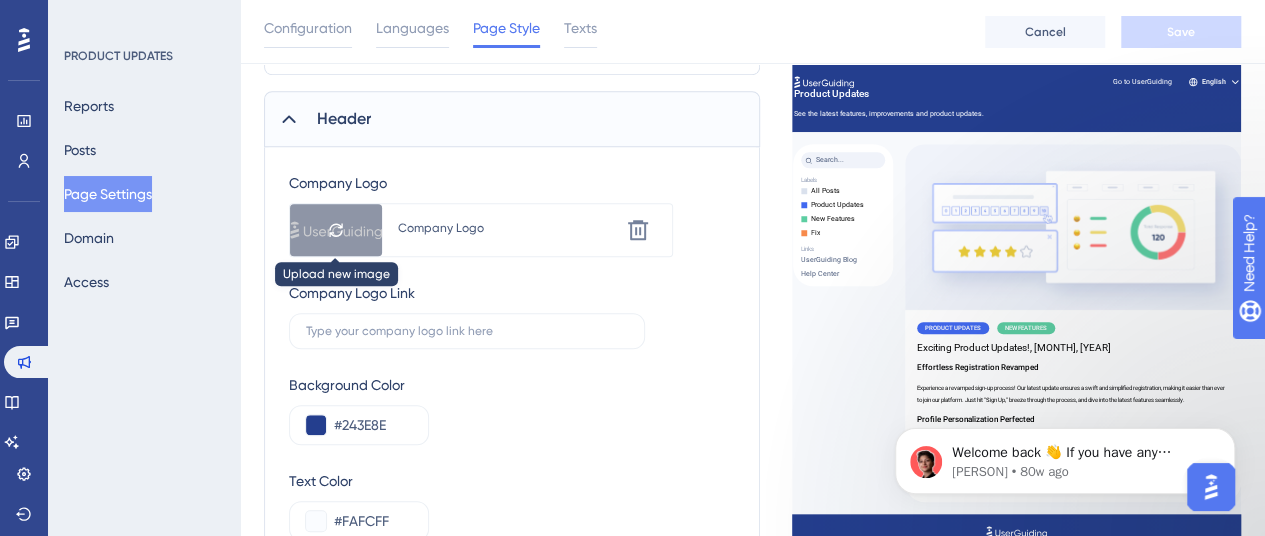 scroll, scrollTop: 706, scrollLeft: 0, axis: vertical 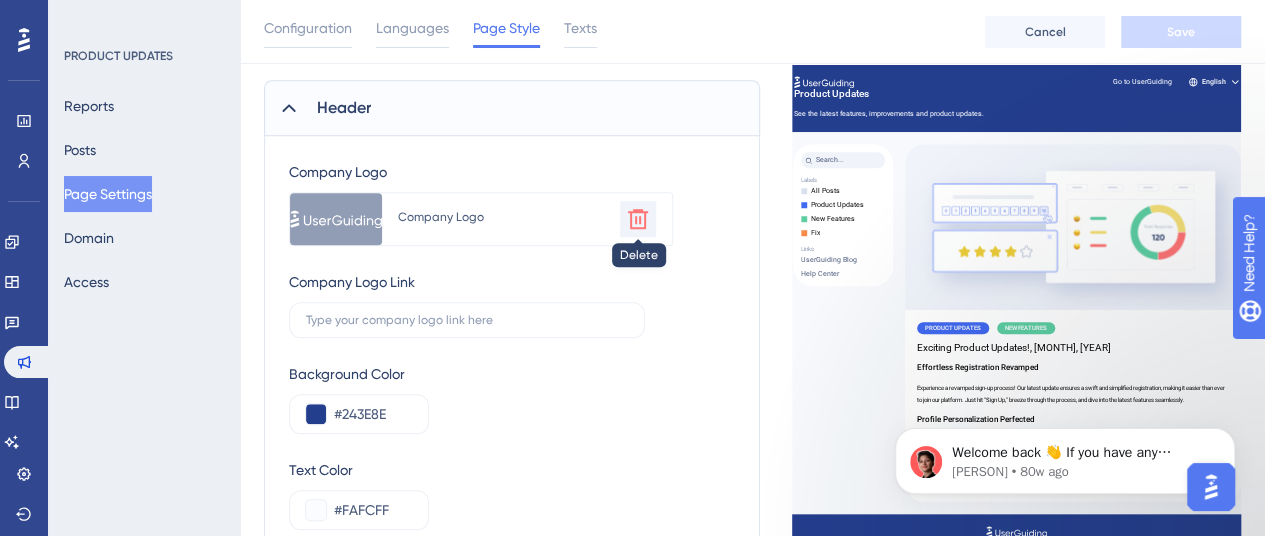 click 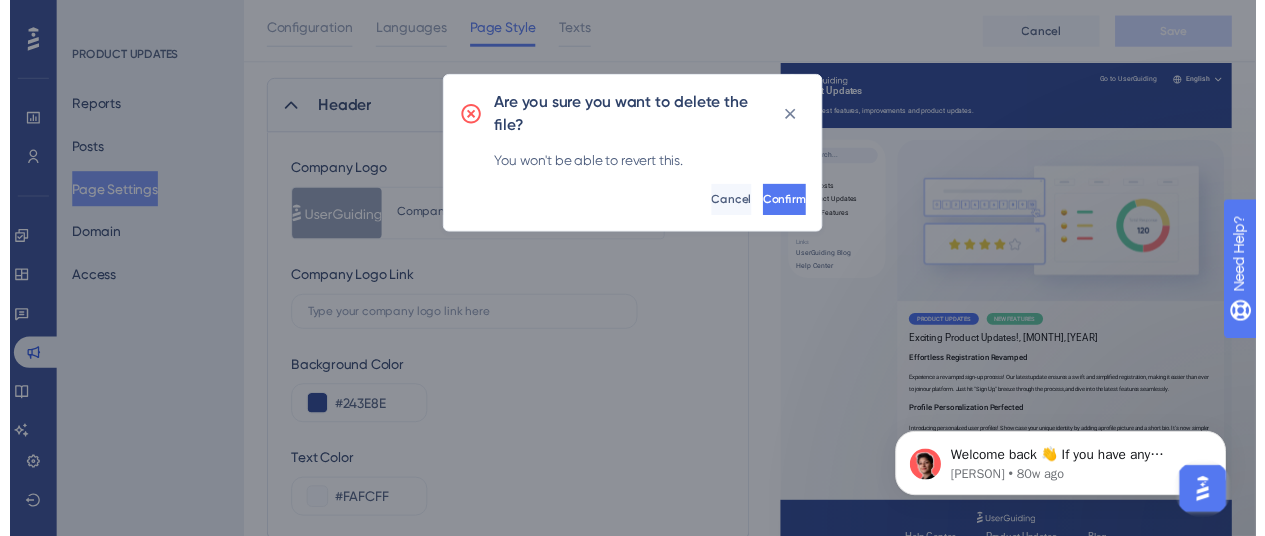 scroll, scrollTop: 2253, scrollLeft: 0, axis: vertical 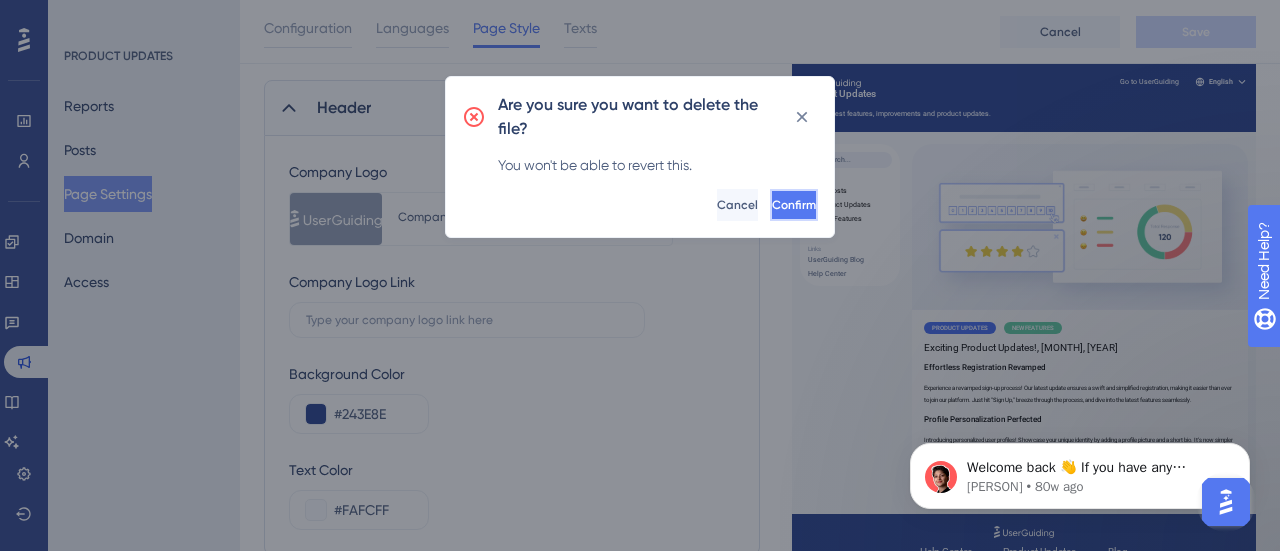 click on "Confirm" at bounding box center [794, 205] 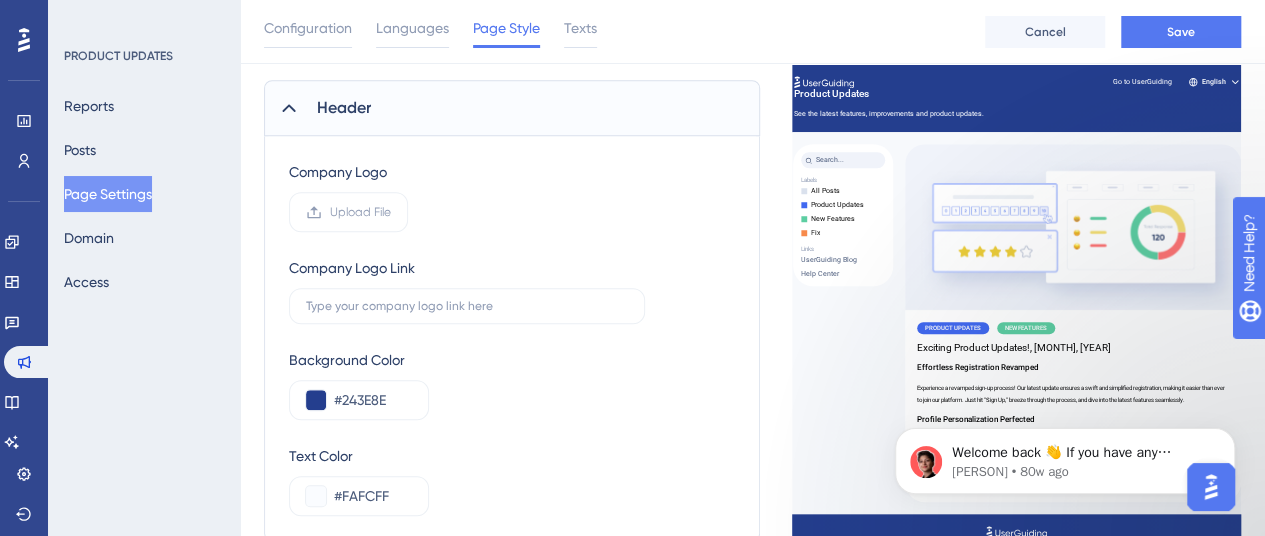 scroll, scrollTop: 2268, scrollLeft: 0, axis: vertical 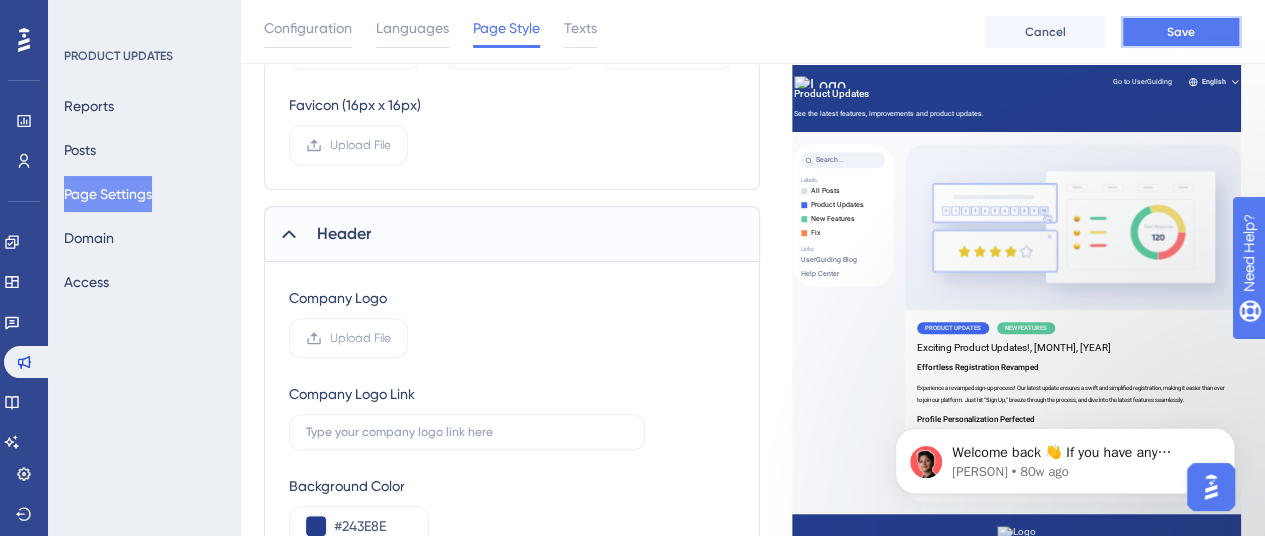 click on "Save" at bounding box center (1181, 32) 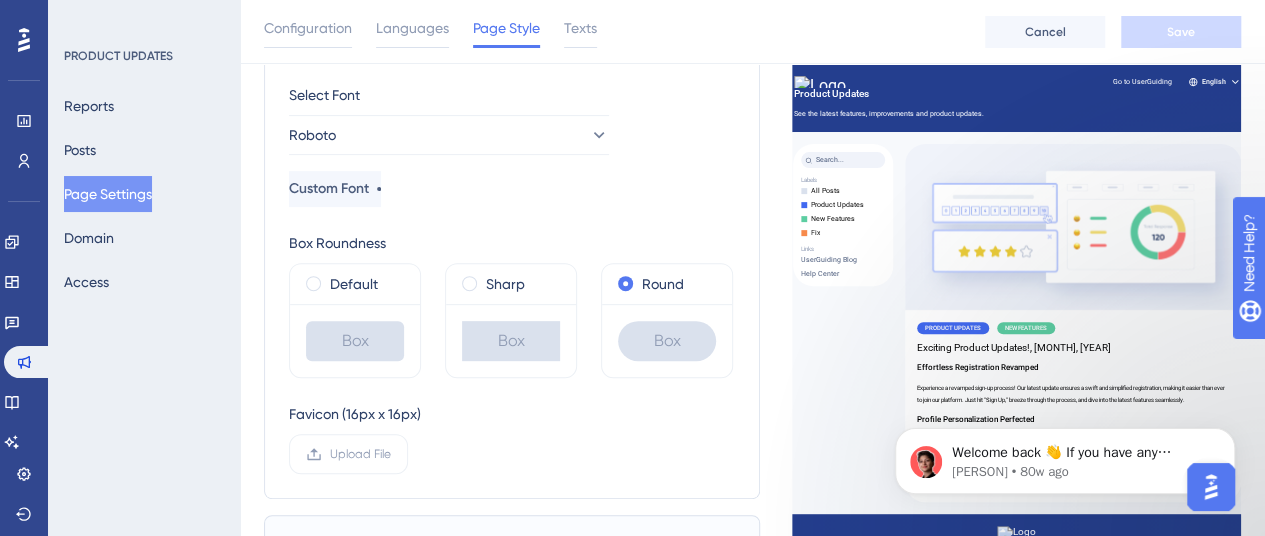 scroll, scrollTop: 0, scrollLeft: 0, axis: both 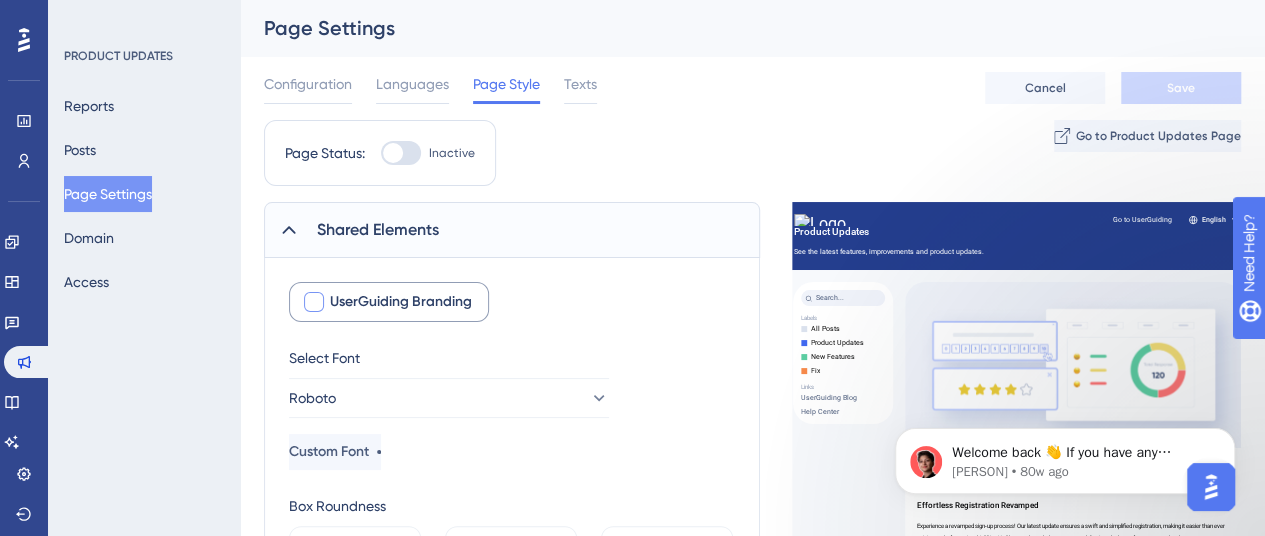 click at bounding box center (401, 153) 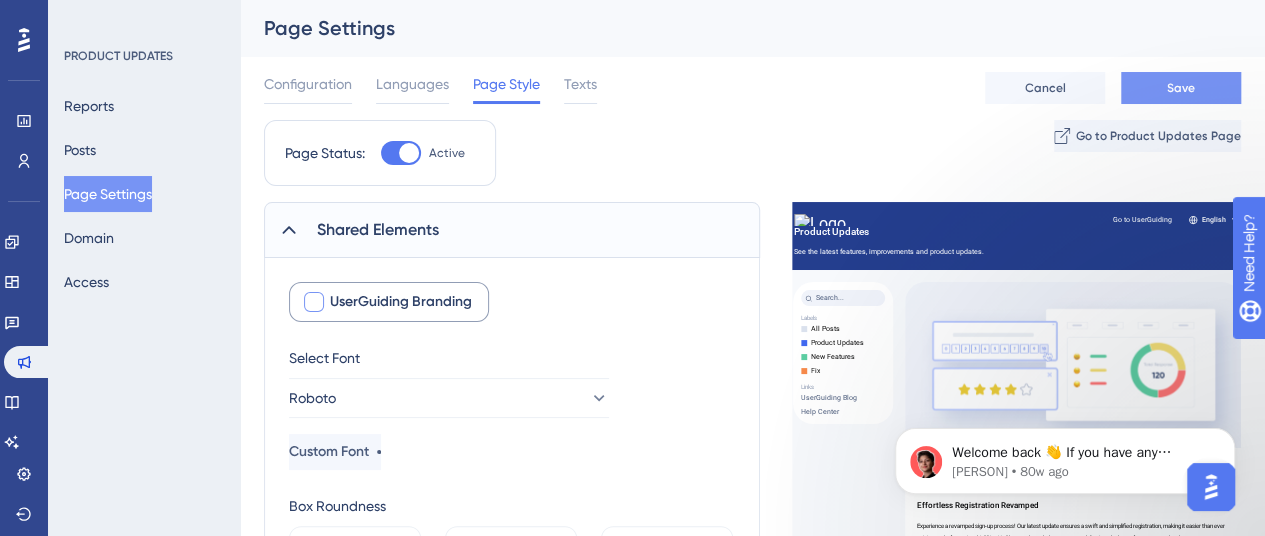 click on "Save" at bounding box center [1181, 88] 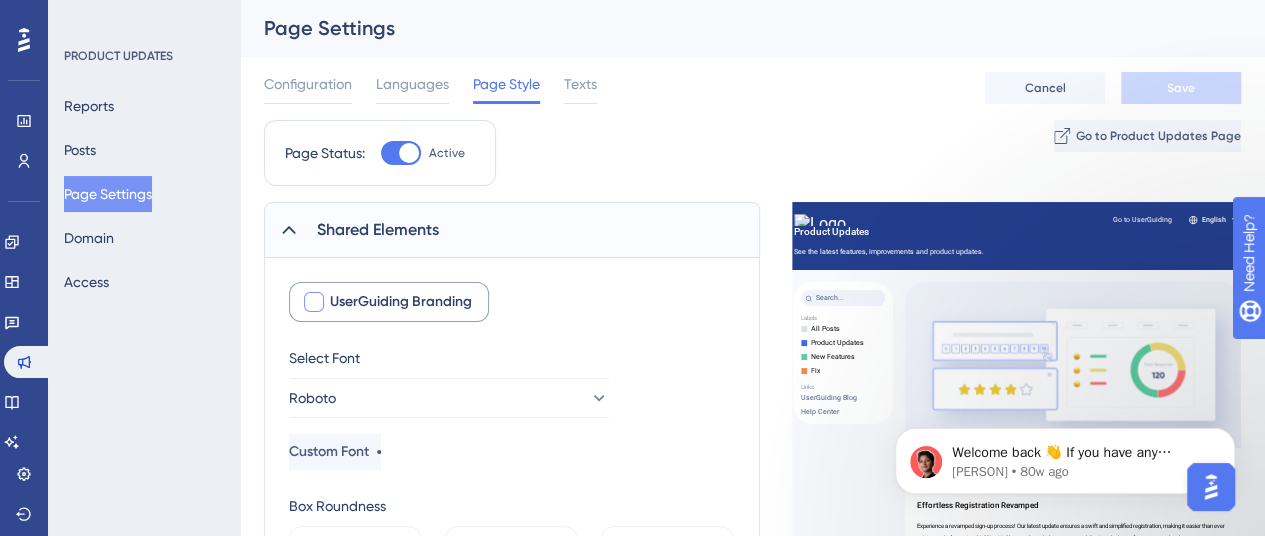 click on "Page Status: Active Go to Product Updates Page" at bounding box center (752, 161) 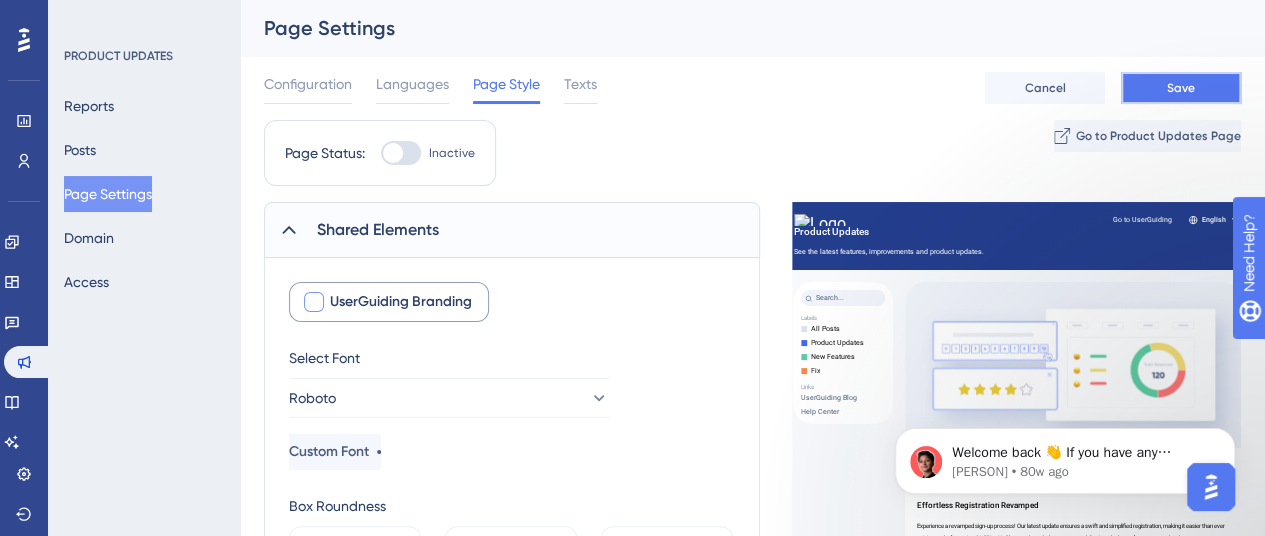 click on "Save" at bounding box center (1181, 88) 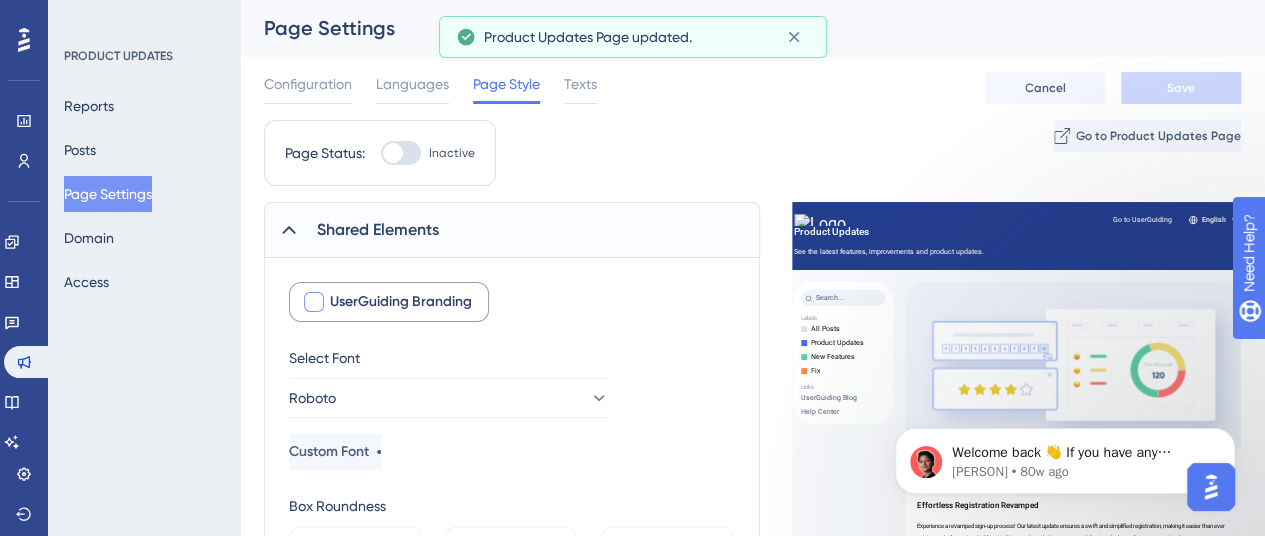 click on "Page Status: Inactive Go to Product Updates Page" at bounding box center [752, 161] 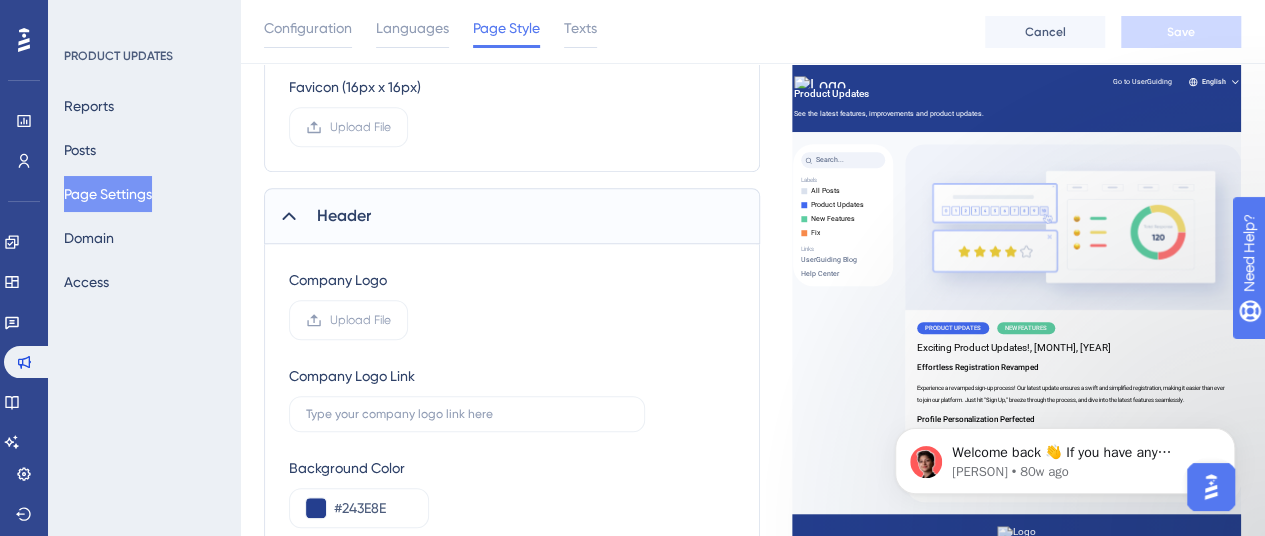 scroll, scrollTop: 844, scrollLeft: 0, axis: vertical 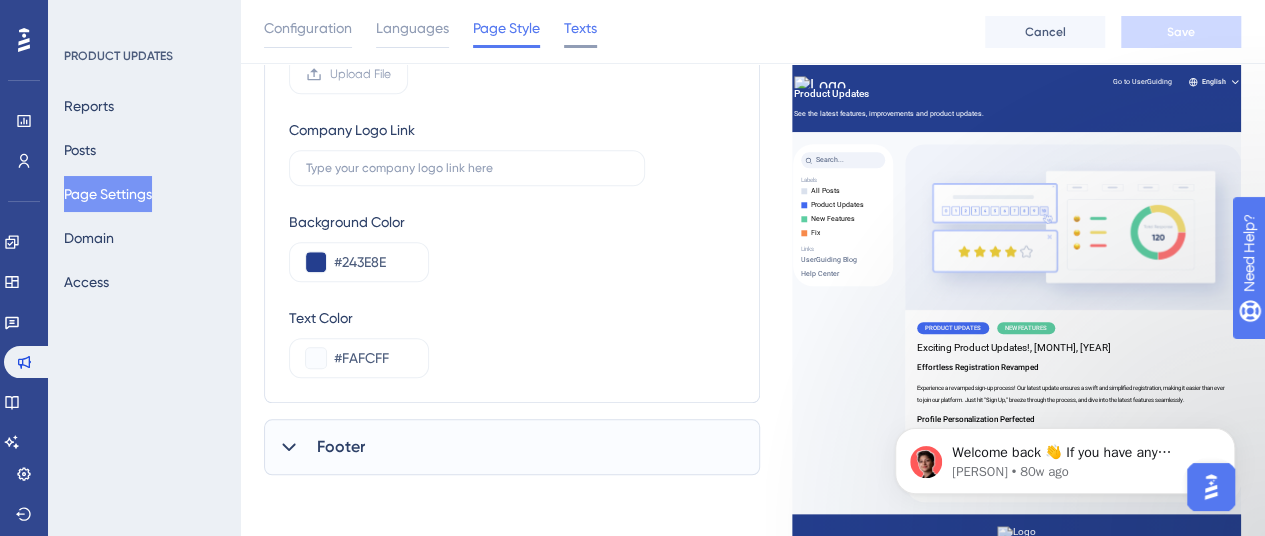 click on "Texts" at bounding box center [580, 28] 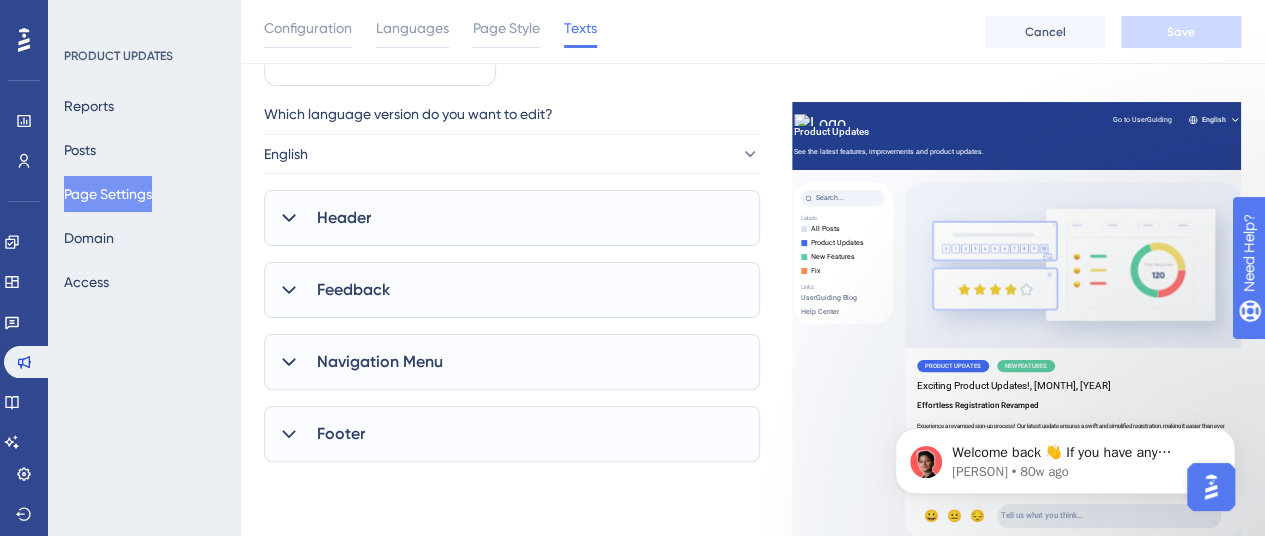 scroll, scrollTop: 91, scrollLeft: 0, axis: vertical 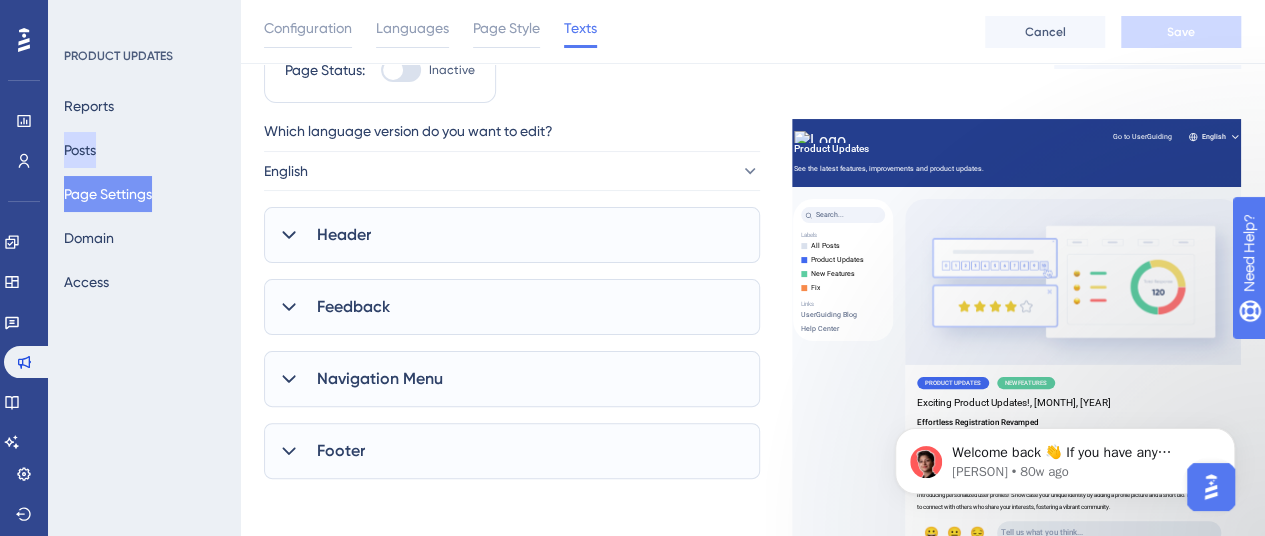 click on "Posts" at bounding box center (80, 150) 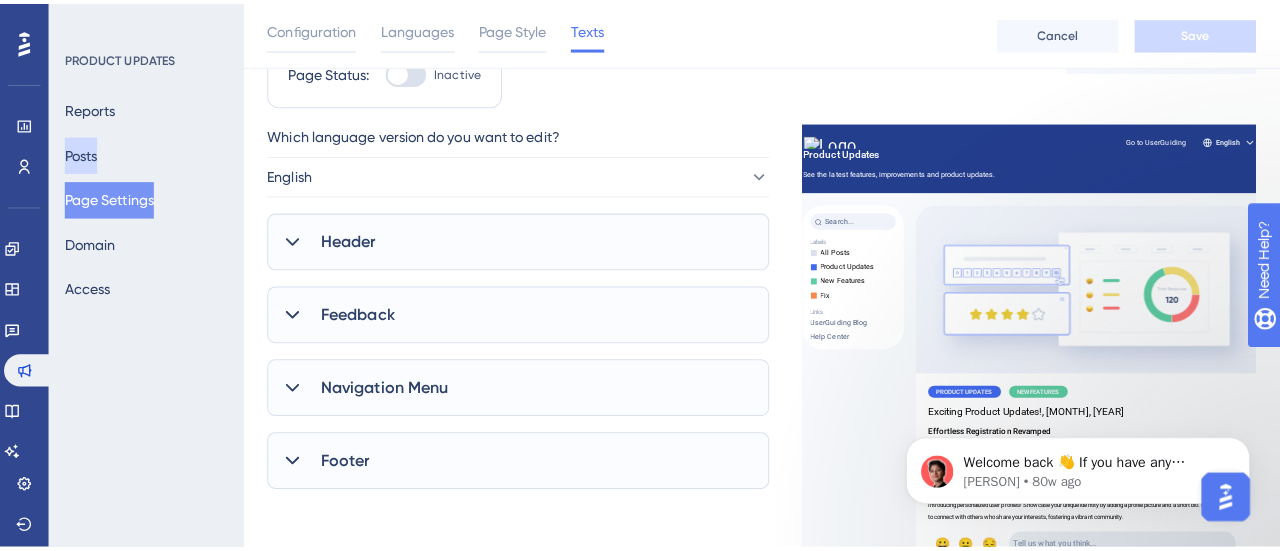 scroll, scrollTop: 0, scrollLeft: 0, axis: both 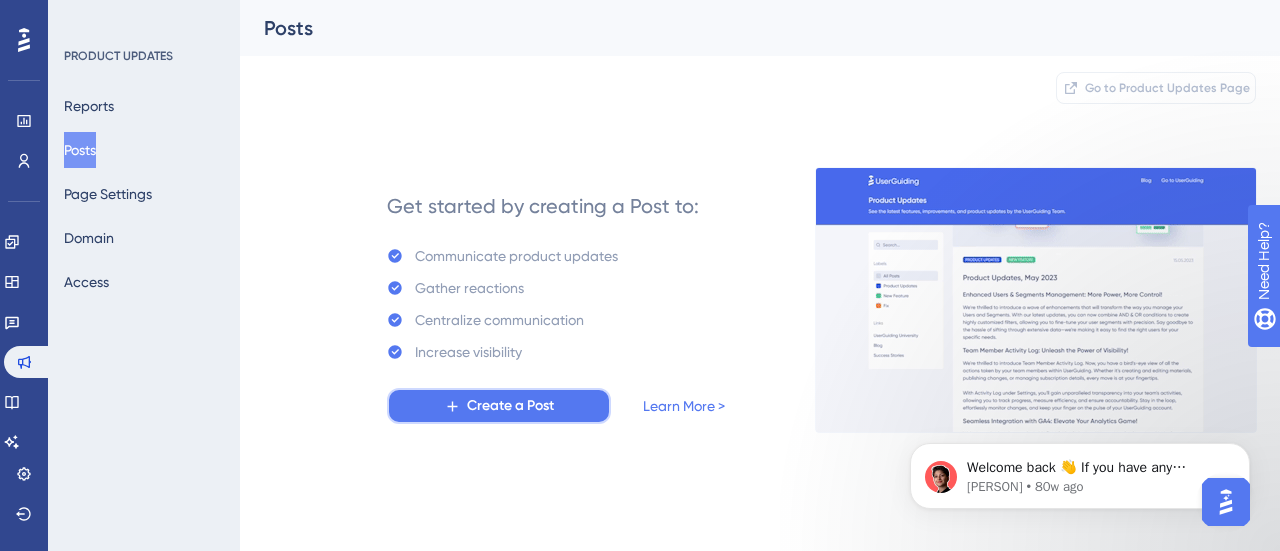 click on "Create a Post" at bounding box center [510, 406] 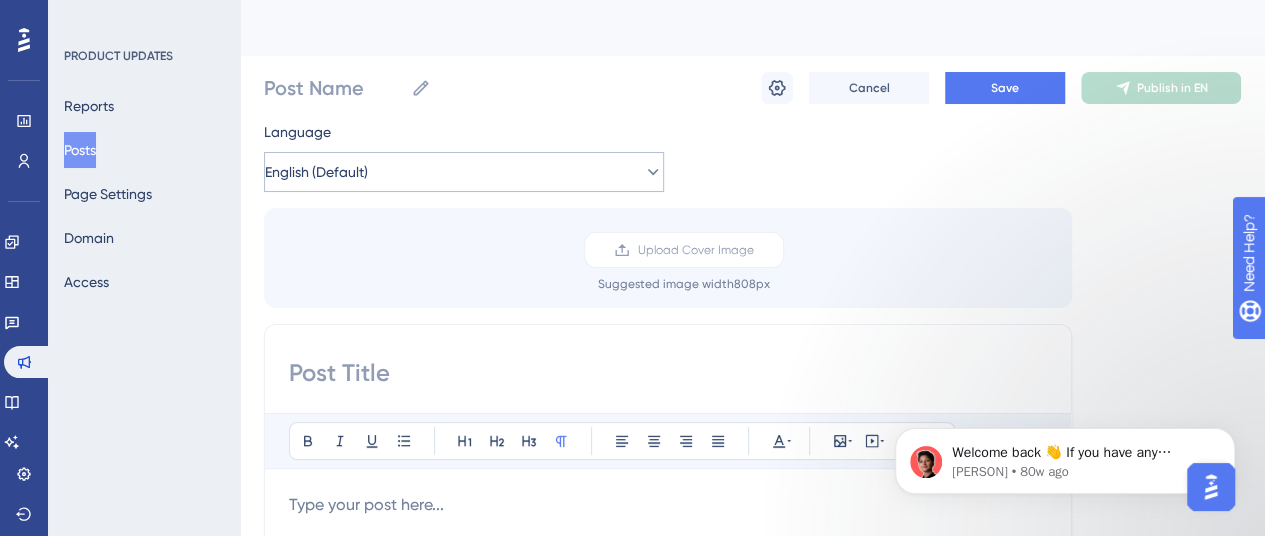 scroll, scrollTop: 2268, scrollLeft: 0, axis: vertical 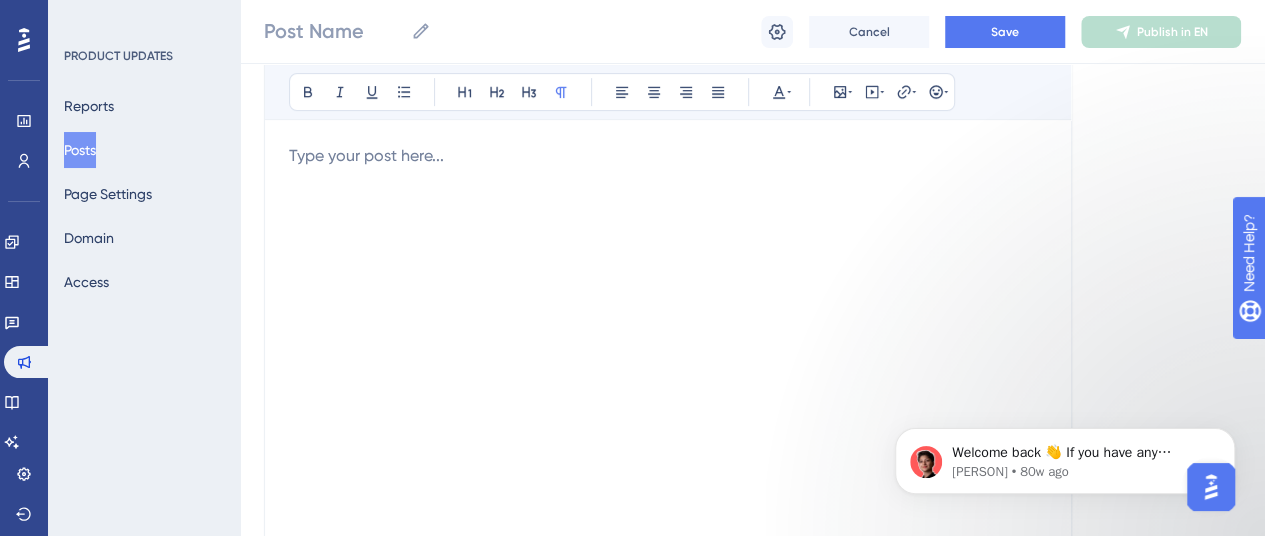 click at bounding box center (668, 364) 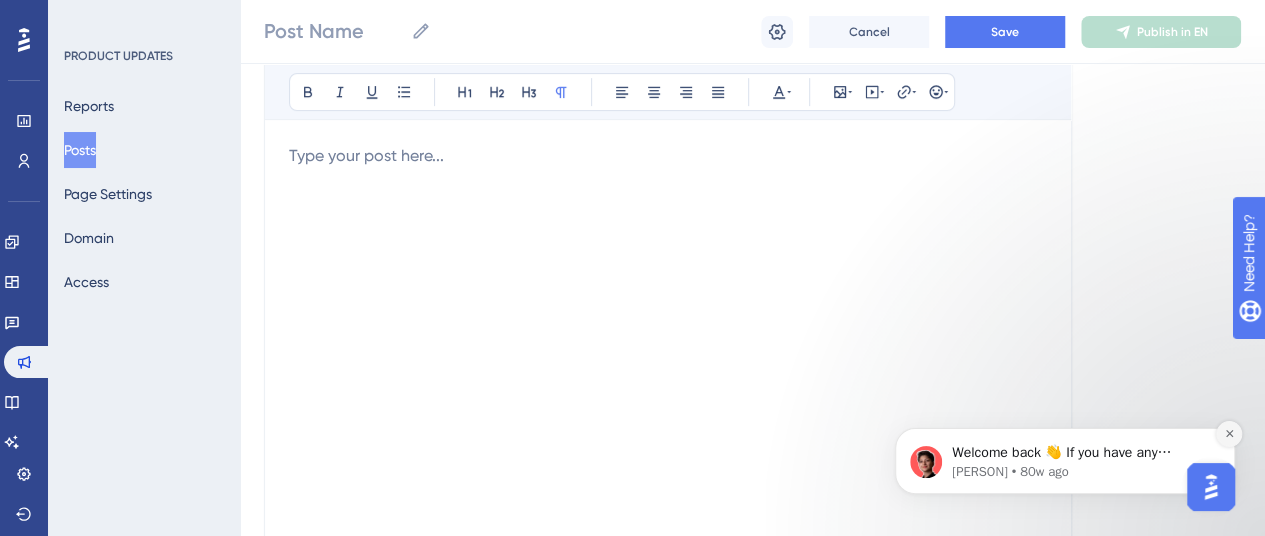 click 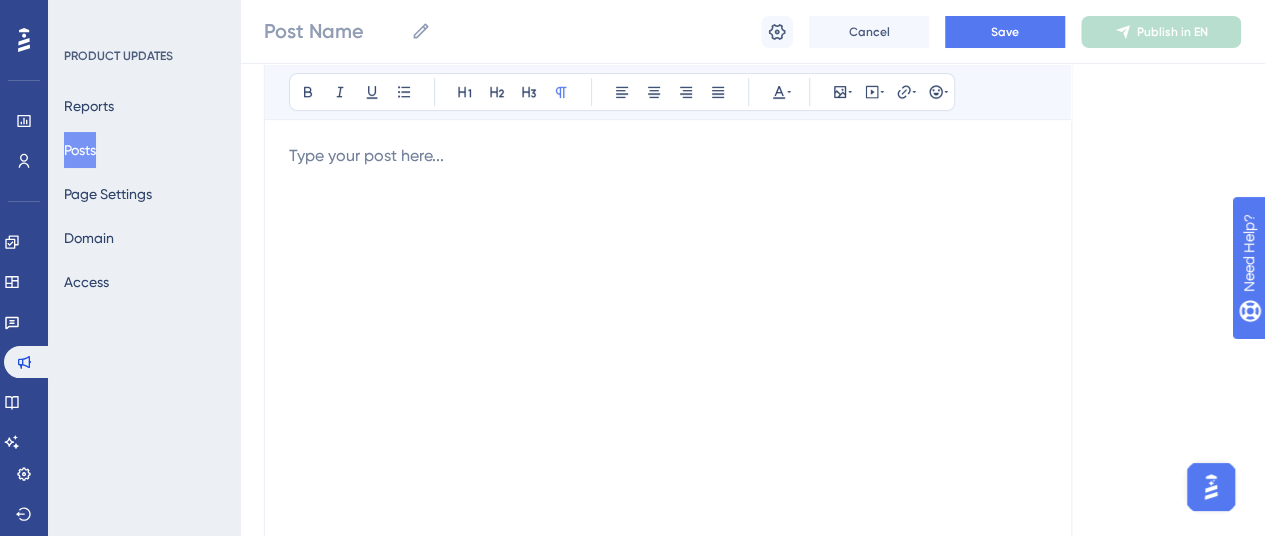 click at bounding box center (668, 364) 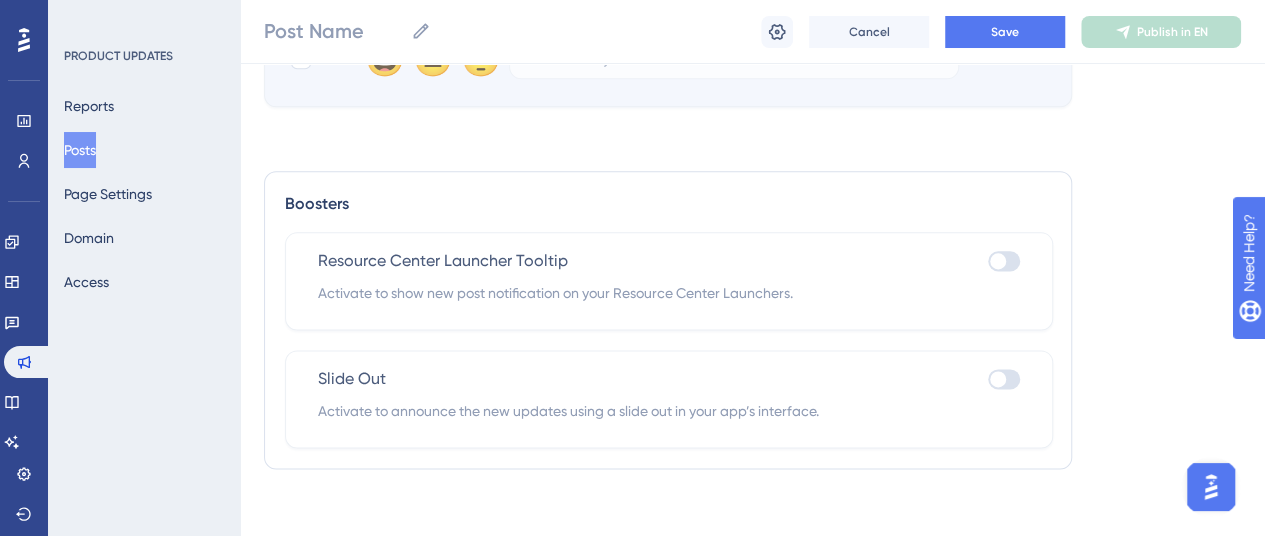 scroll, scrollTop: 1172, scrollLeft: 0, axis: vertical 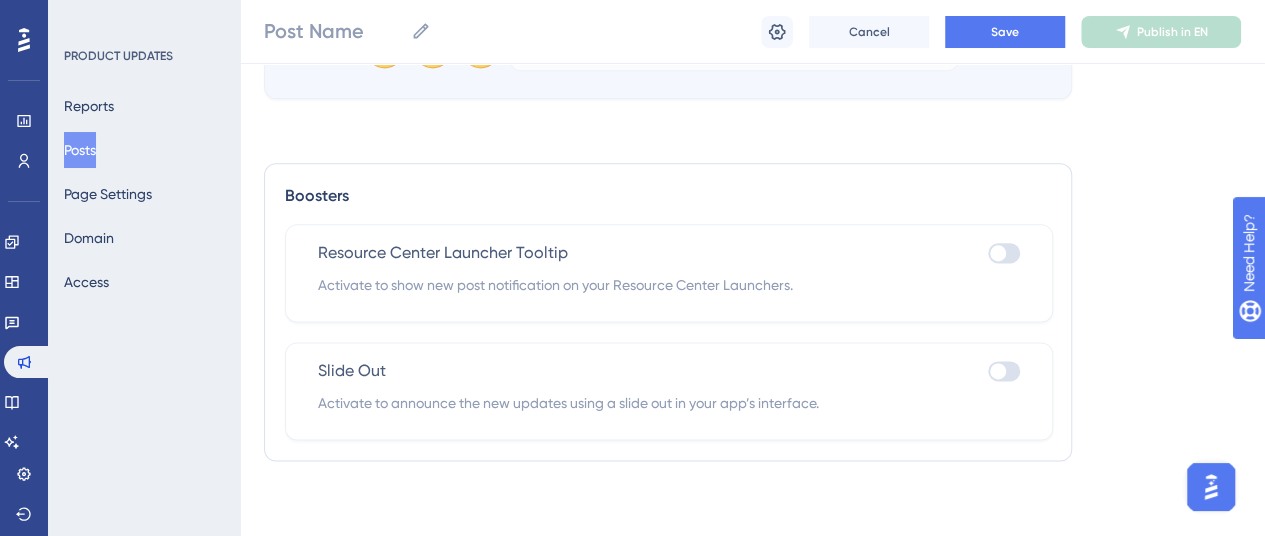 click at bounding box center [998, 253] 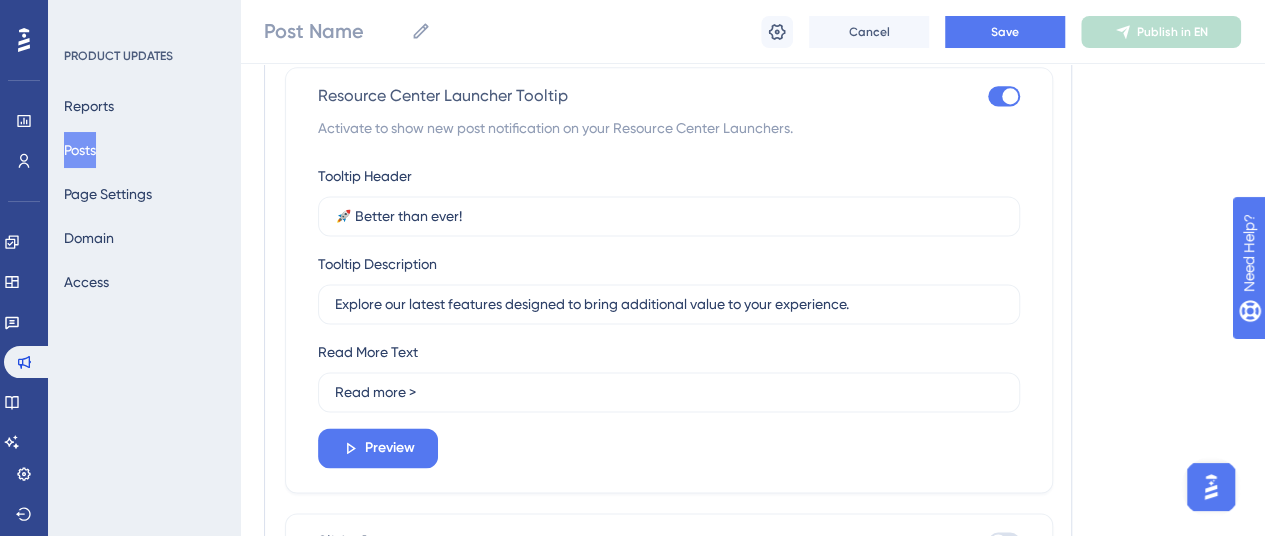 scroll, scrollTop: 1330, scrollLeft: 0, axis: vertical 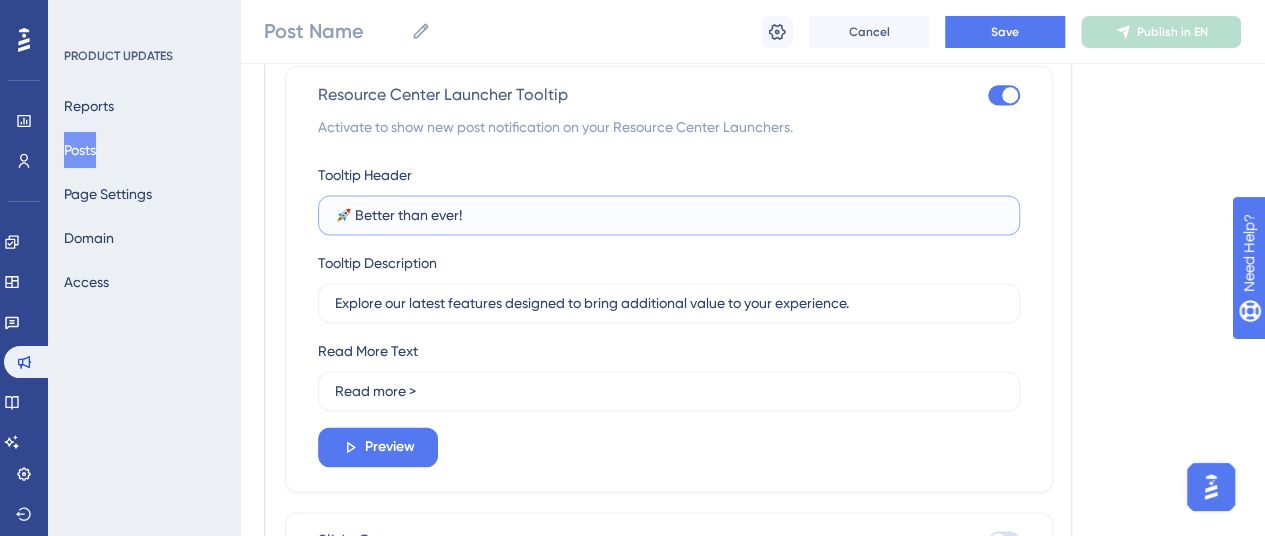 click on "🚀 Better than ever!" at bounding box center (669, 215) 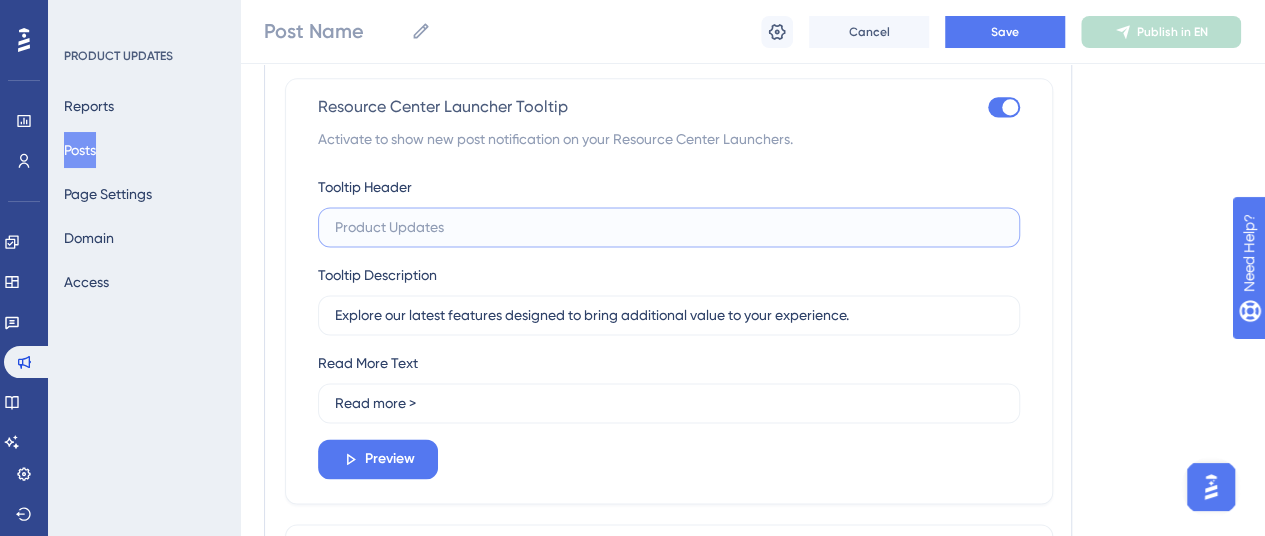 scroll, scrollTop: 1276, scrollLeft: 0, axis: vertical 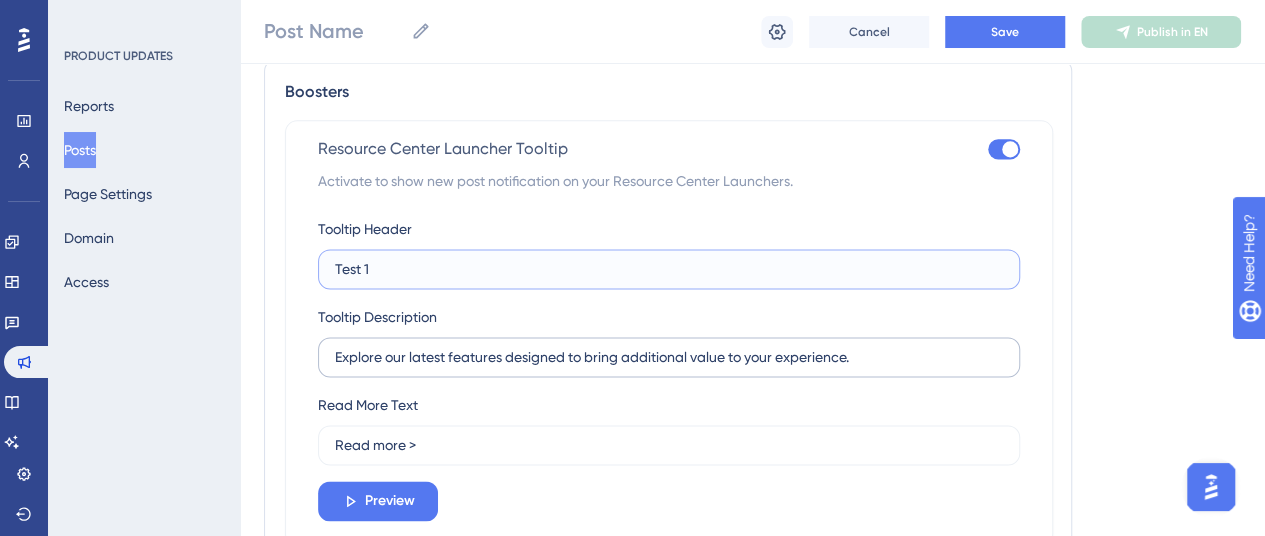 type on "Test 1" 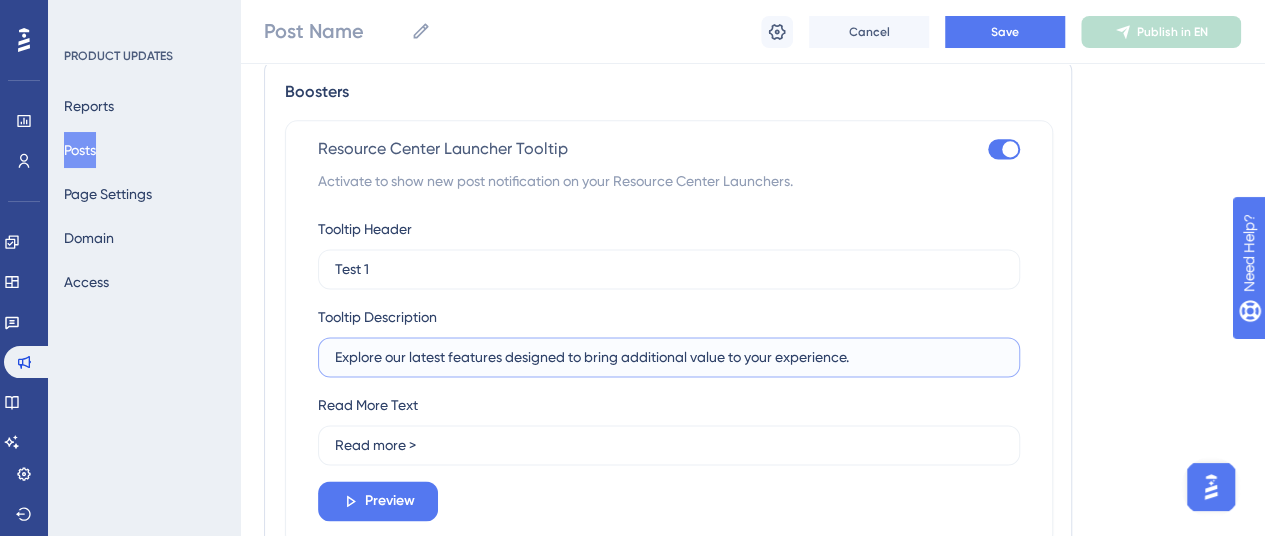 click on "Explore our latest features designed to bring additional value to your experience." at bounding box center [669, 357] 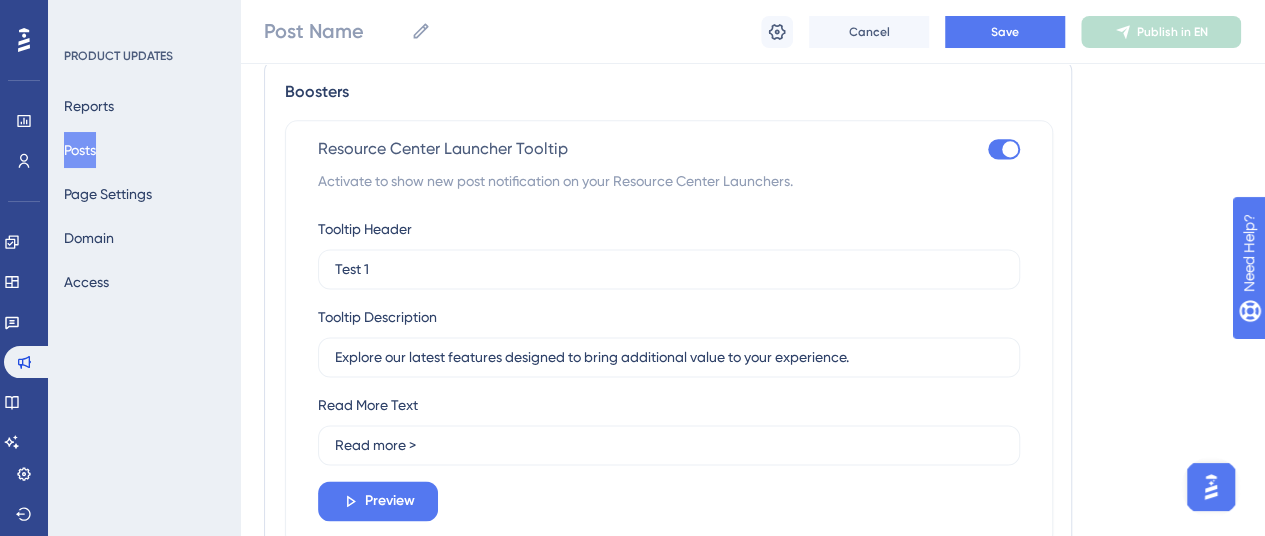 click on "Read More Text Read more >" at bounding box center [669, 429] 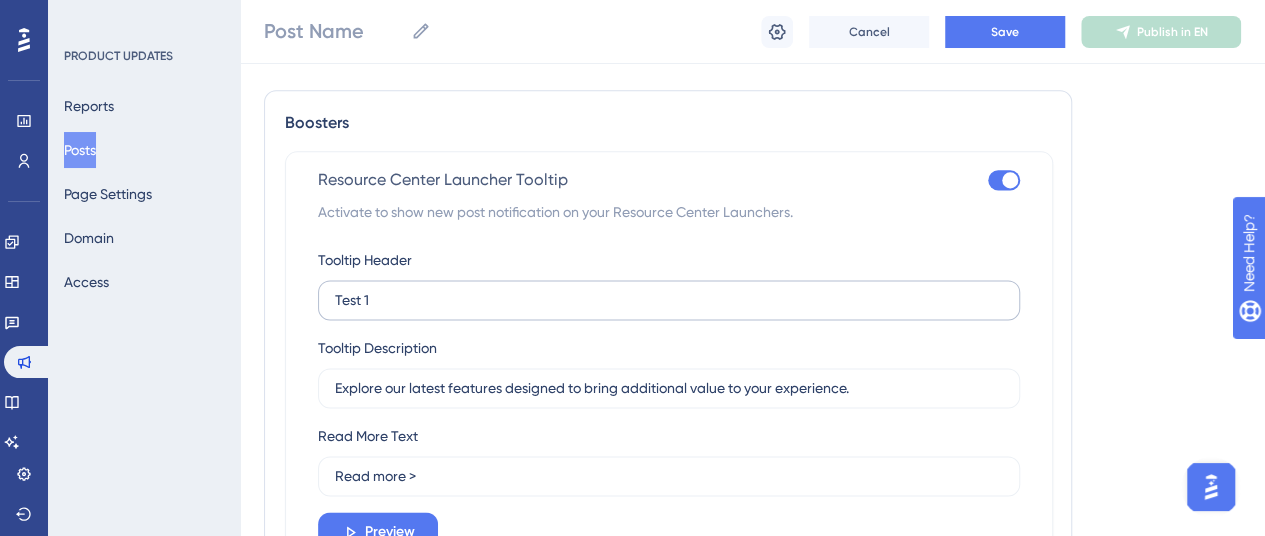 scroll, scrollTop: 1500, scrollLeft: 0, axis: vertical 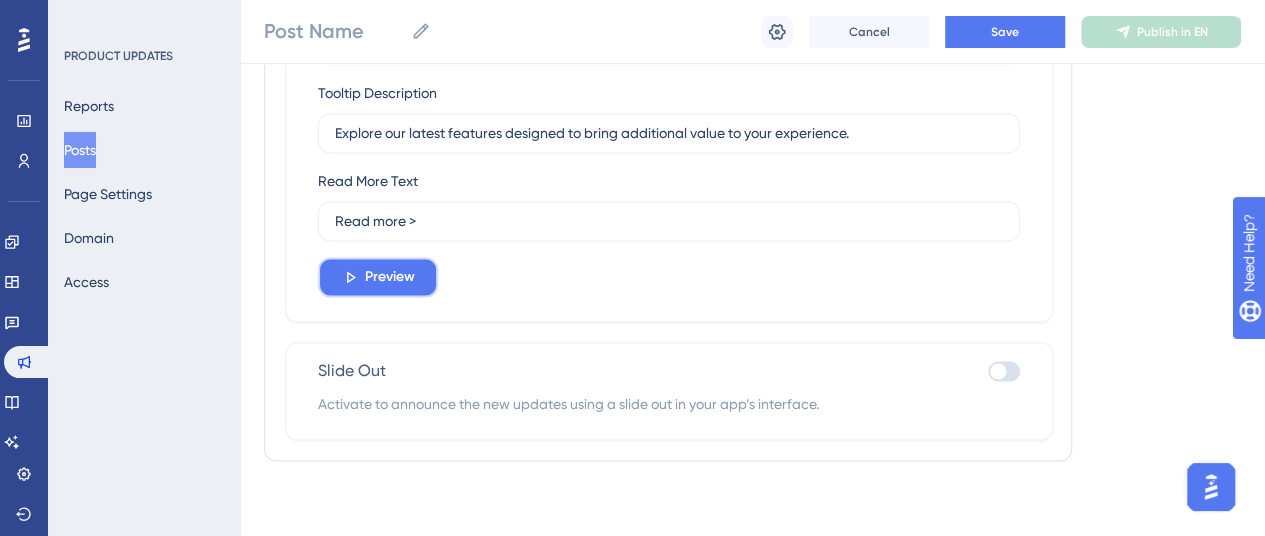 click on "Preview" at bounding box center [390, 277] 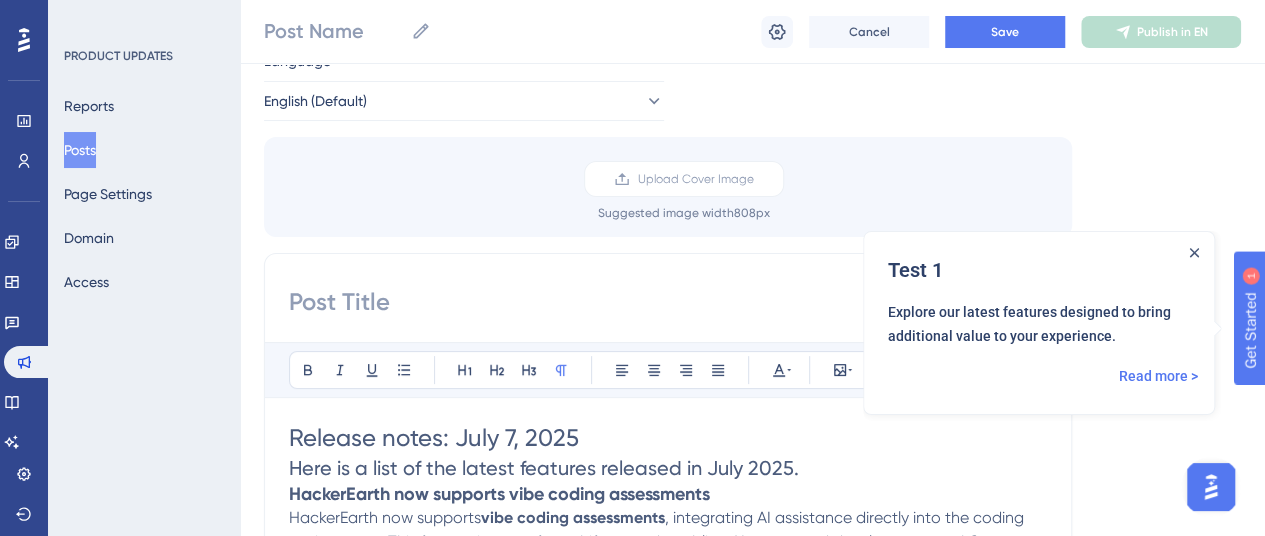 scroll, scrollTop: 63, scrollLeft: 0, axis: vertical 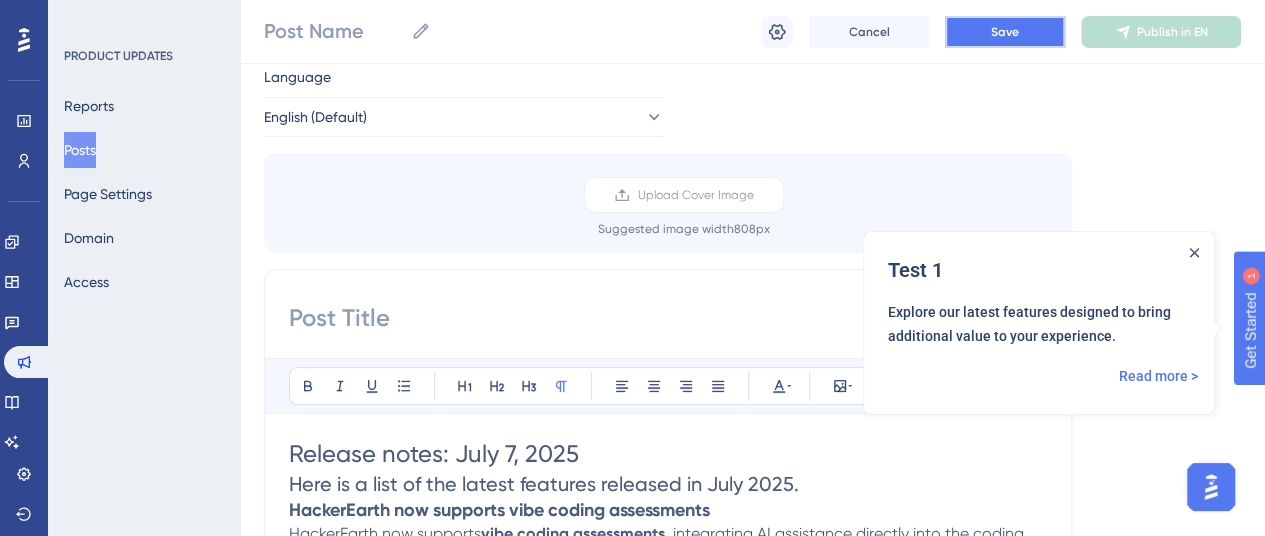 click on "Save" at bounding box center (1005, 32) 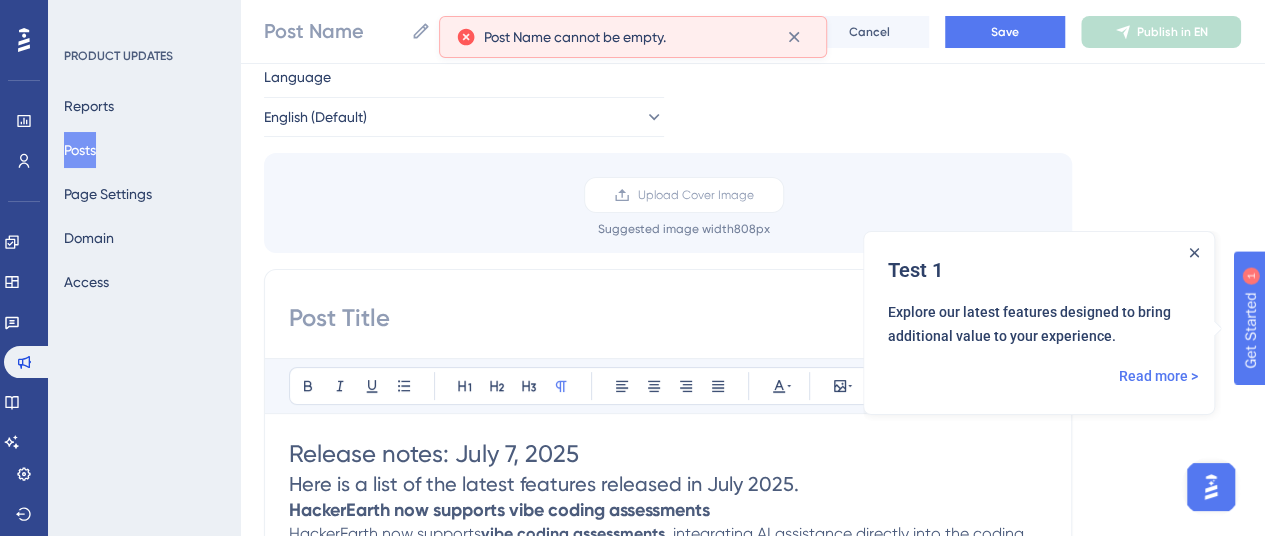 click at bounding box center (668, 318) 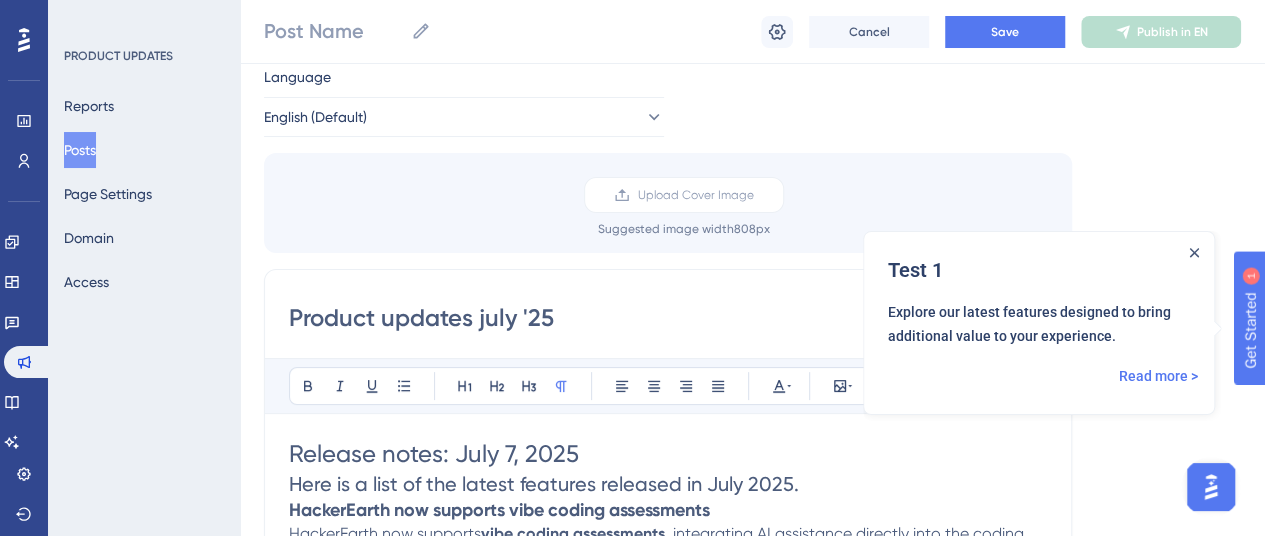 click on "Product updates july '25" at bounding box center [668, 318] 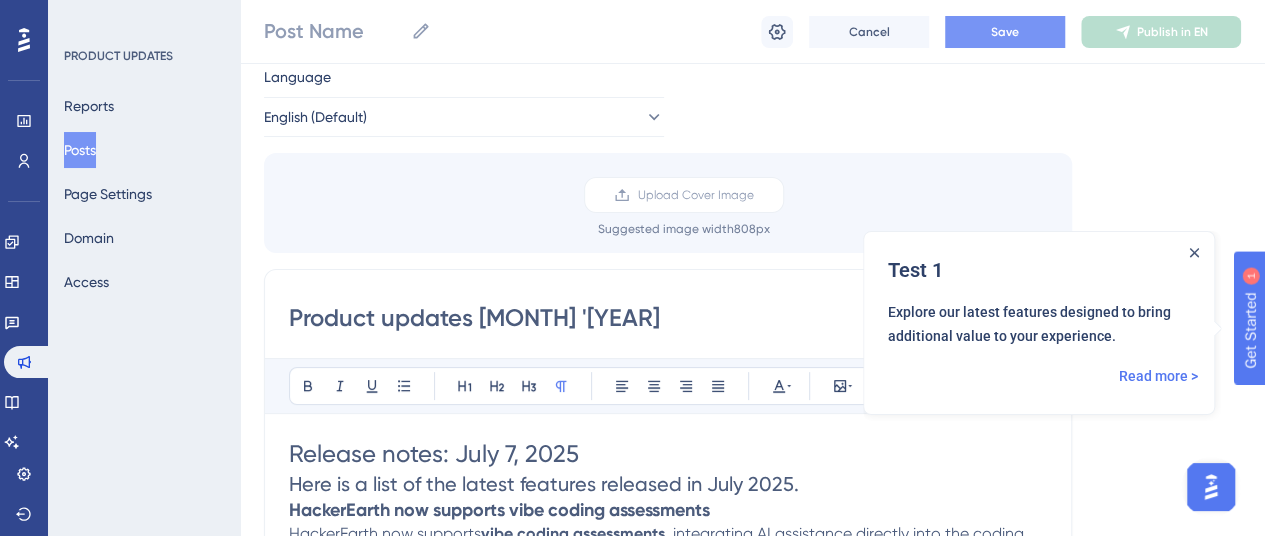 type on "Product updates [MONTH] '[YEAR]" 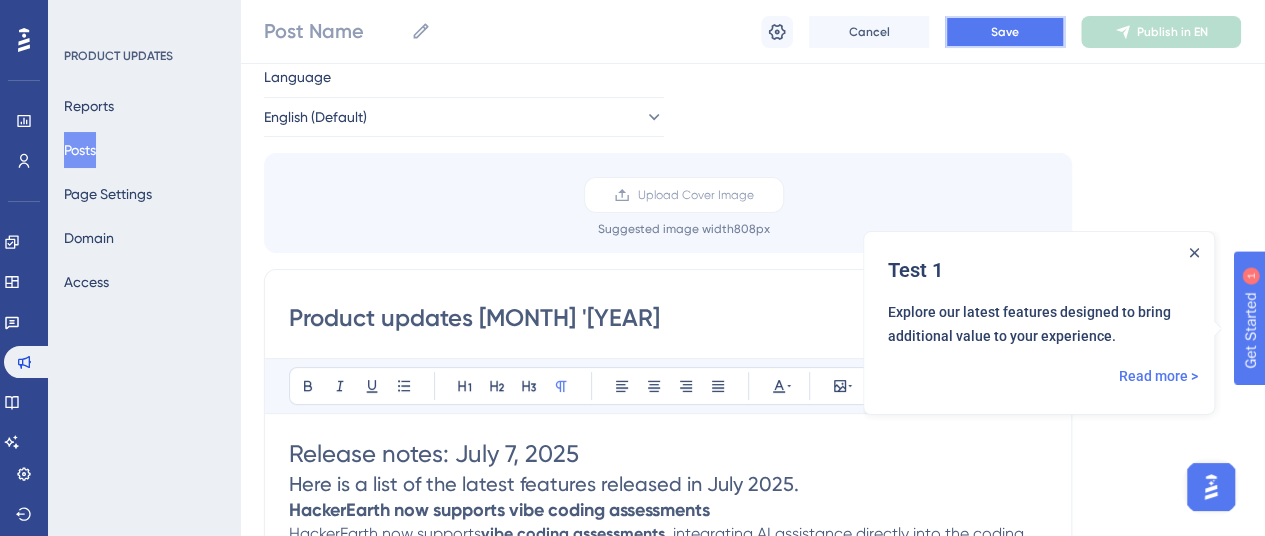 click on "Save" at bounding box center (1005, 32) 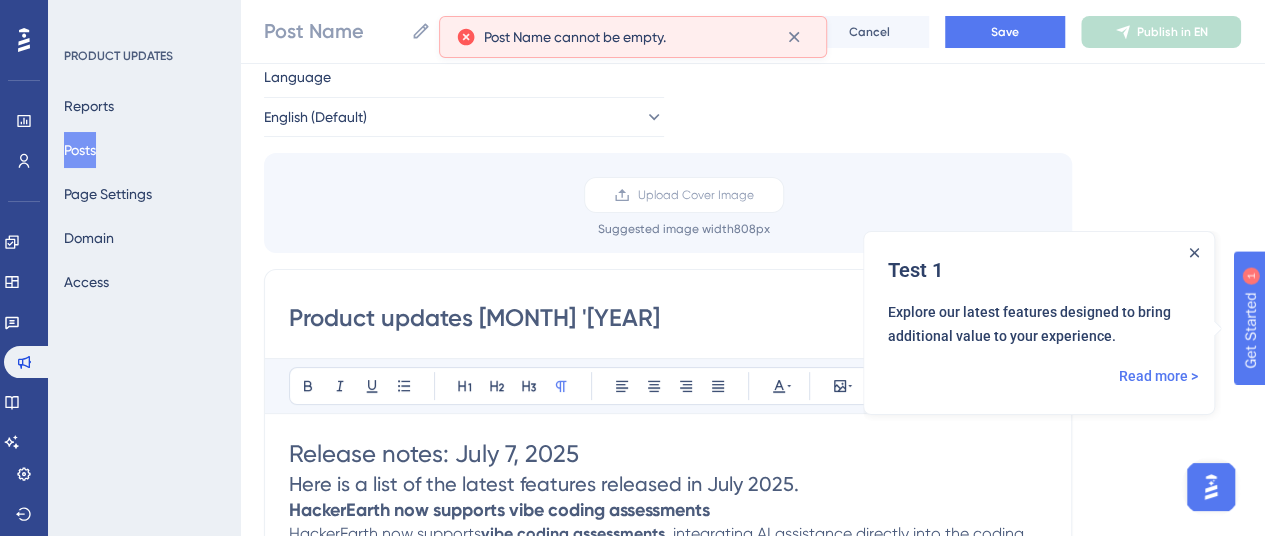 click on "Product updates [MONTH] '[YEAR]" at bounding box center [668, 318] 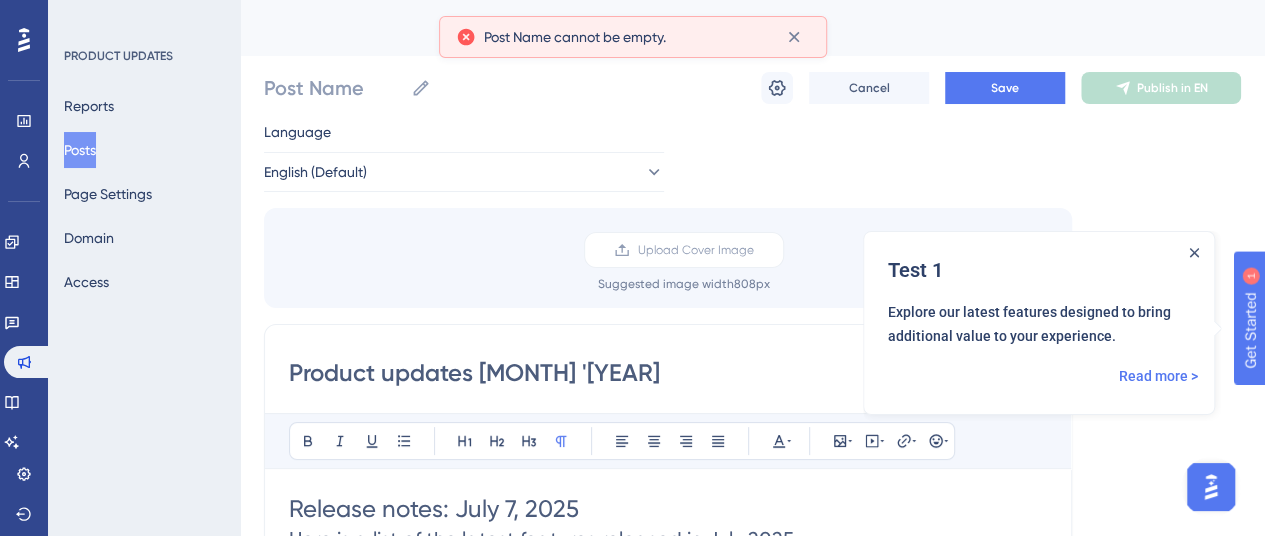 click on "Product updates [MONTH] '[YEAR]" at bounding box center (668, 373) 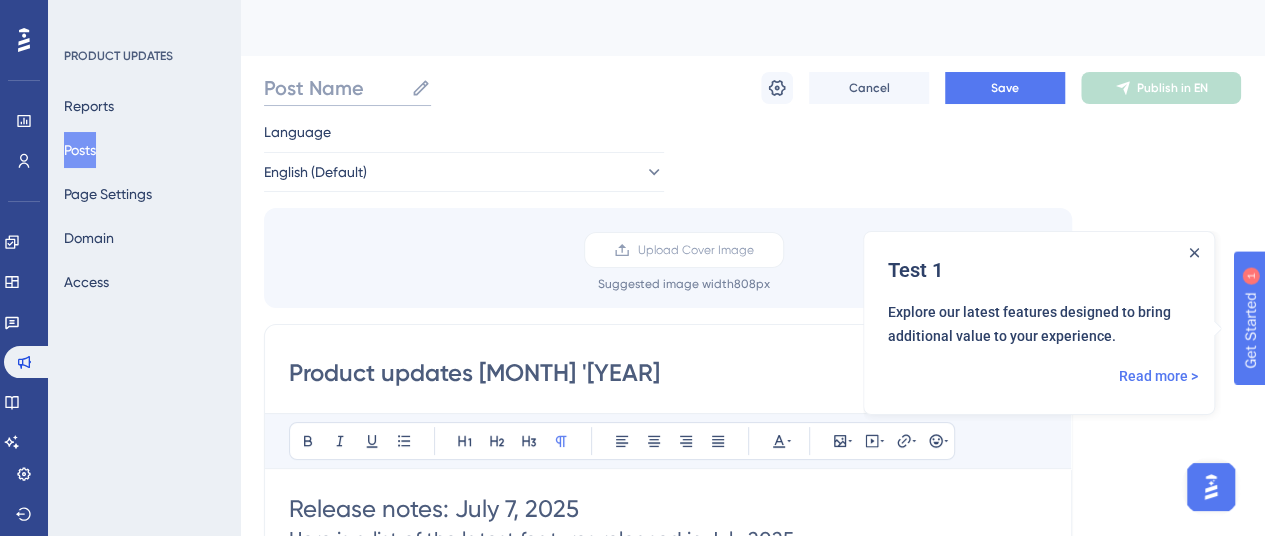 click on "Post Name" at bounding box center (333, 88) 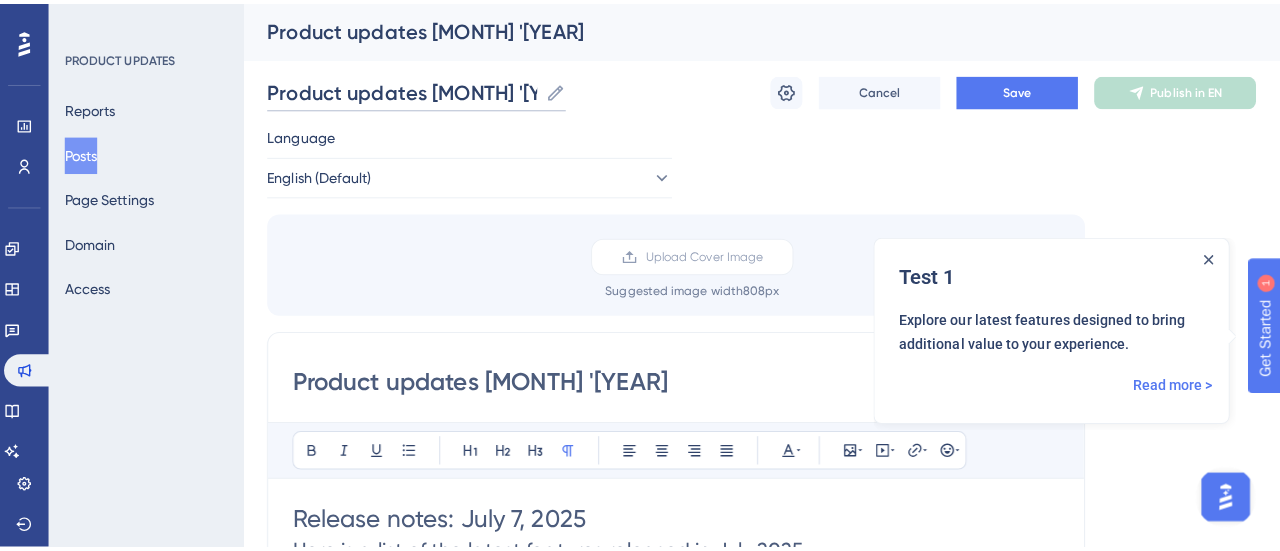 scroll, scrollTop: 0, scrollLeft: 0, axis: both 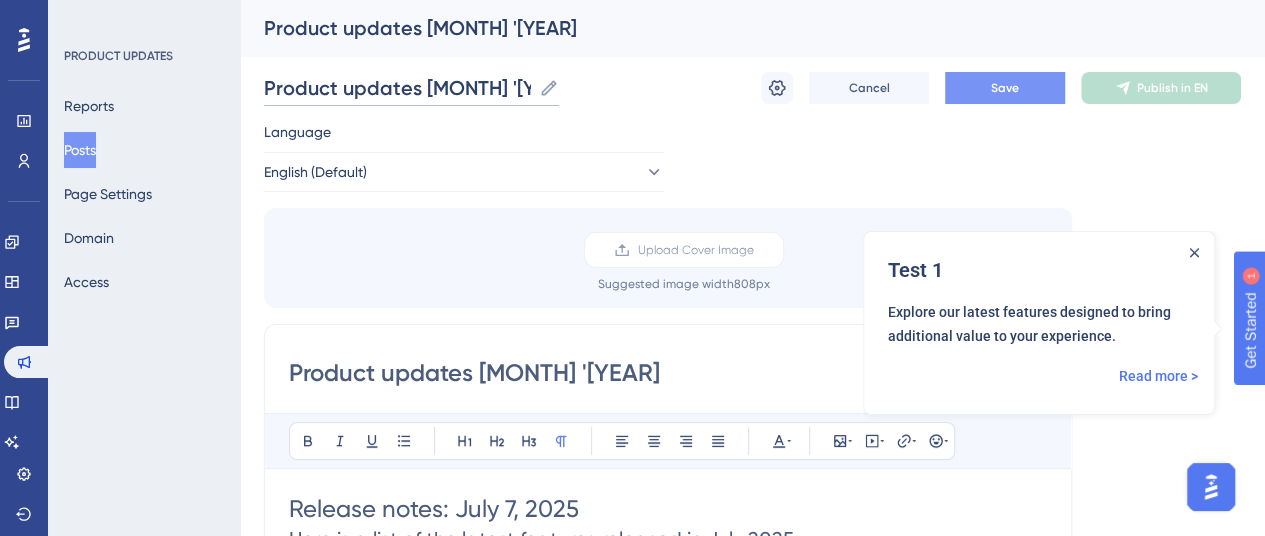 type on "Product updates [MONTH] '[YEAR]" 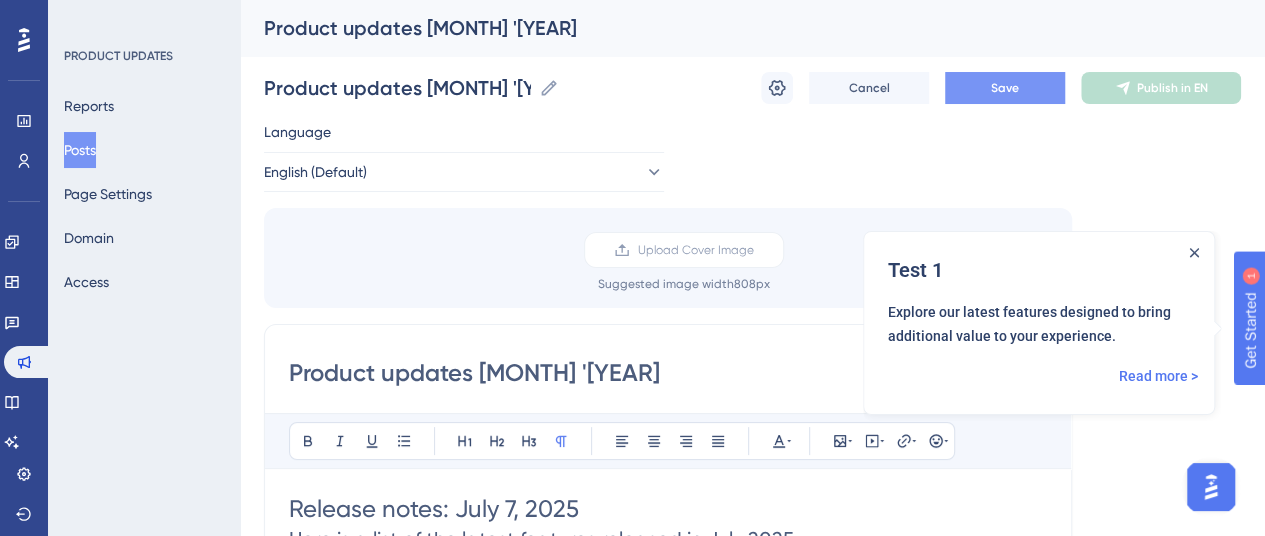 click on "Save" at bounding box center (1005, 88) 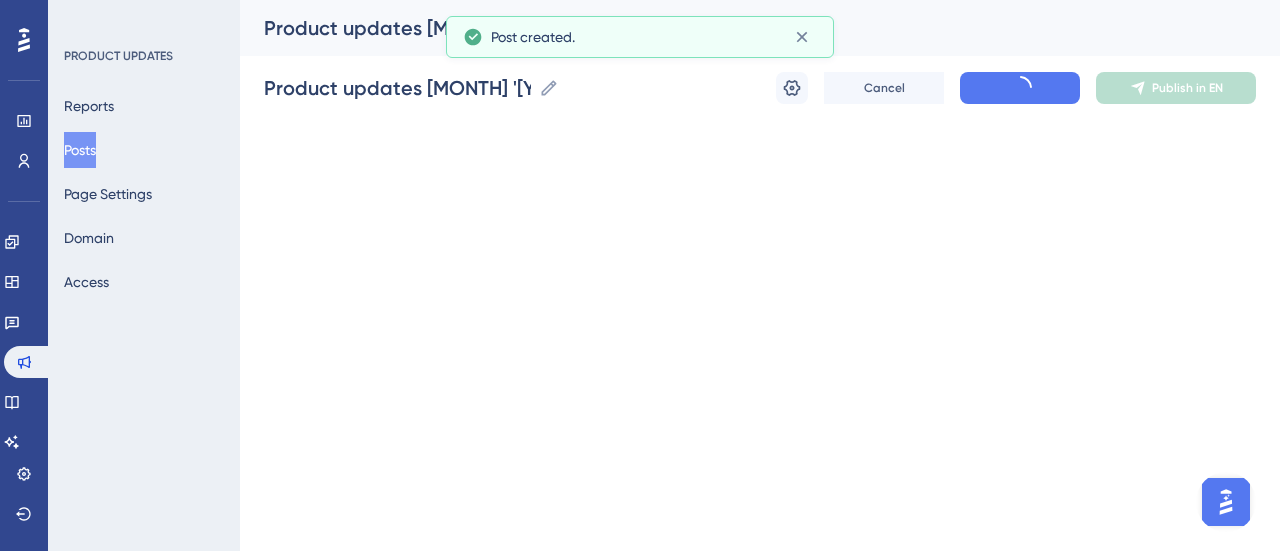 scroll, scrollTop: 2253, scrollLeft: 0, axis: vertical 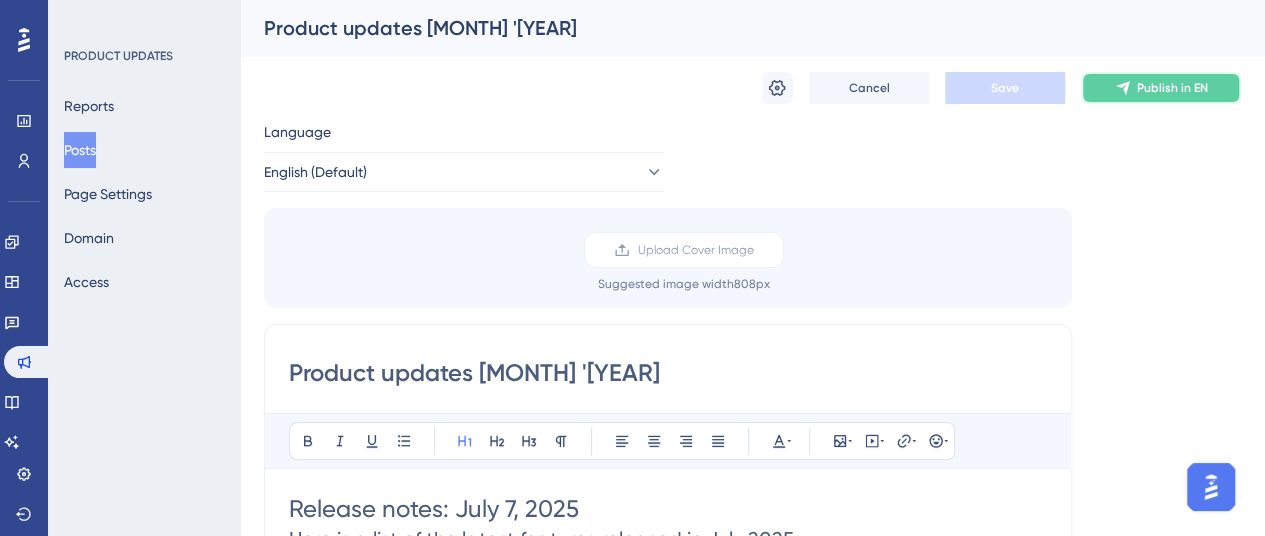 click on "Publish in EN" at bounding box center (1172, 88) 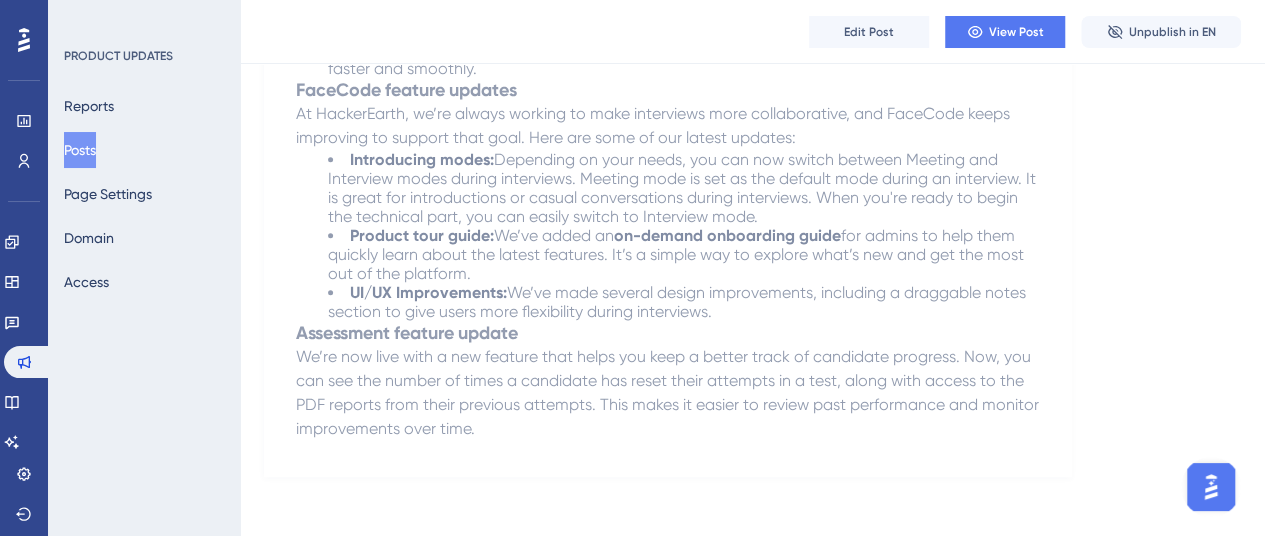 scroll, scrollTop: 572, scrollLeft: 0, axis: vertical 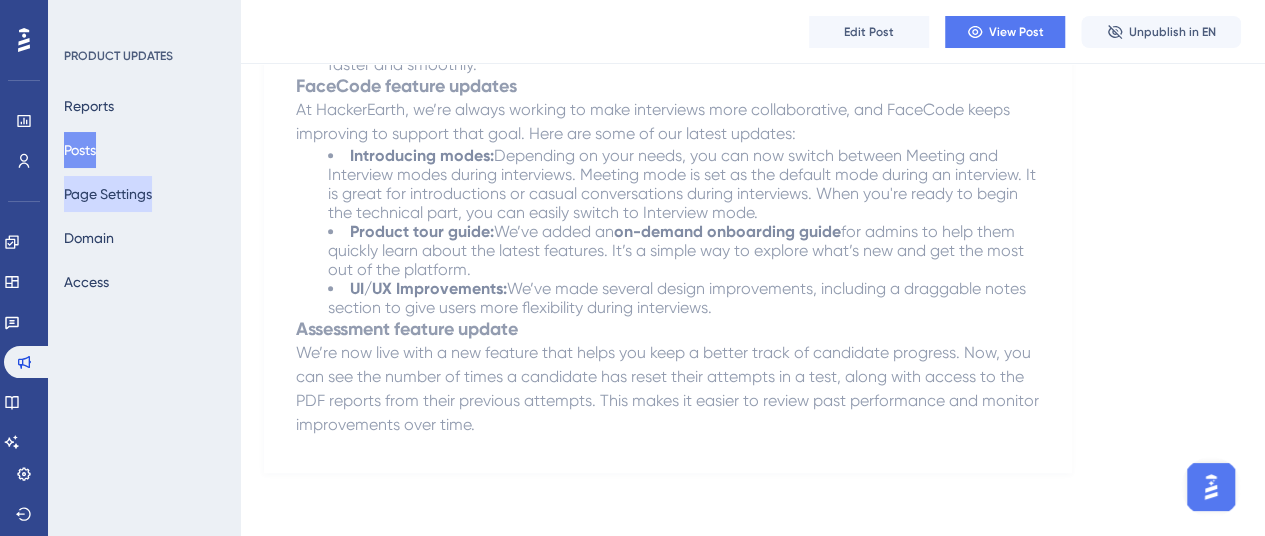 click on "Page Settings" at bounding box center [108, 194] 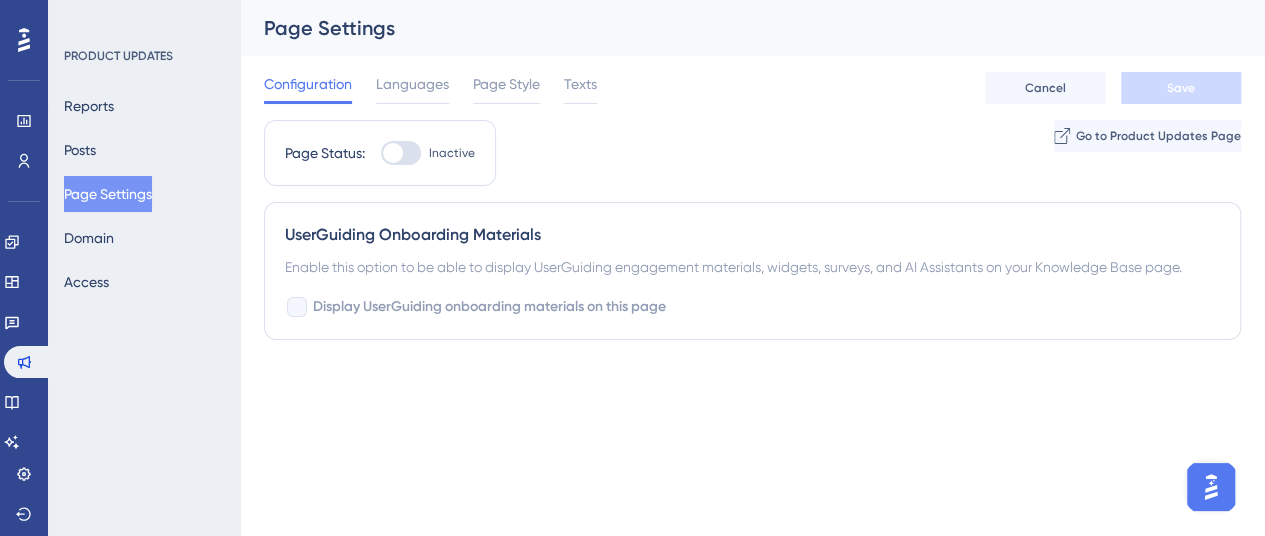 scroll, scrollTop: 0, scrollLeft: 0, axis: both 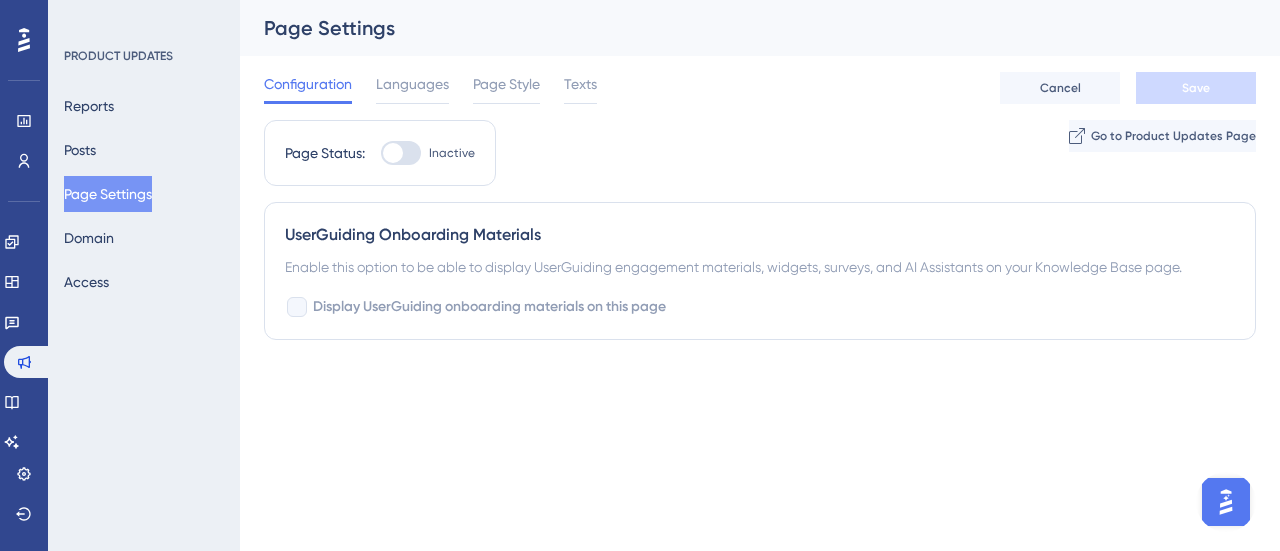 click at bounding box center [297, 307] 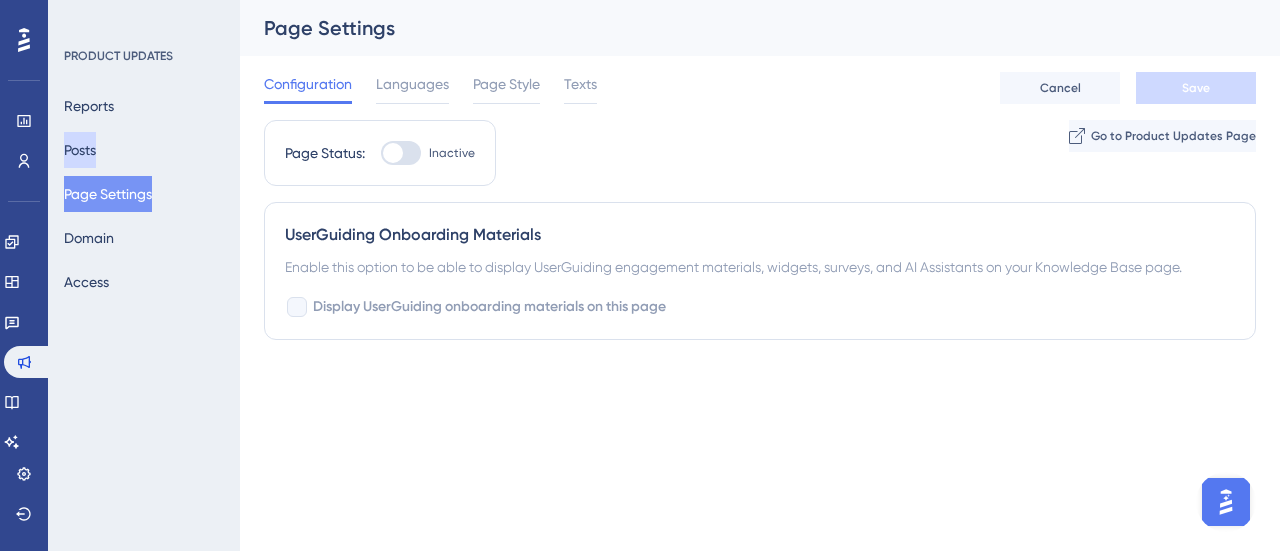 click on "Posts" at bounding box center [80, 150] 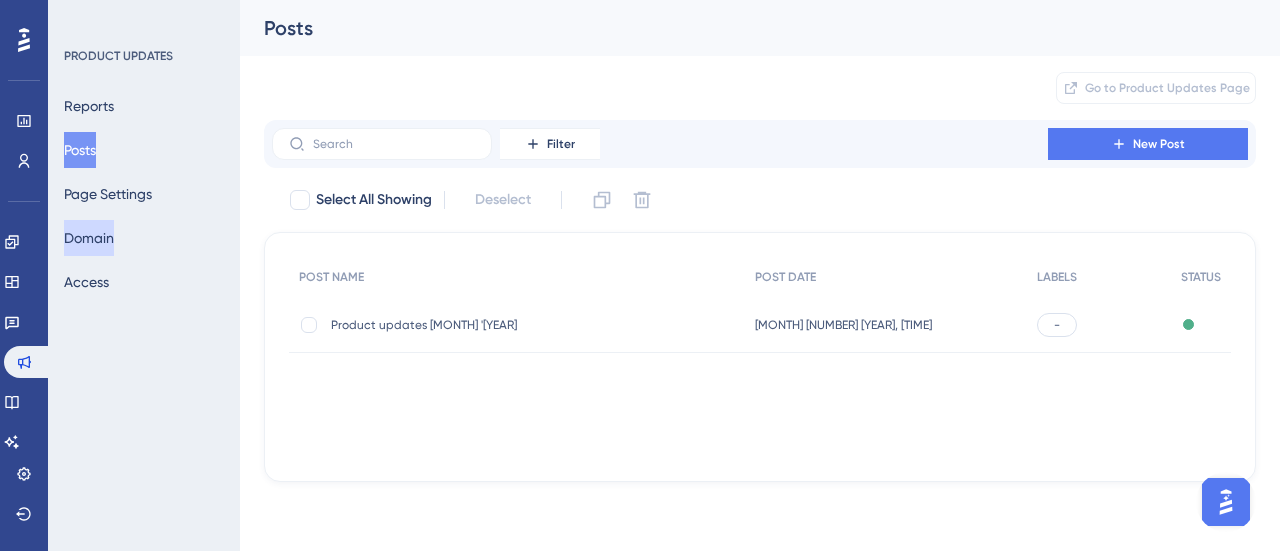 click on "Domain" at bounding box center [89, 238] 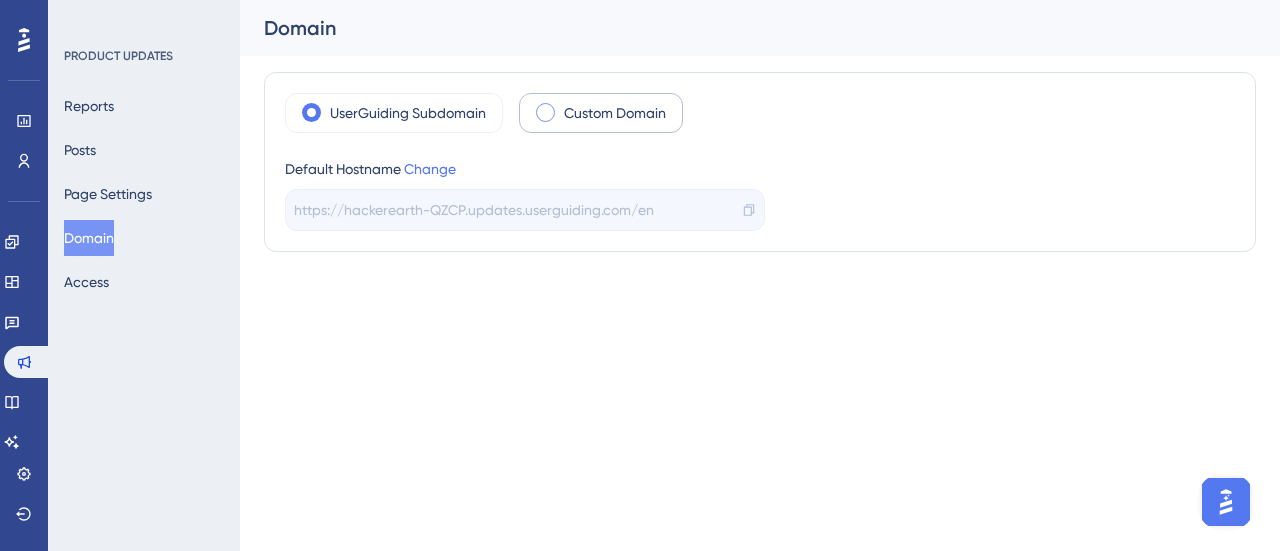 click on "Custom Domain" at bounding box center (601, 113) 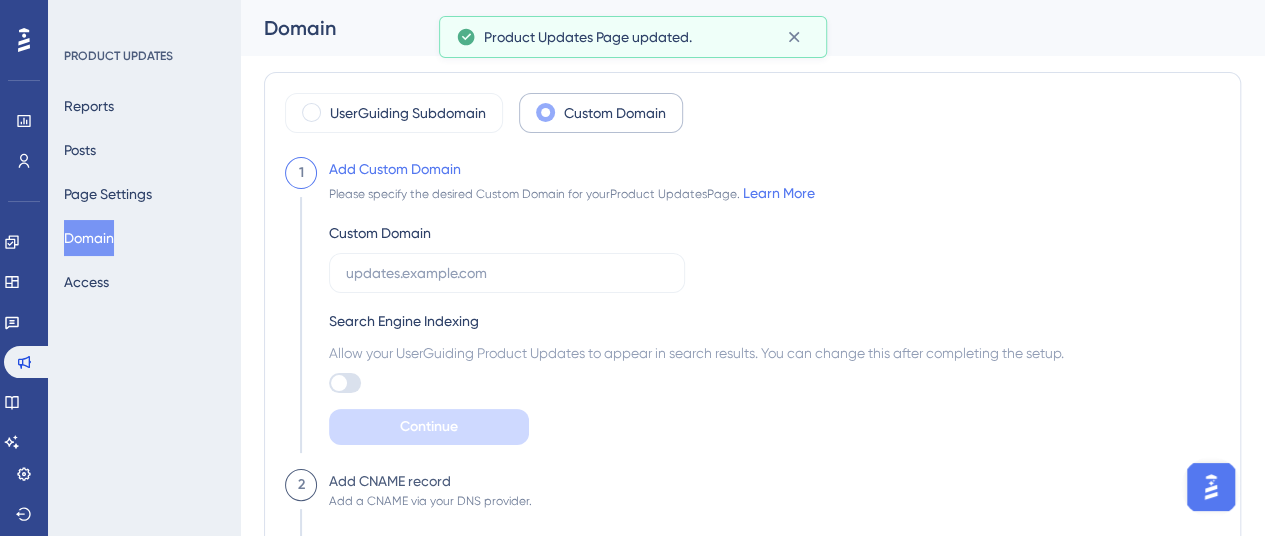 scroll, scrollTop: 2268, scrollLeft: 0, axis: vertical 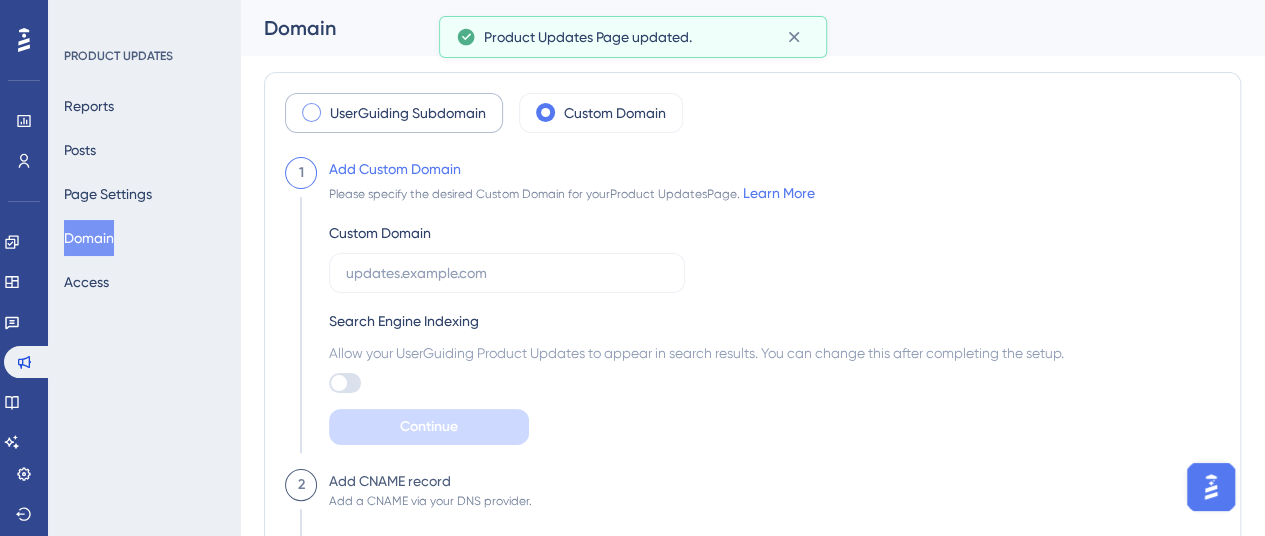 click on "UserGuiding Subdomain" at bounding box center (394, 113) 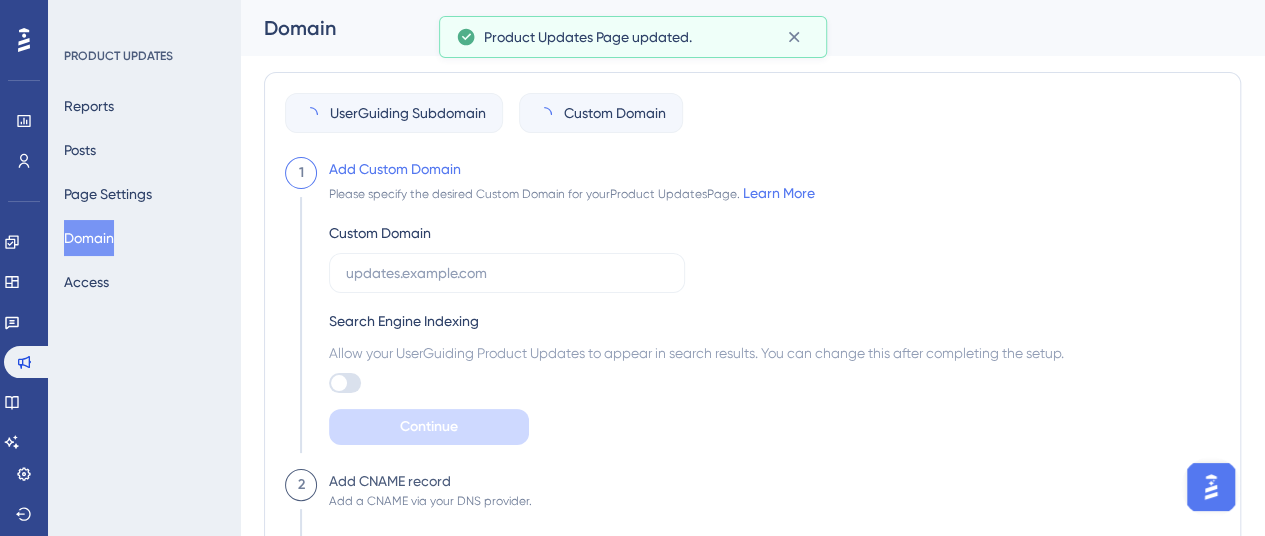click on "UserGuiding Subdomain" at bounding box center (394, 113) 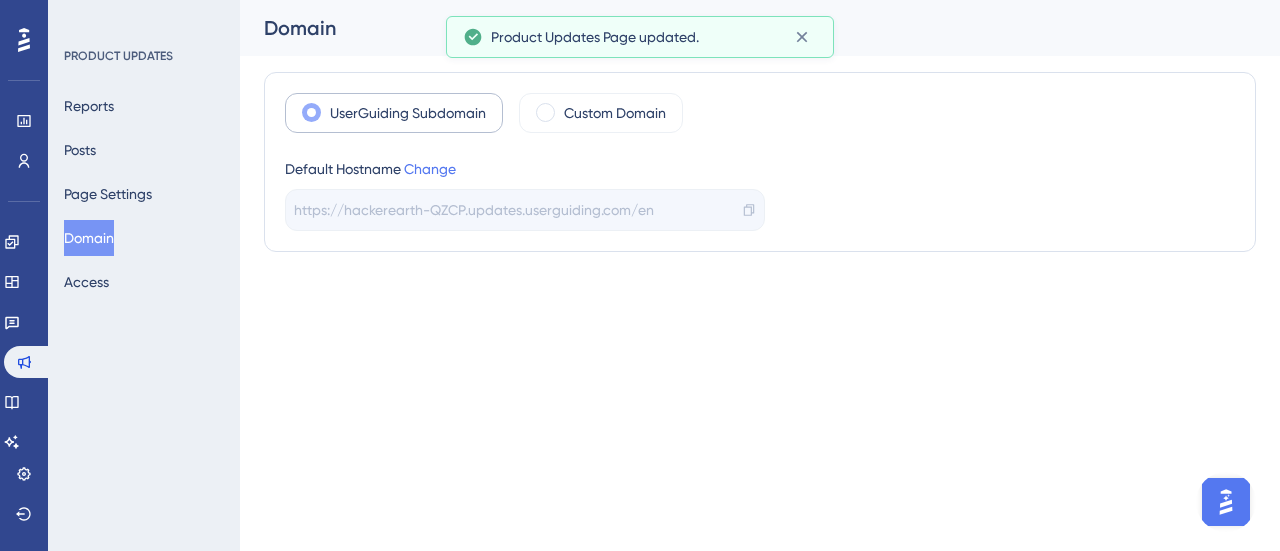 scroll, scrollTop: 2253, scrollLeft: 0, axis: vertical 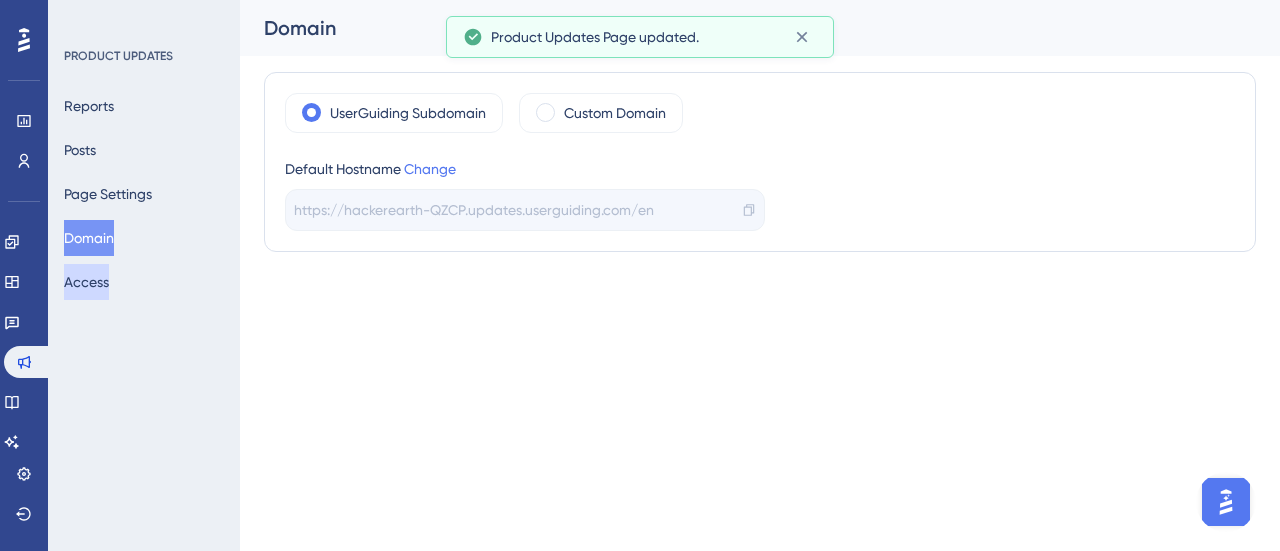 click on "Access" at bounding box center (86, 282) 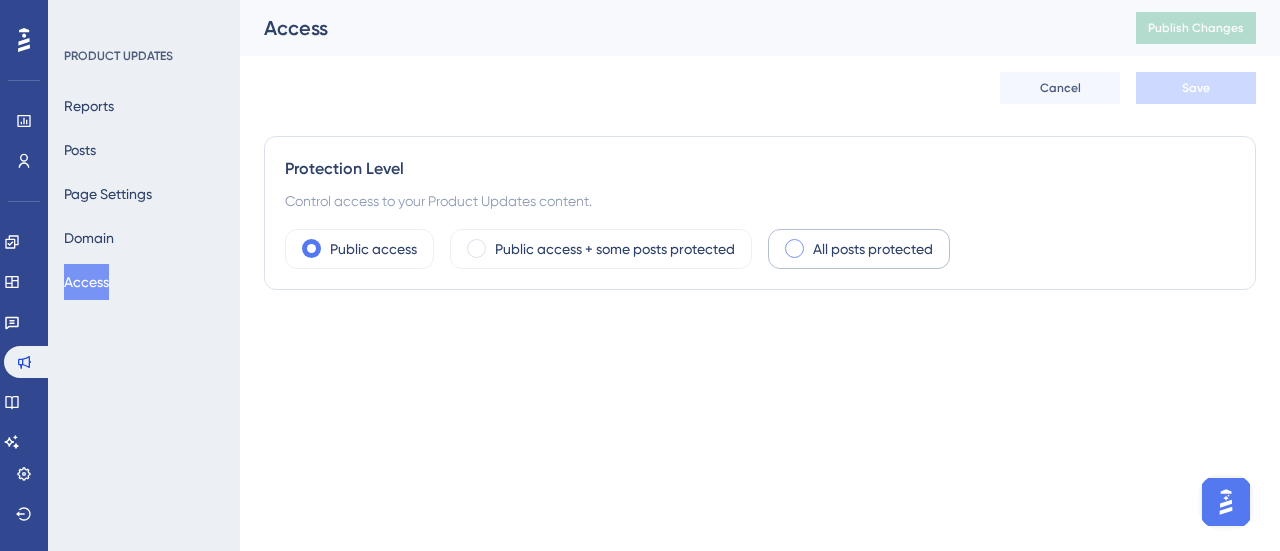 click at bounding box center [794, 248] 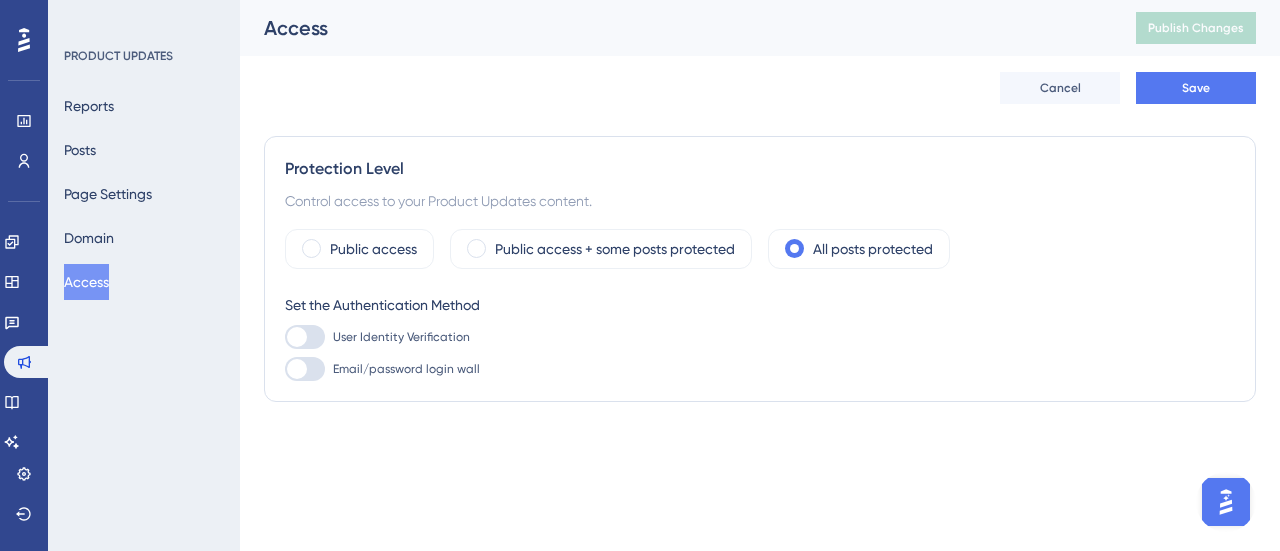 click on "Control access to your Product Updates content." at bounding box center [760, 201] 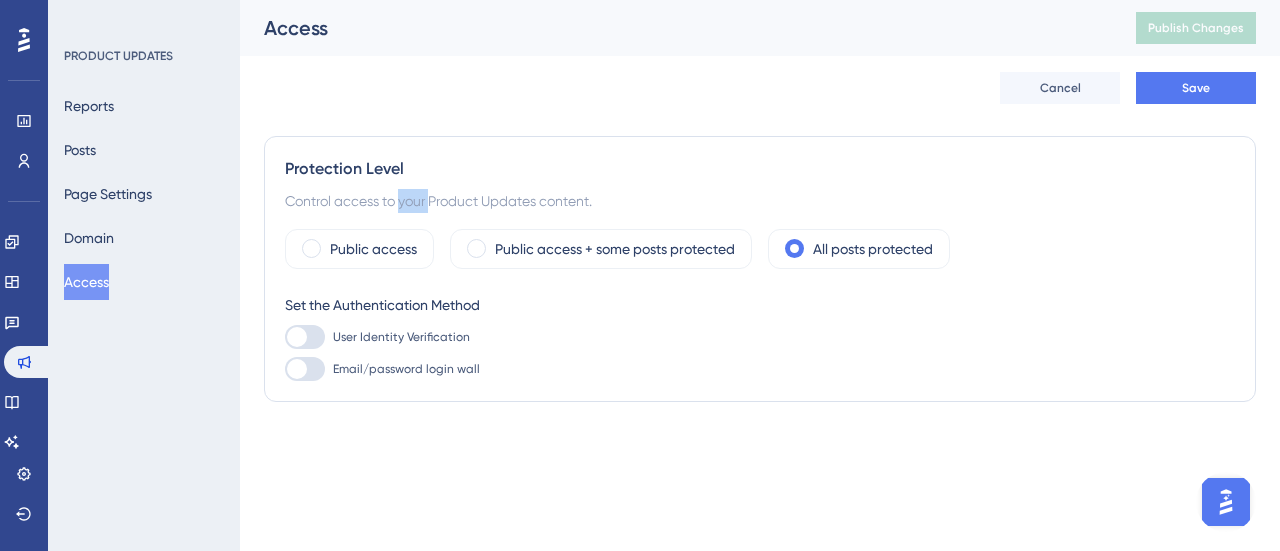 click on "Control access to your Product Updates content." at bounding box center (760, 201) 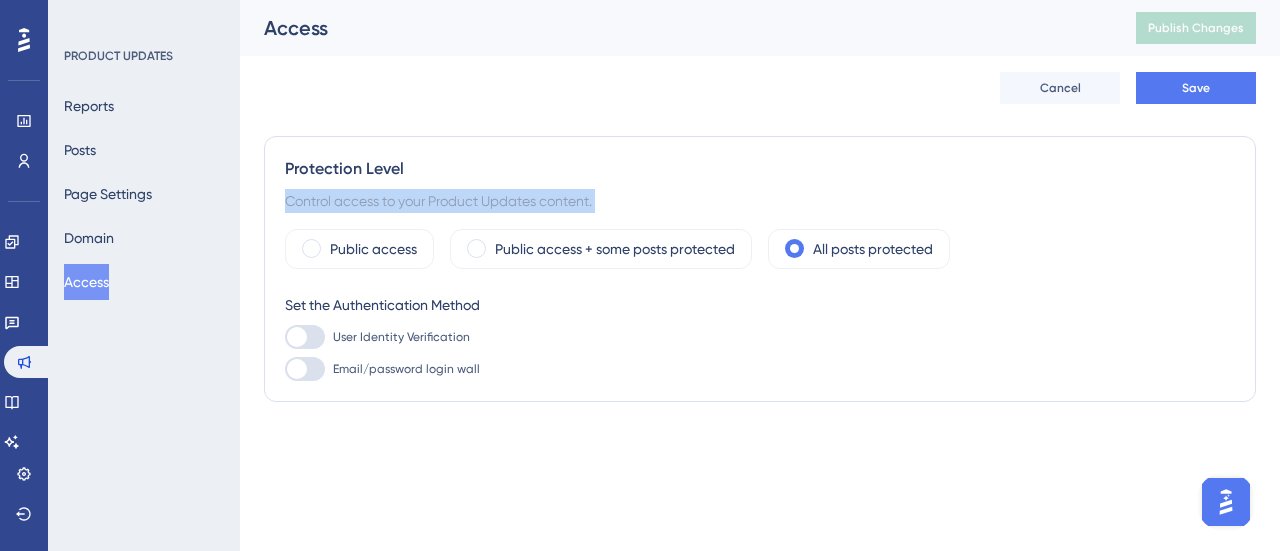 click on "Control access to your Product Updates content." at bounding box center (760, 201) 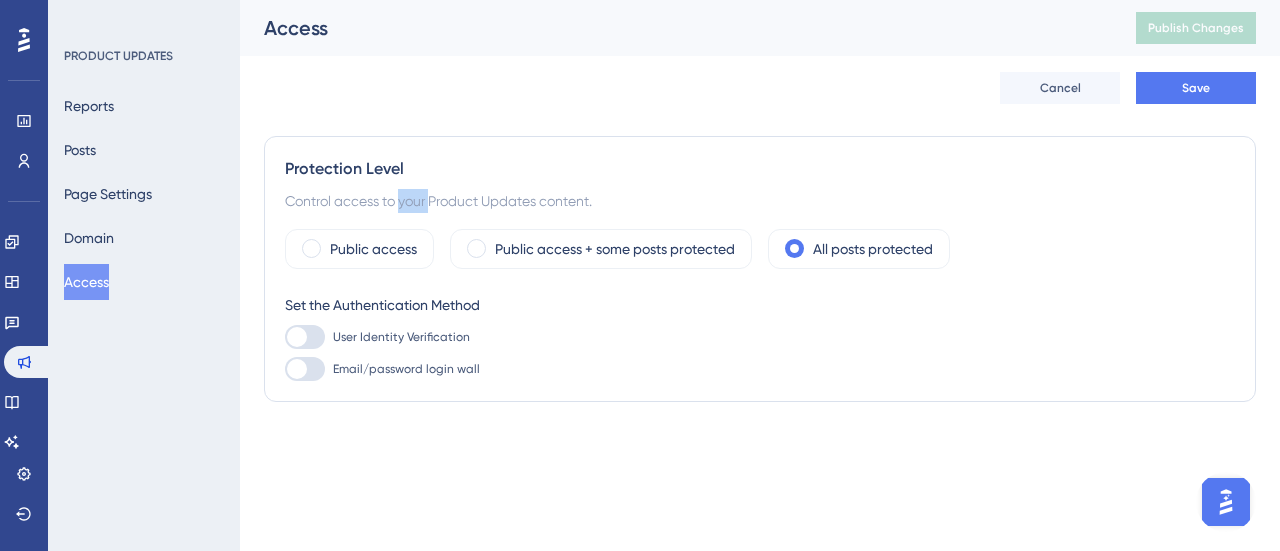 click on "Control access to your Product Updates content." at bounding box center (760, 201) 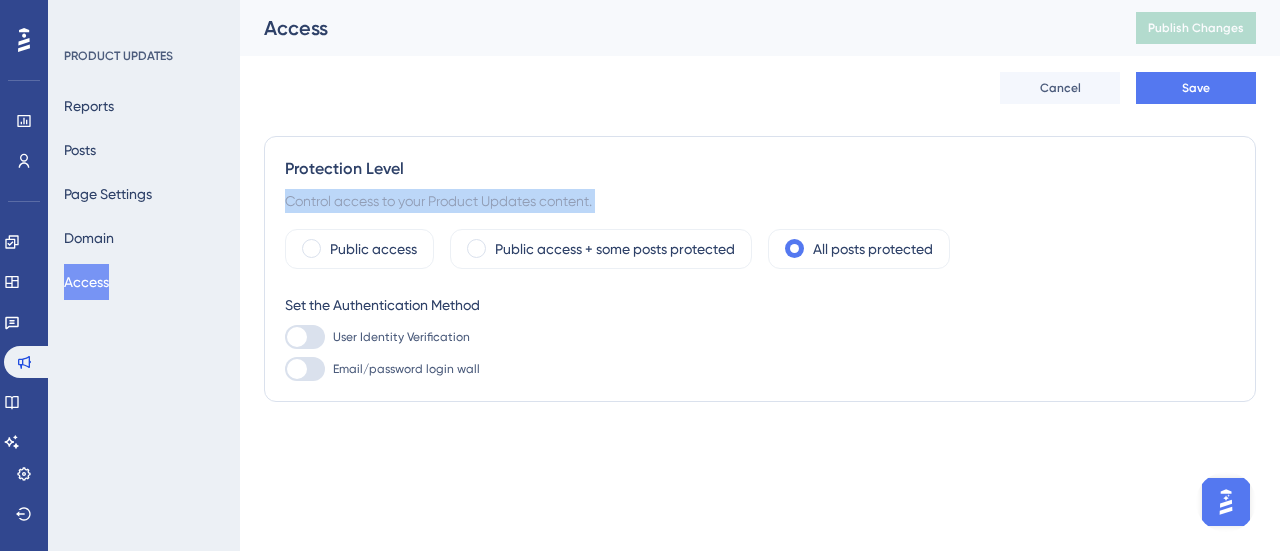 click on "Control access to your Product Updates content." at bounding box center [760, 201] 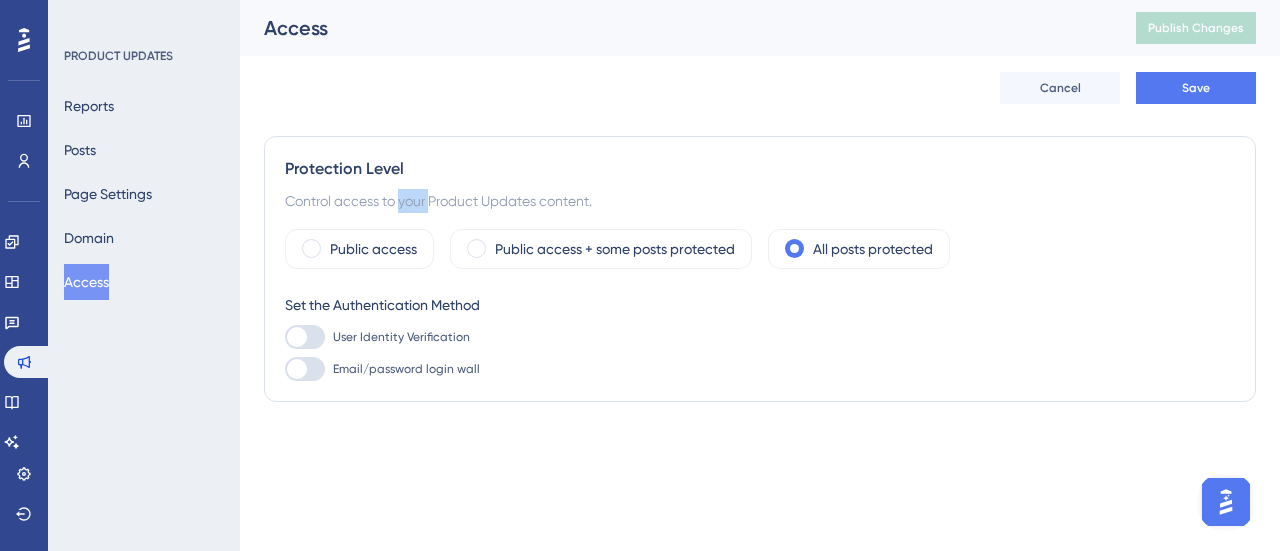 click on "Control access to your Product Updates content." at bounding box center [760, 201] 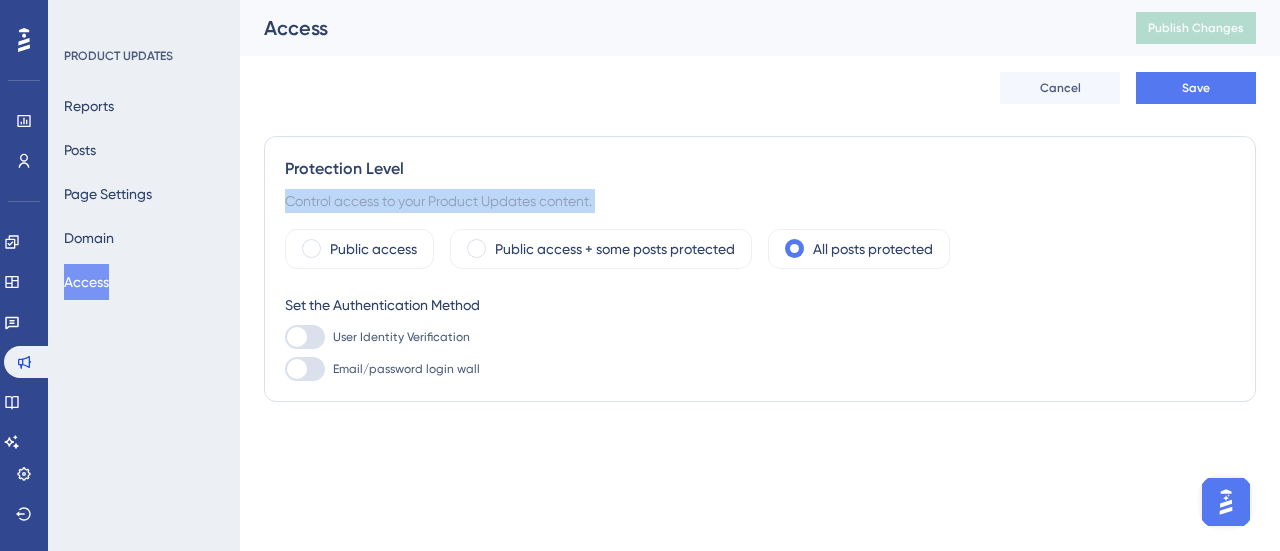 click on "Control access to your Product Updates content." at bounding box center (760, 201) 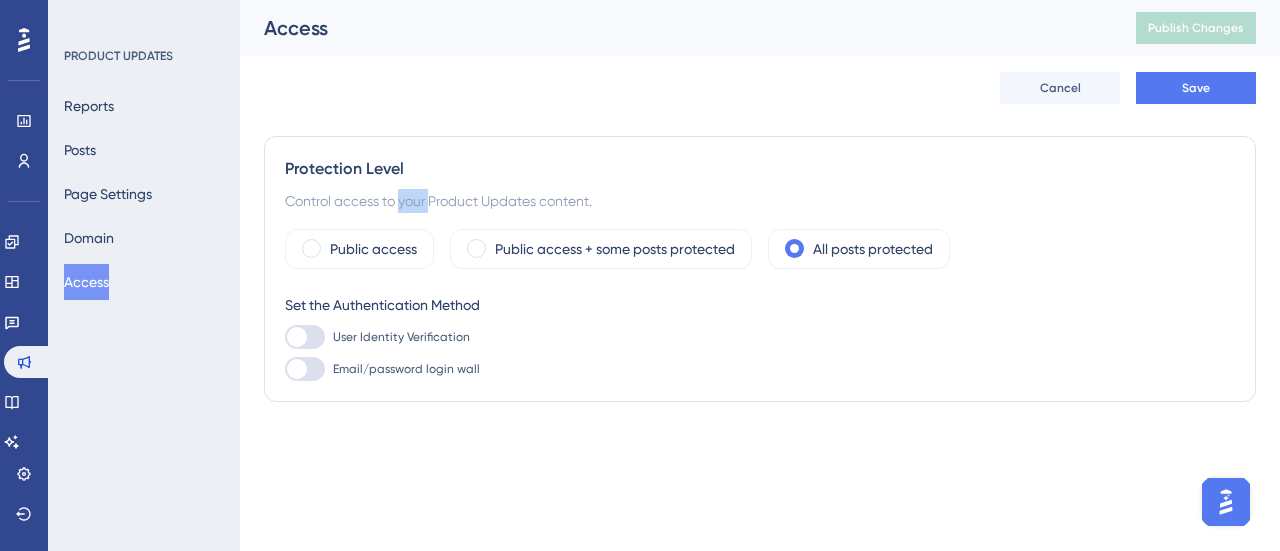 click on "Control access to your Product Updates content." at bounding box center (760, 201) 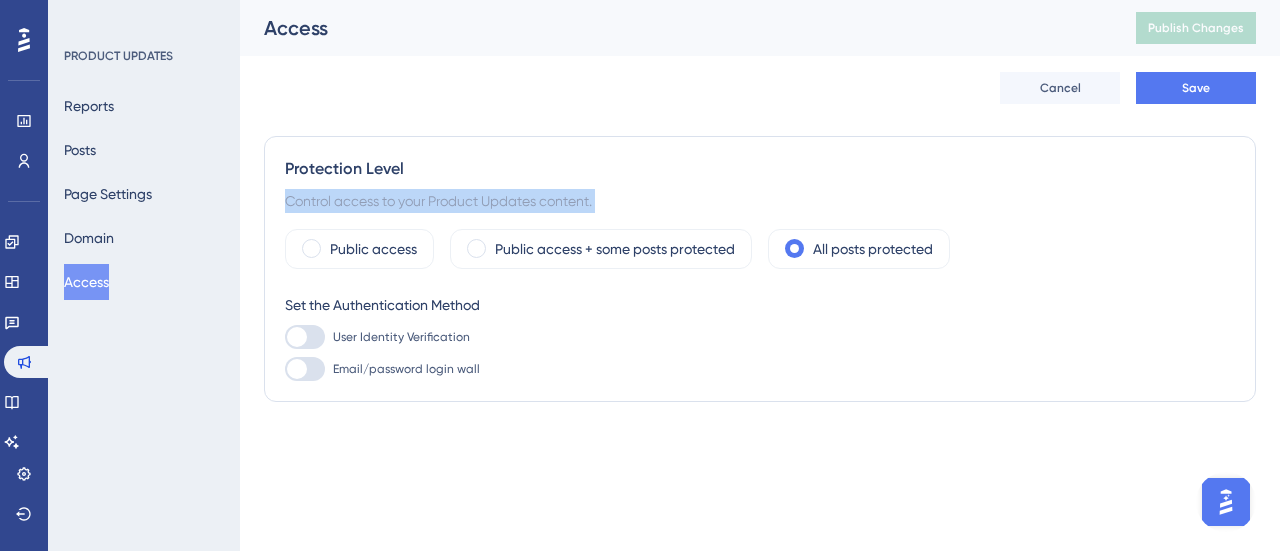click on "Control access to your Product Updates content." at bounding box center (760, 201) 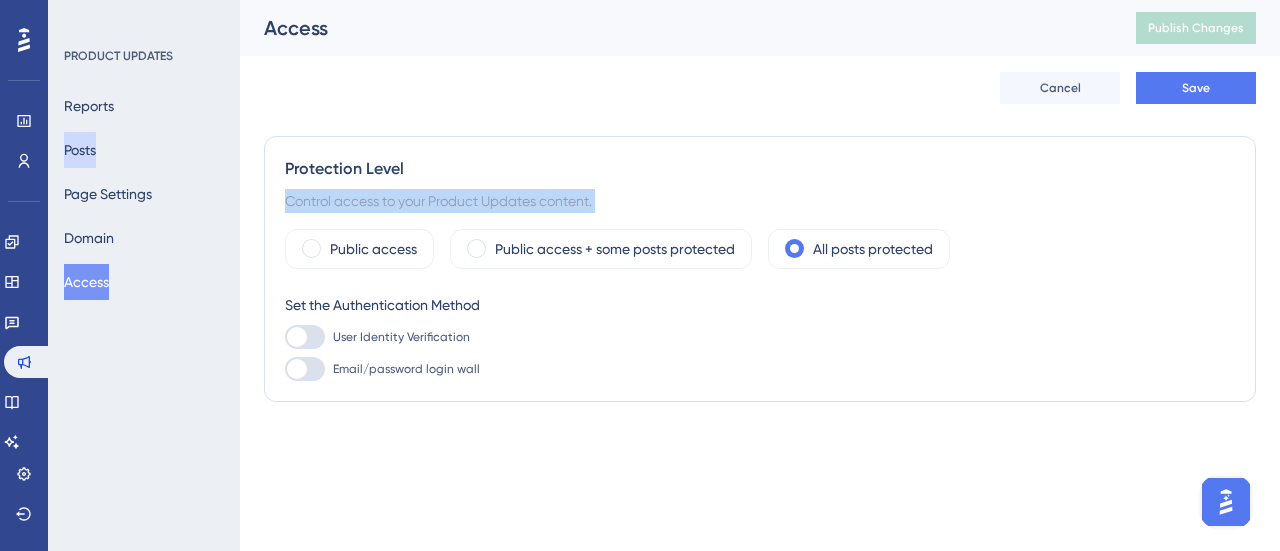 click on "Posts" at bounding box center (80, 150) 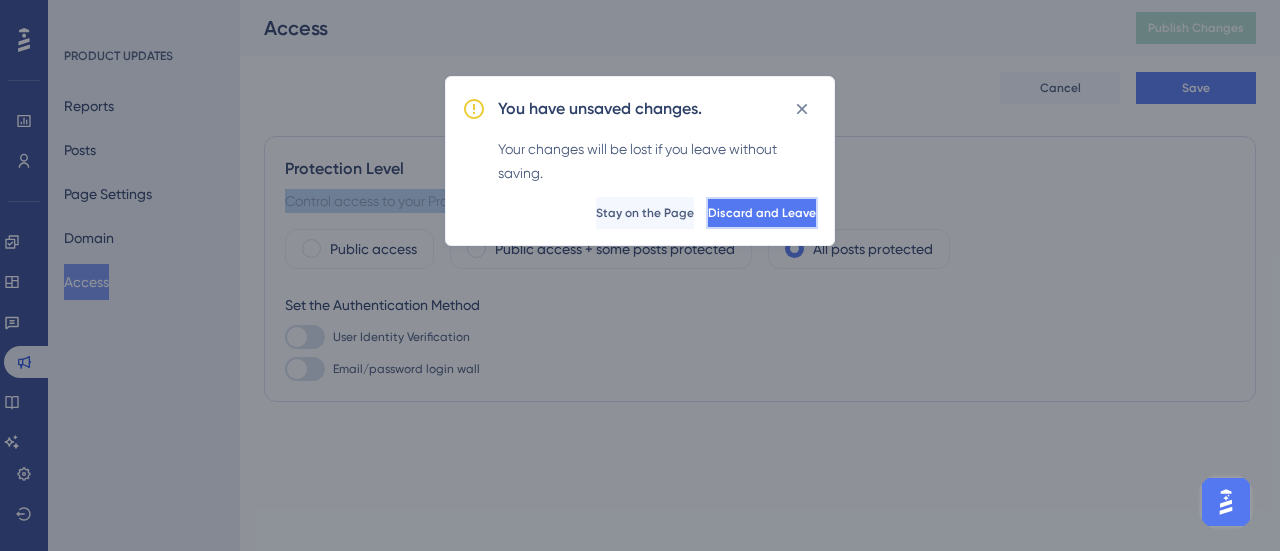 click on "Discard and Leave" at bounding box center [762, 213] 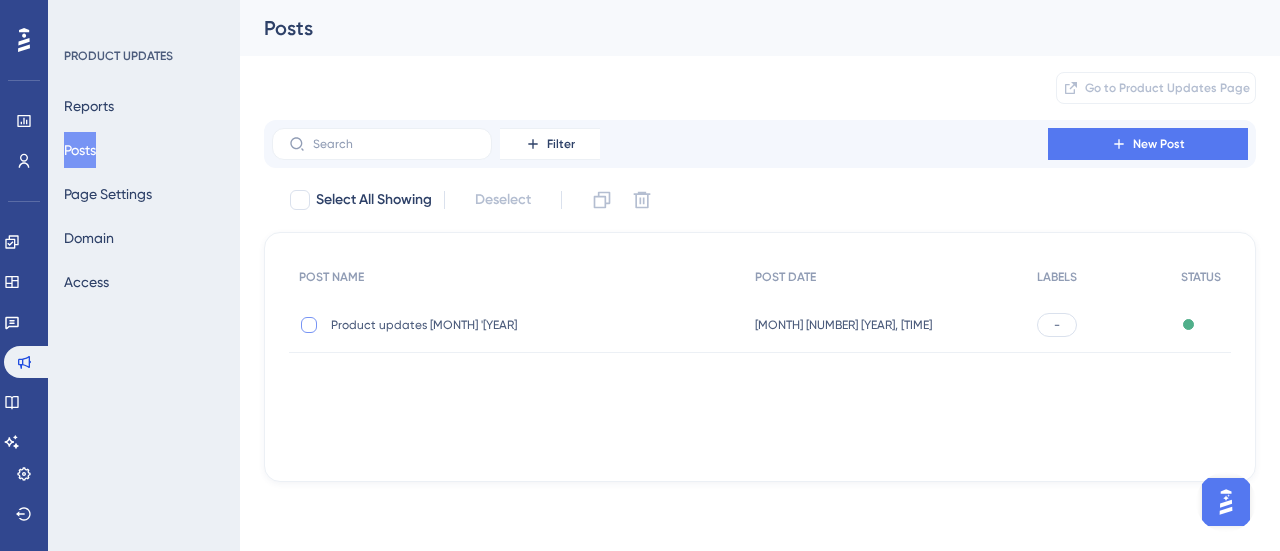 click at bounding box center [309, 325] 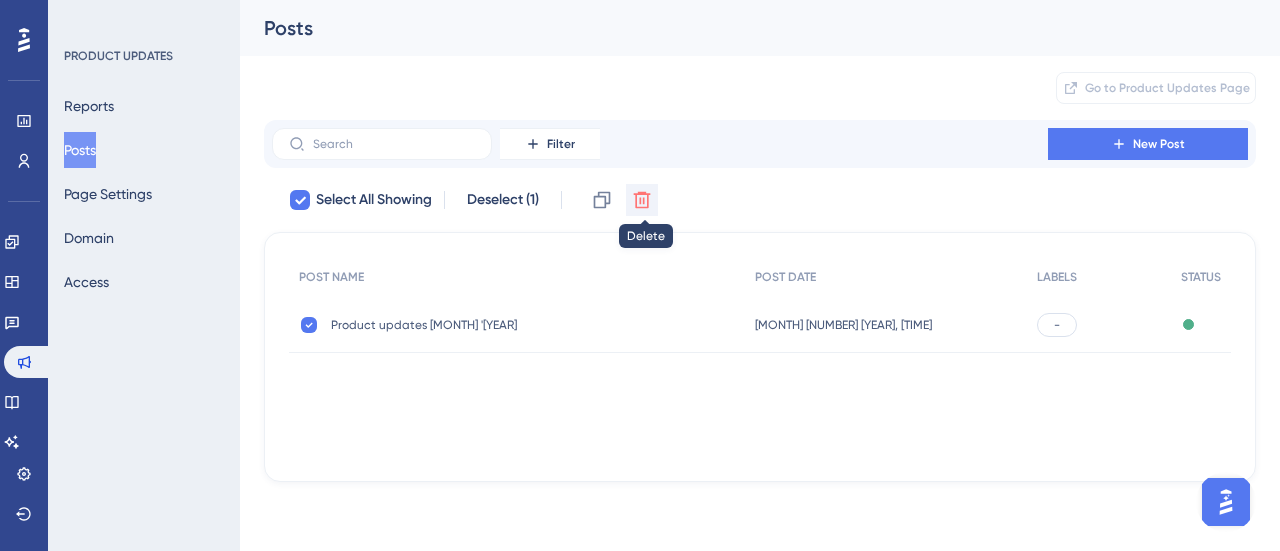 click 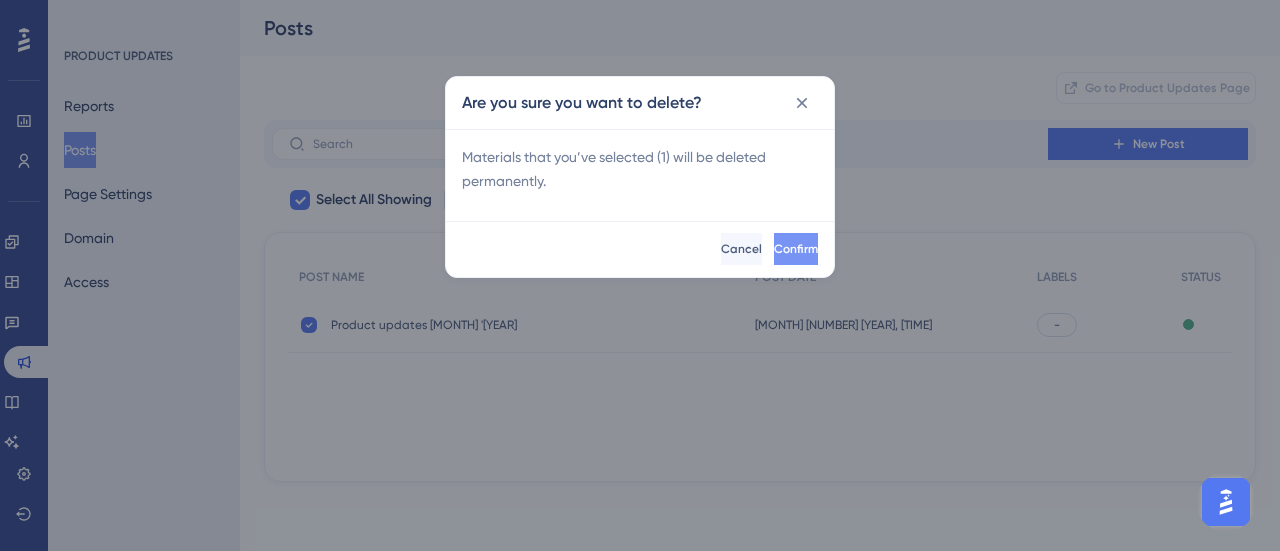 click on "Confirm" at bounding box center (796, 249) 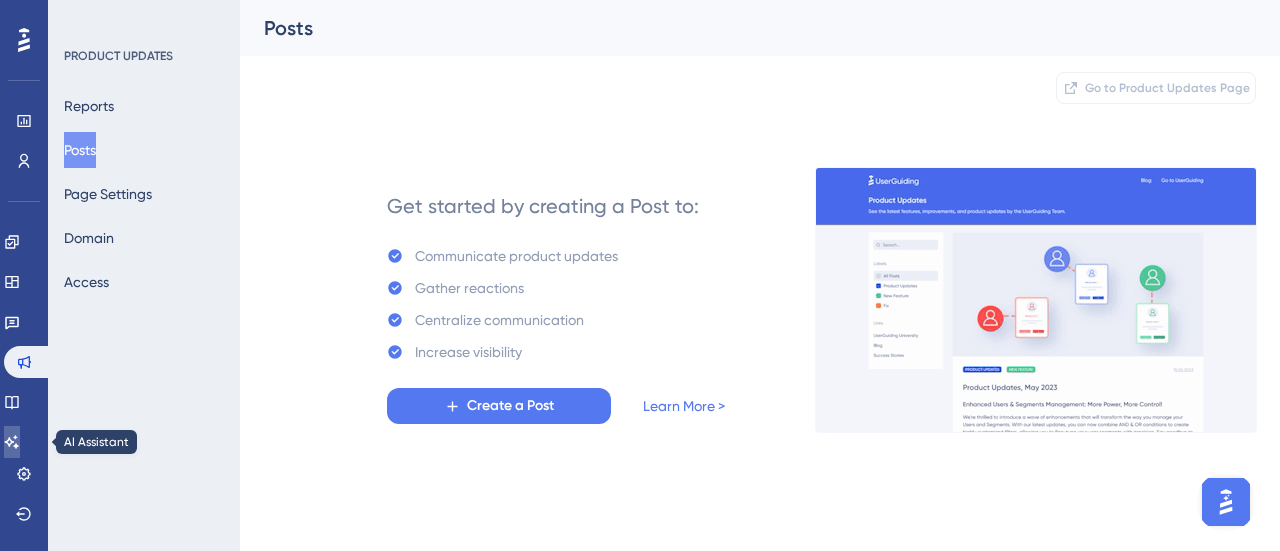 click 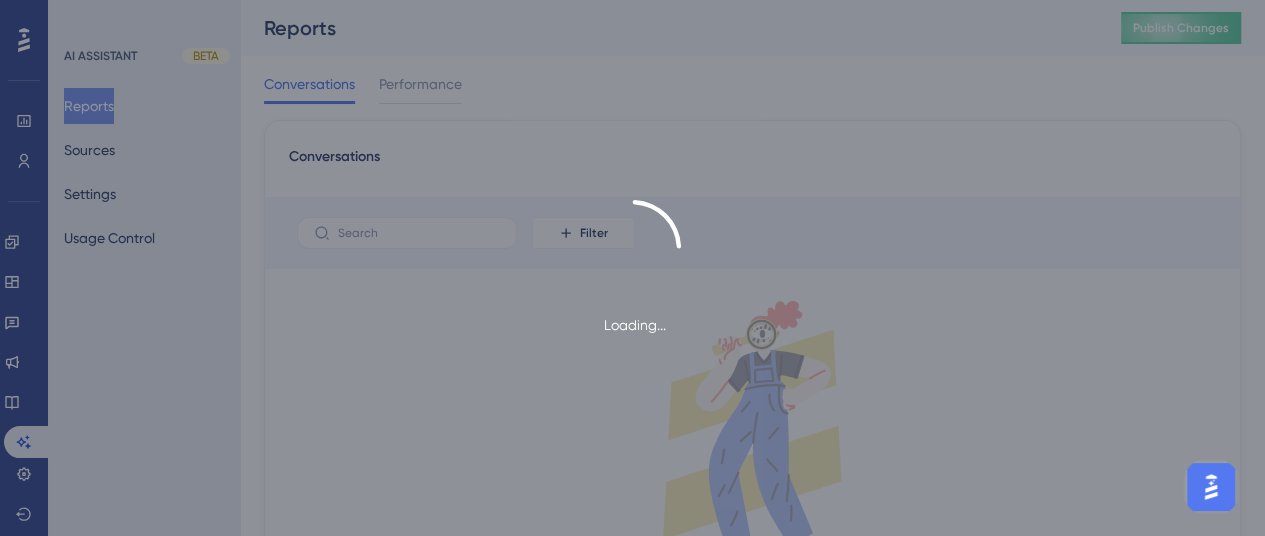 scroll, scrollTop: 2268, scrollLeft: 0, axis: vertical 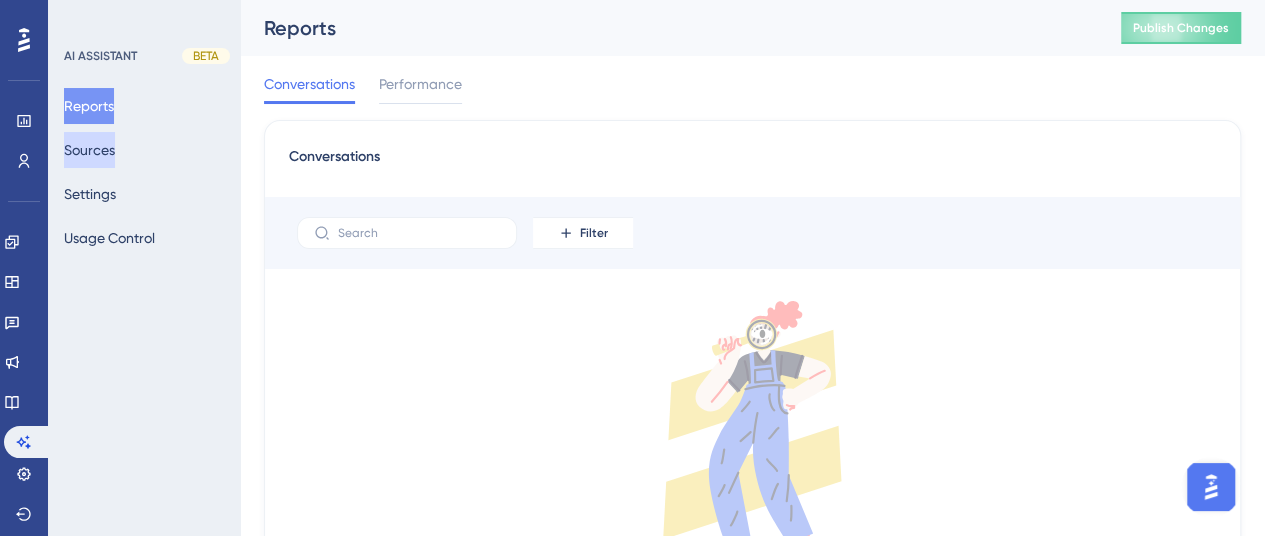 click on "Sources" at bounding box center (89, 150) 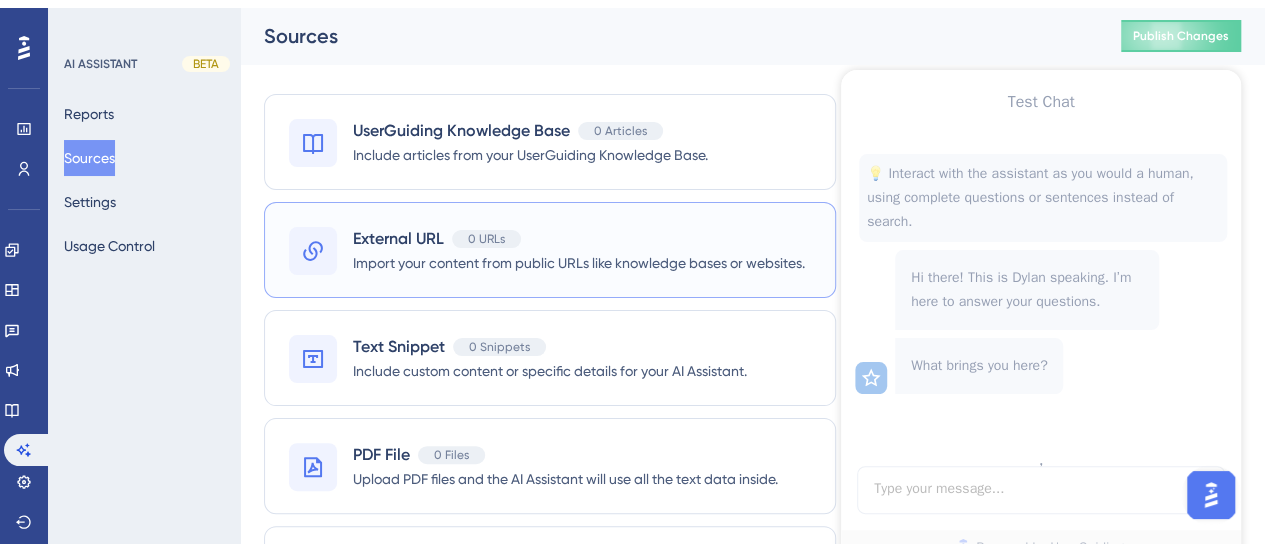 scroll, scrollTop: 102, scrollLeft: 0, axis: vertical 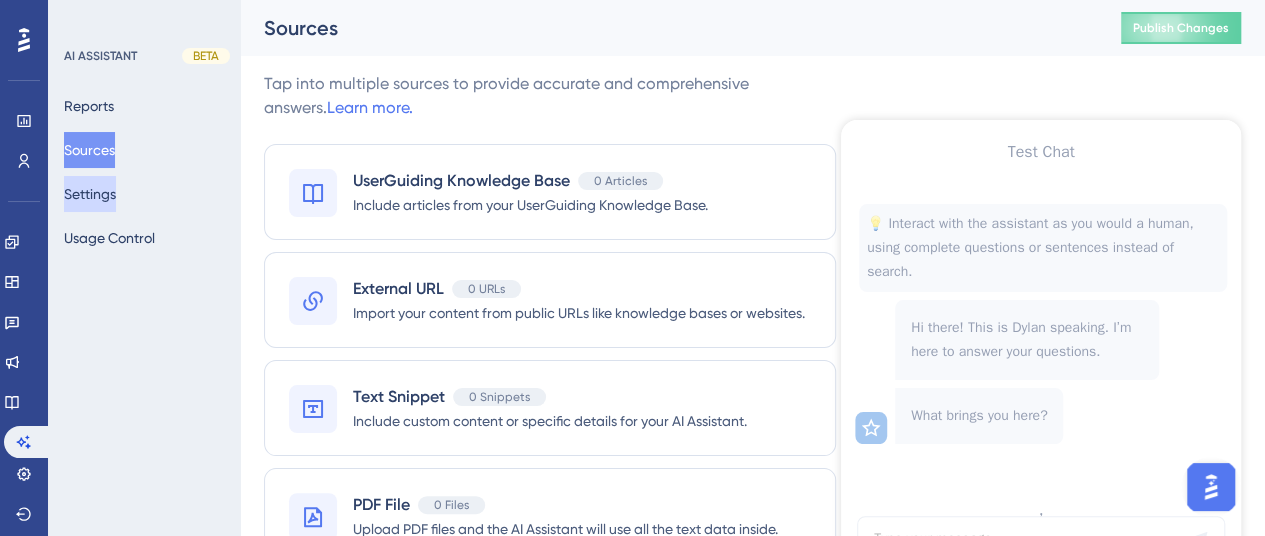 click on "Settings" at bounding box center (90, 194) 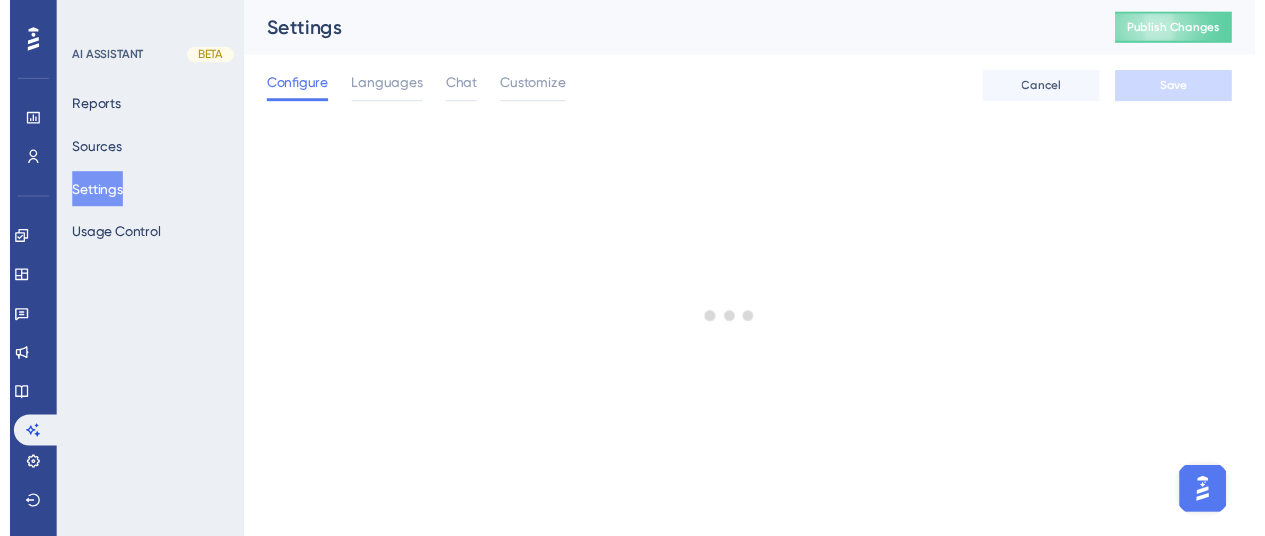 scroll, scrollTop: 2268, scrollLeft: 0, axis: vertical 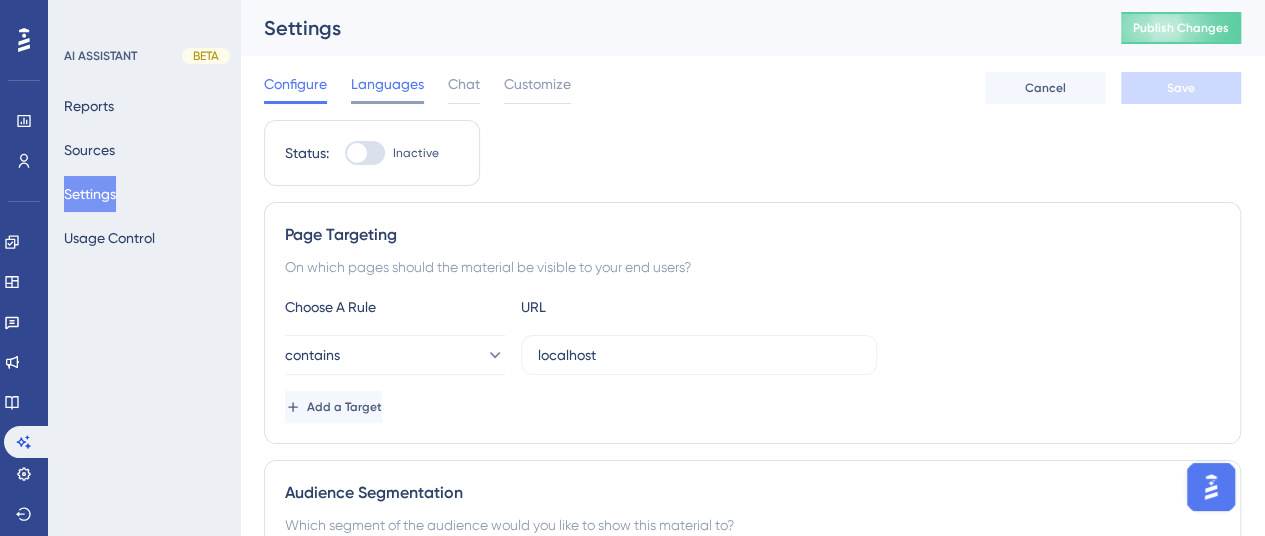 click on "Languages" at bounding box center [387, 84] 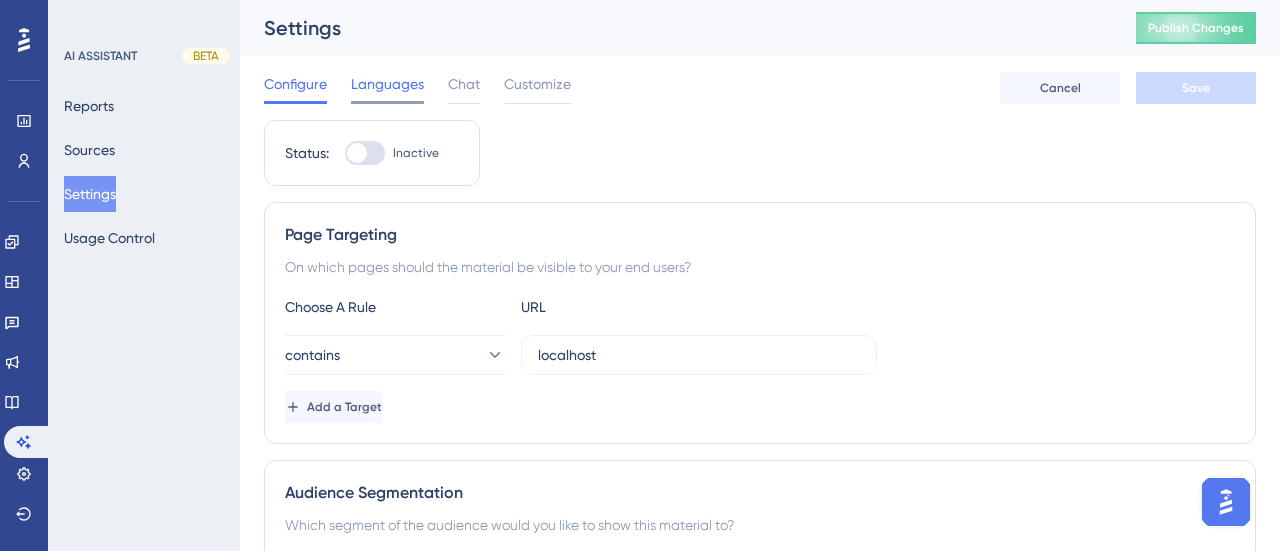 scroll, scrollTop: 2253, scrollLeft: 0, axis: vertical 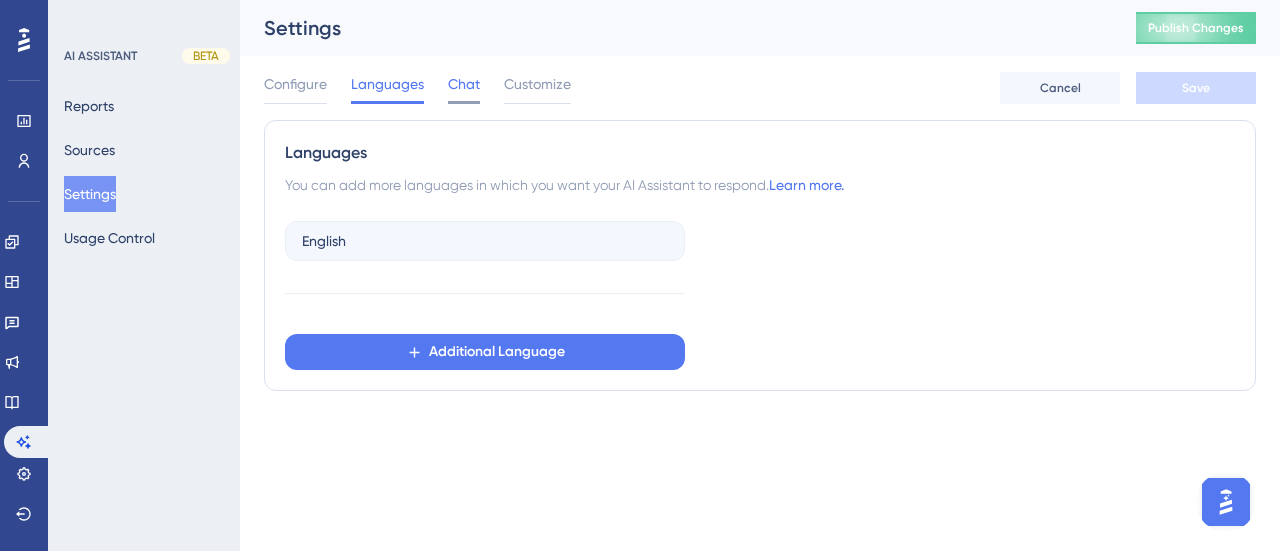 click on "Chat" at bounding box center [464, 84] 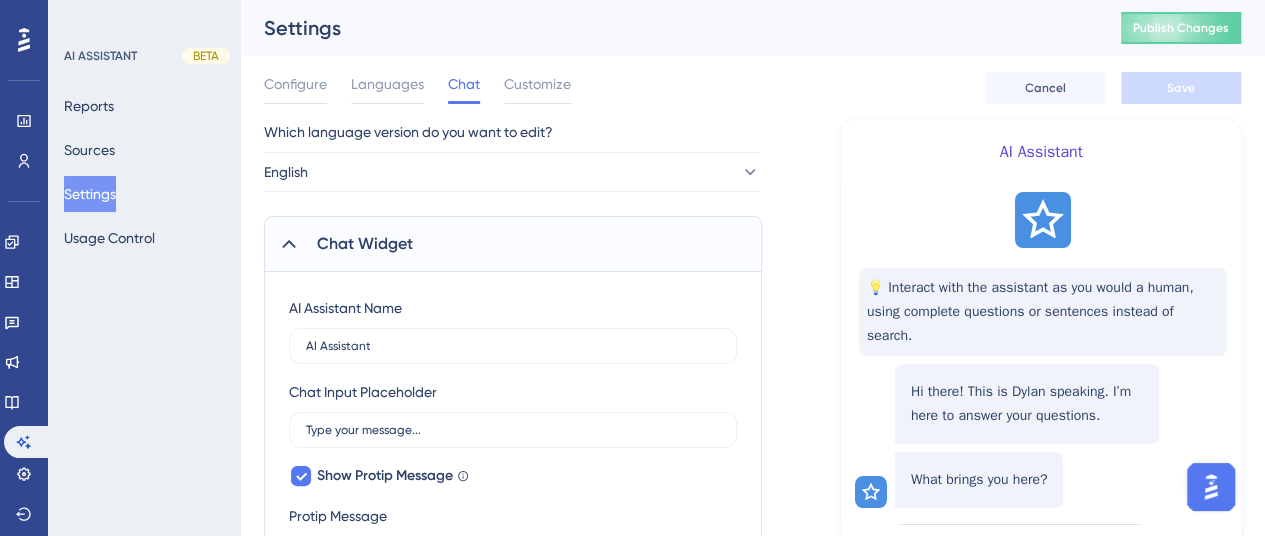 scroll, scrollTop: 2268, scrollLeft: 0, axis: vertical 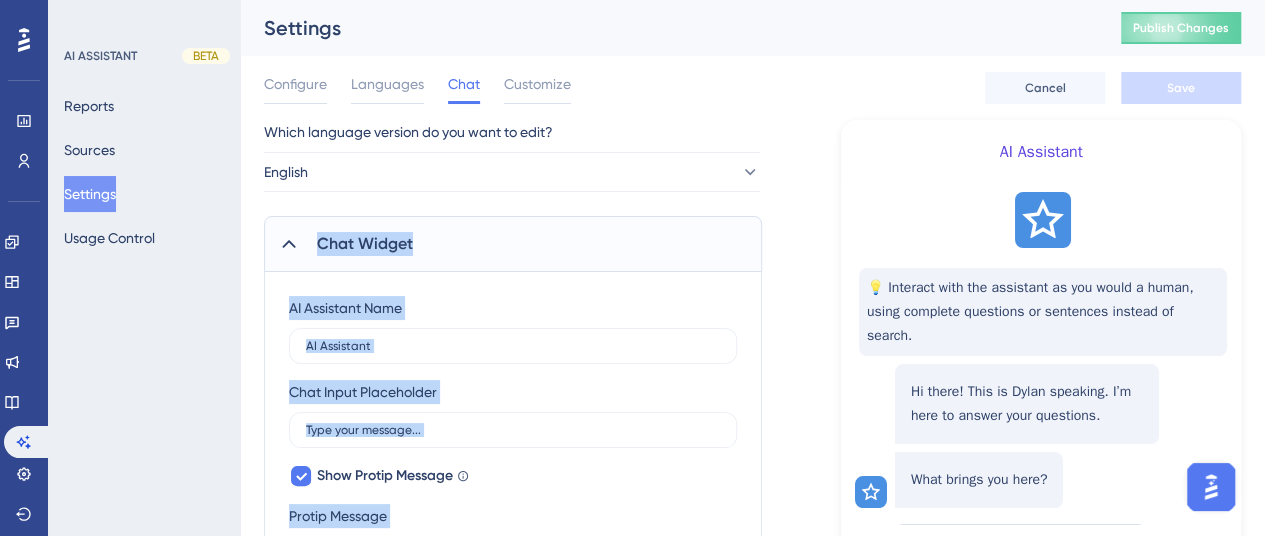 click on "Preview AI Assistant 💡 Interact with the assistant as you would a human, using complete questions or sentences instead of search. Hi there! This is [PERSON] speaking. I’m here to answer your questions. What brings you here? How to onboard user efficiently? How to segment users? How to create guide & checklist? [DATE] - [TIME] This is a dummy message. [DATE] - [TIME] This is a dummy message. [DATE] - [TIME] This is a dummy message. [DATE] - [TIME] I’m sorry,  I cannot answer your question. Try checking our help center. Powered by UserGuiding" at bounding box center [1005, 392] 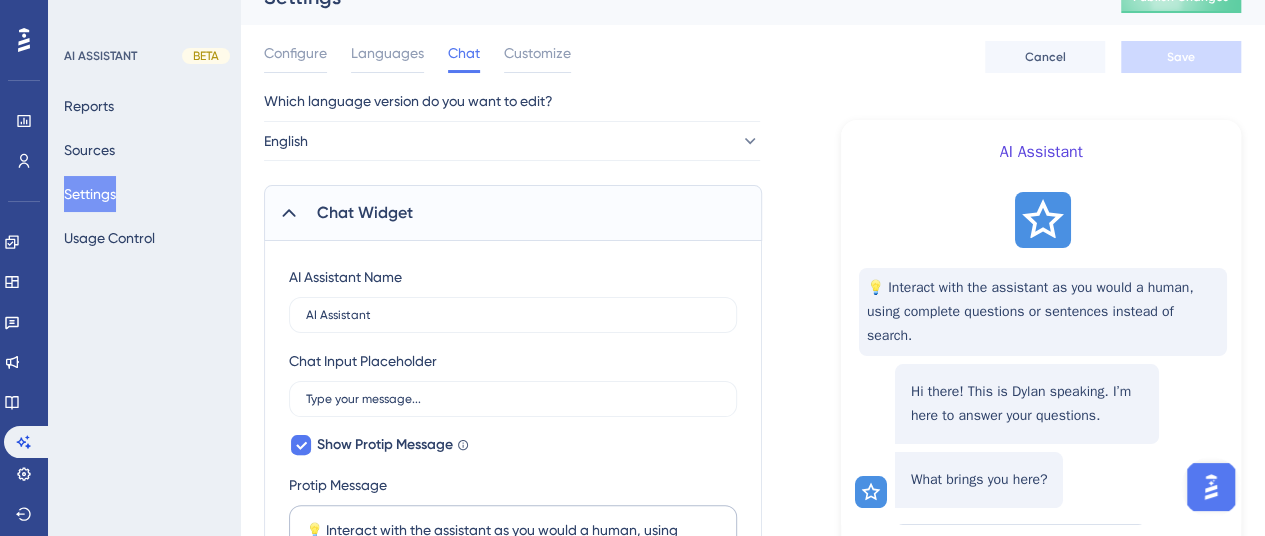 scroll, scrollTop: 30, scrollLeft: 0, axis: vertical 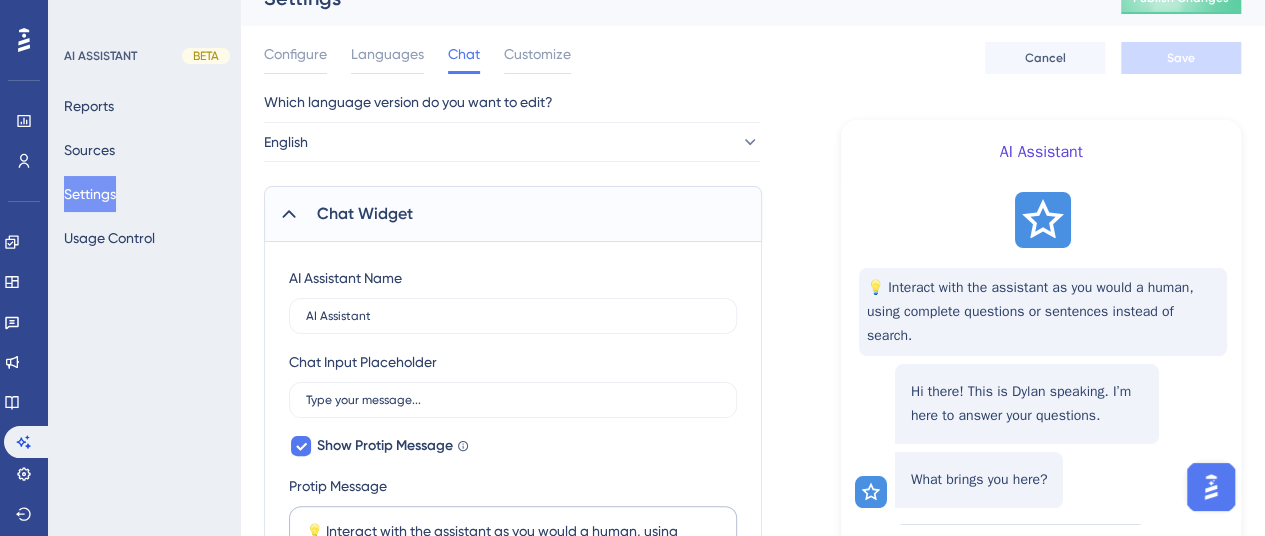 click on "Preview AI Assistant 💡 Interact with the assistant as you would a human, using complete questions or sentences instead of search. Hi there! This is [PERSON] speaking. I’m here to answer your questions. What brings you here? How to onboard user efficiently? How to segment users? How to create guide & checklist? [DATE] - [TIME] This is a dummy message. [DATE] - [TIME] This is a dummy message. [DATE] - [TIME] This is a dummy message. [DATE] - [TIME] I’m sorry,  I cannot answer your question. Try checking our help center. Powered by UserGuiding" at bounding box center (1005, 392) 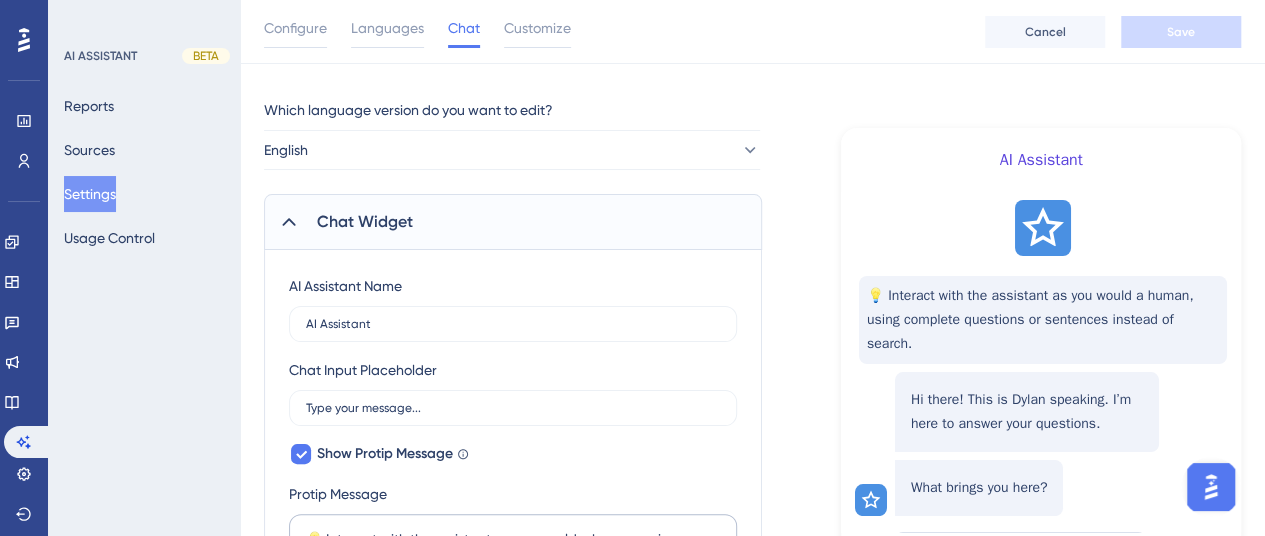 scroll, scrollTop: 0, scrollLeft: 0, axis: both 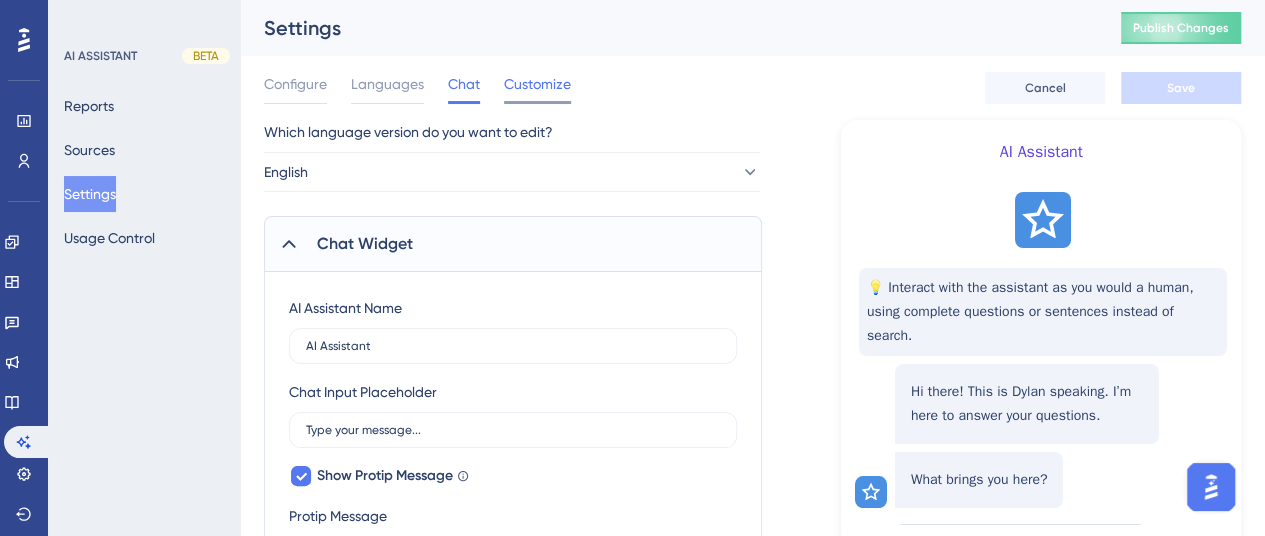 click on "Customize" at bounding box center (537, 84) 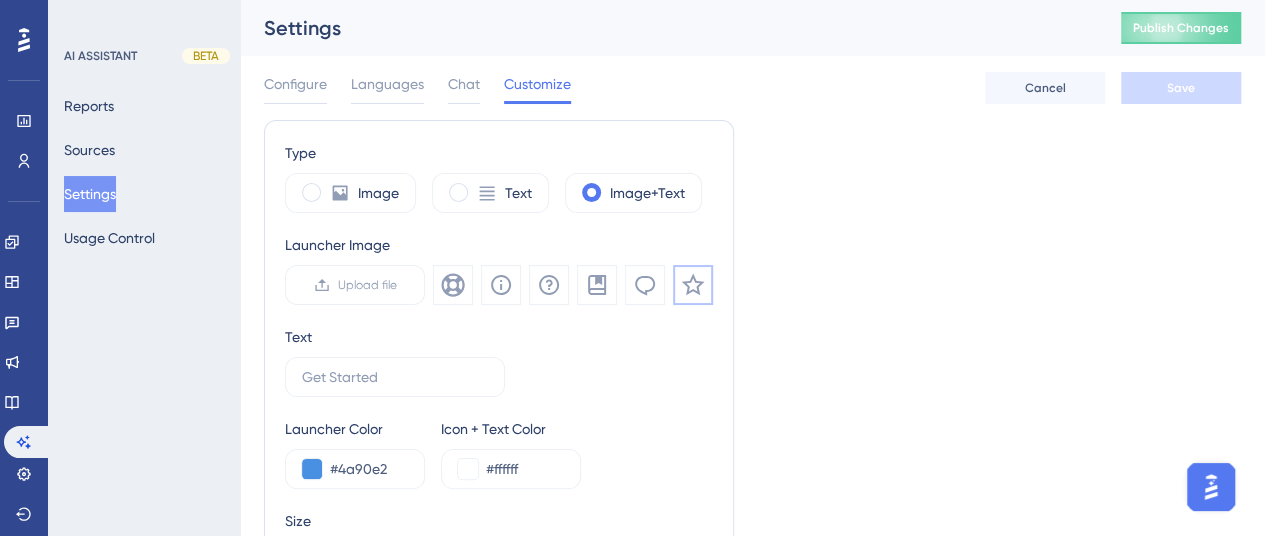 click on "Configure Languages Chat Customize Cancel Save" at bounding box center (752, 88) 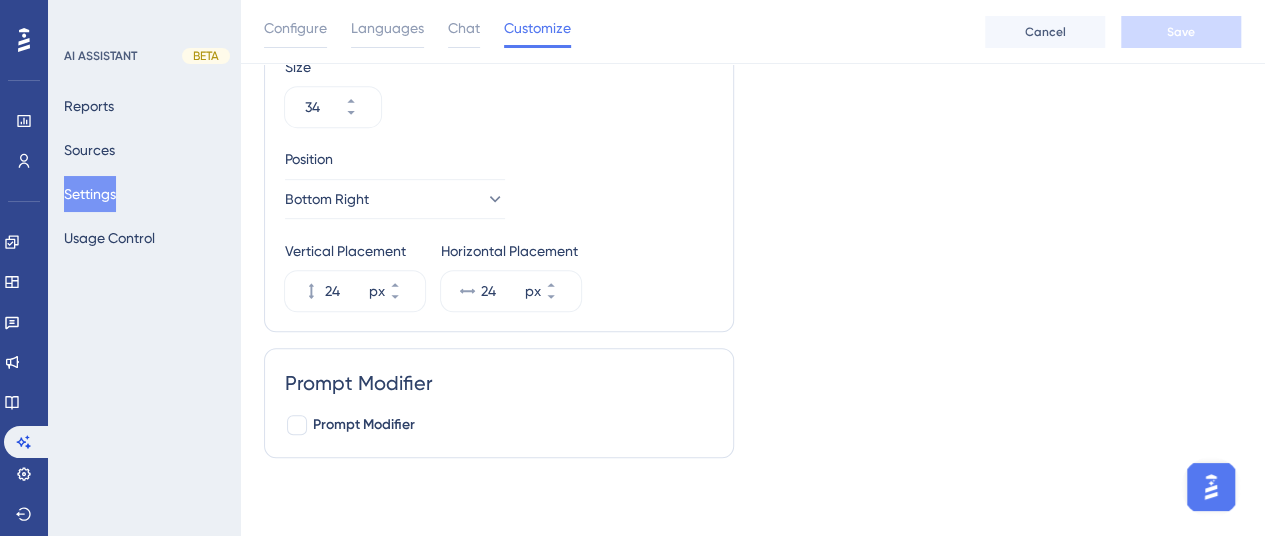 scroll, scrollTop: 0, scrollLeft: 0, axis: both 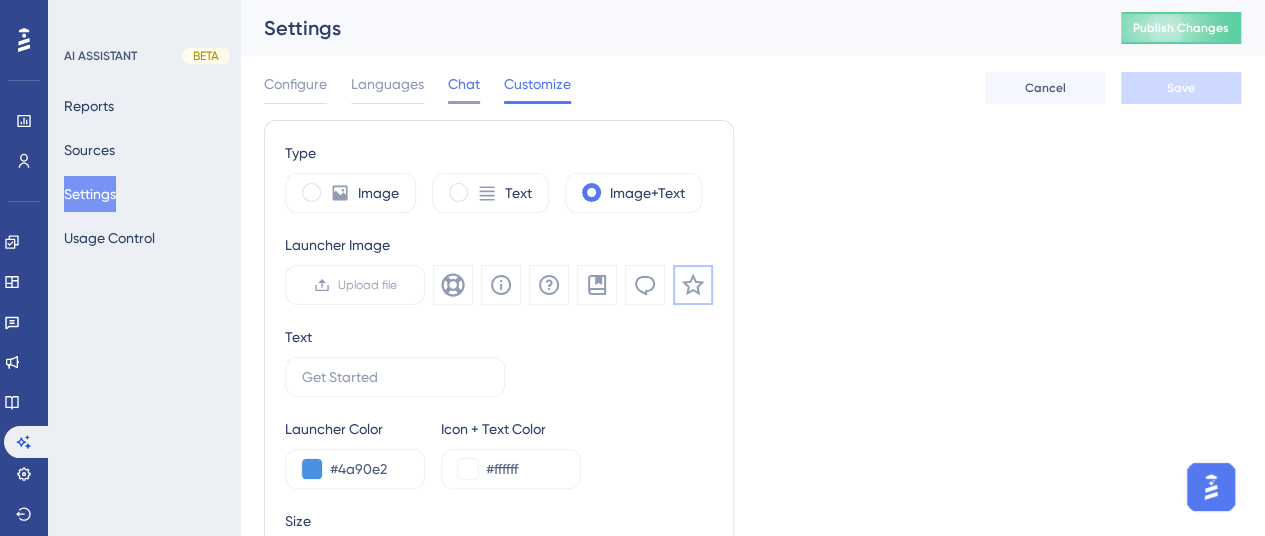 click on "Chat" at bounding box center [464, 88] 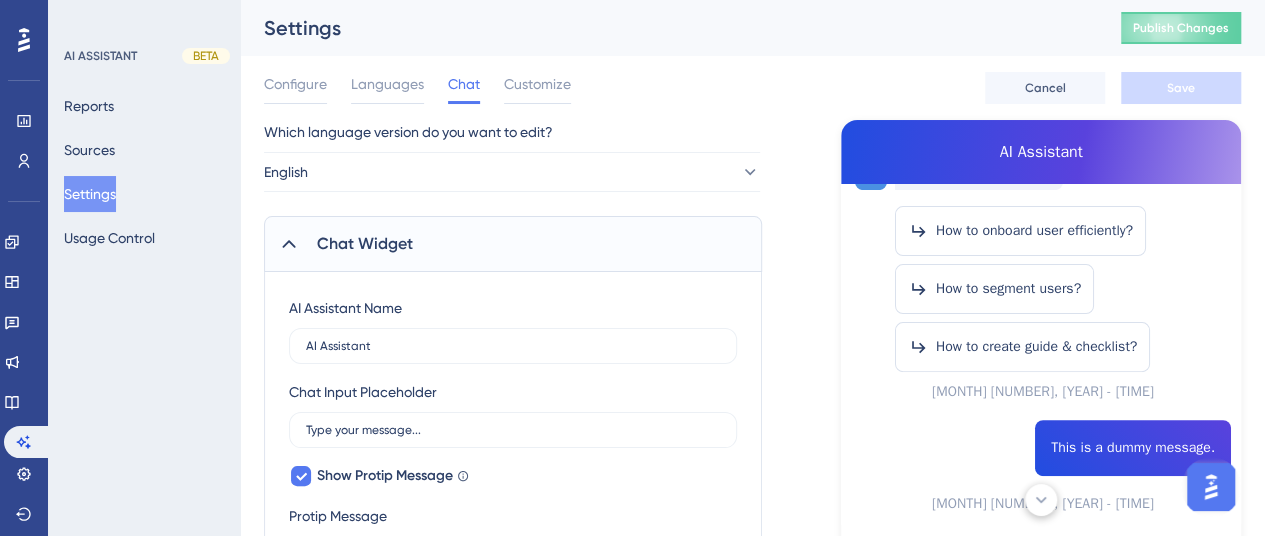 scroll, scrollTop: 324, scrollLeft: 0, axis: vertical 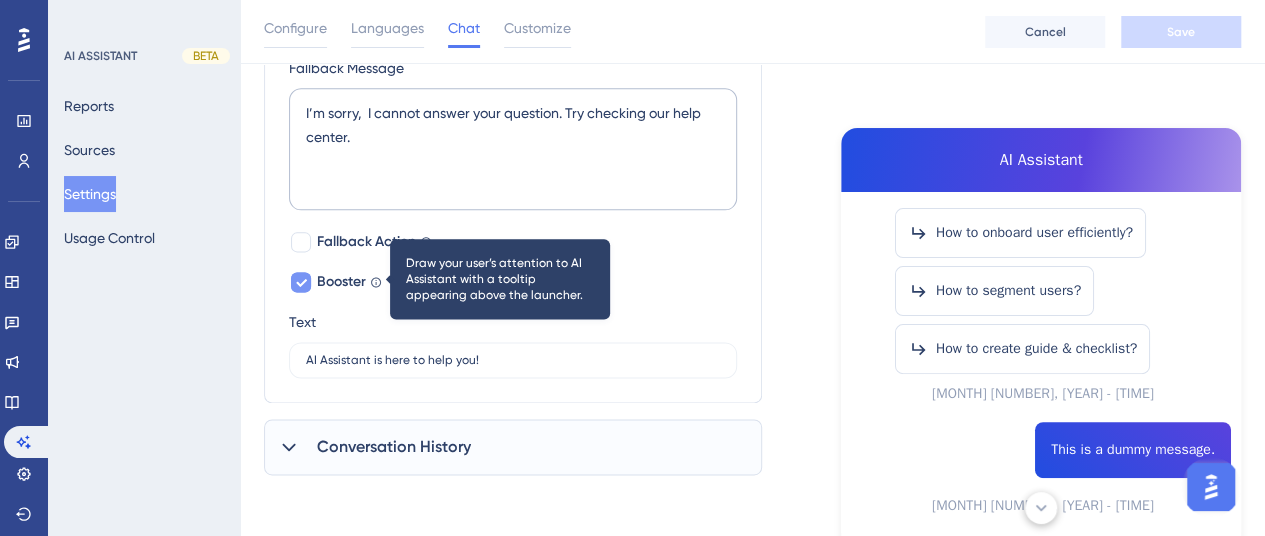 click 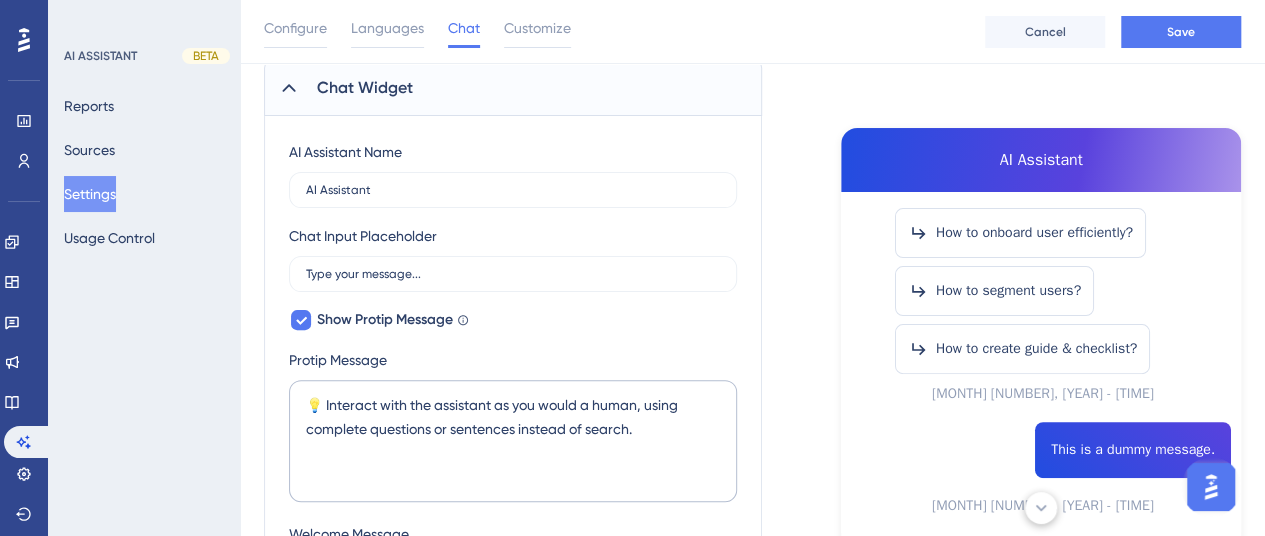 scroll, scrollTop: 0, scrollLeft: 0, axis: both 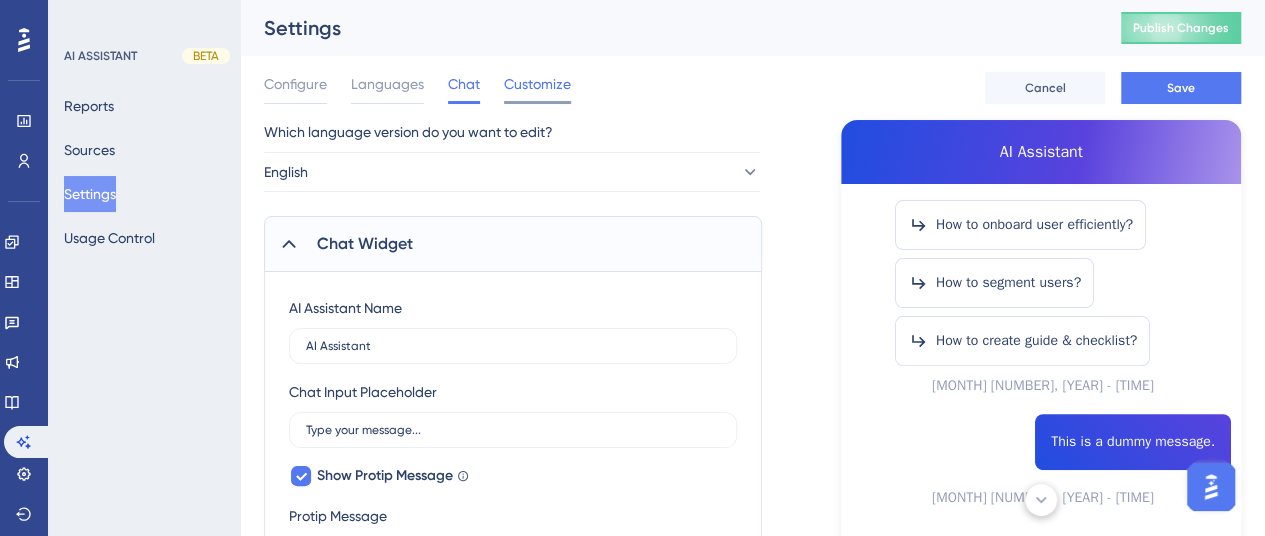 click on "Customize" at bounding box center (537, 84) 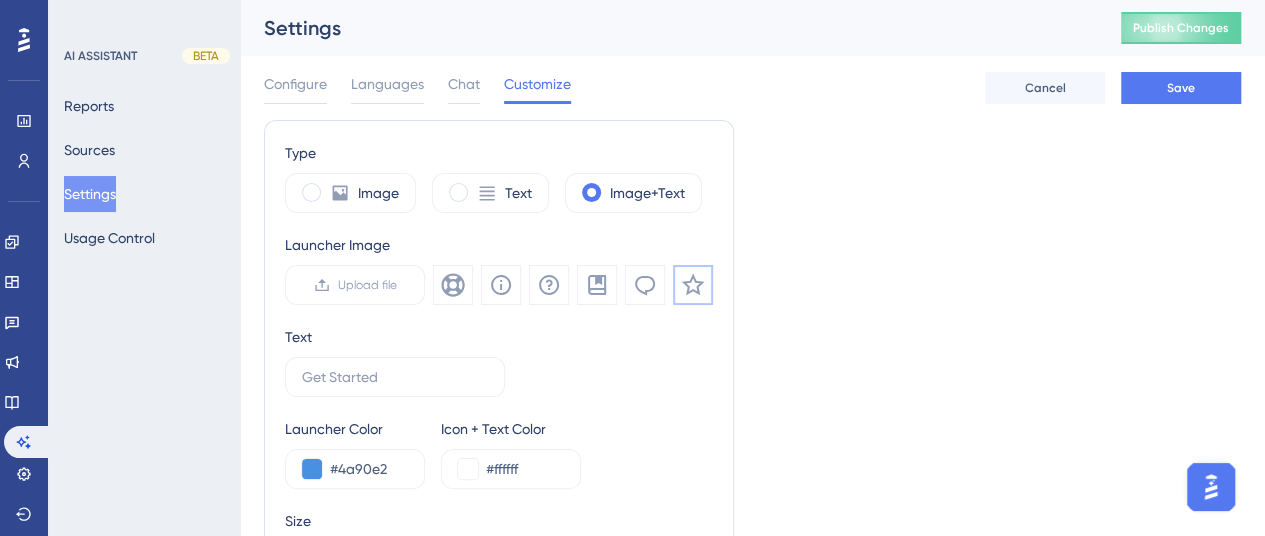 click on "Configure Languages Chat Customize Cancel Save" at bounding box center [752, 88] 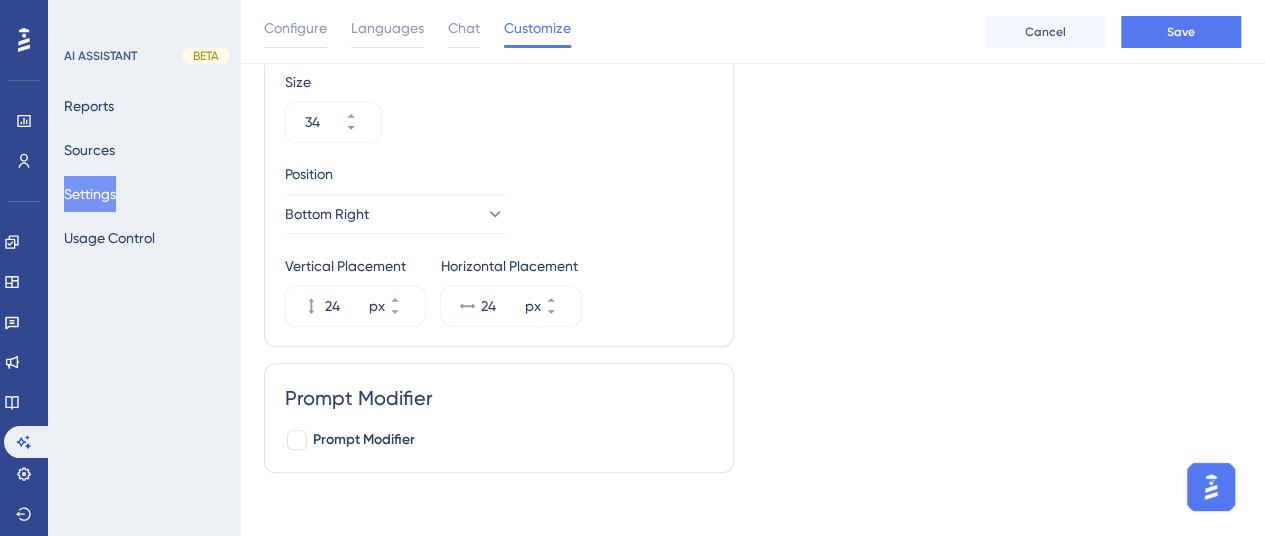 scroll, scrollTop: 462, scrollLeft: 0, axis: vertical 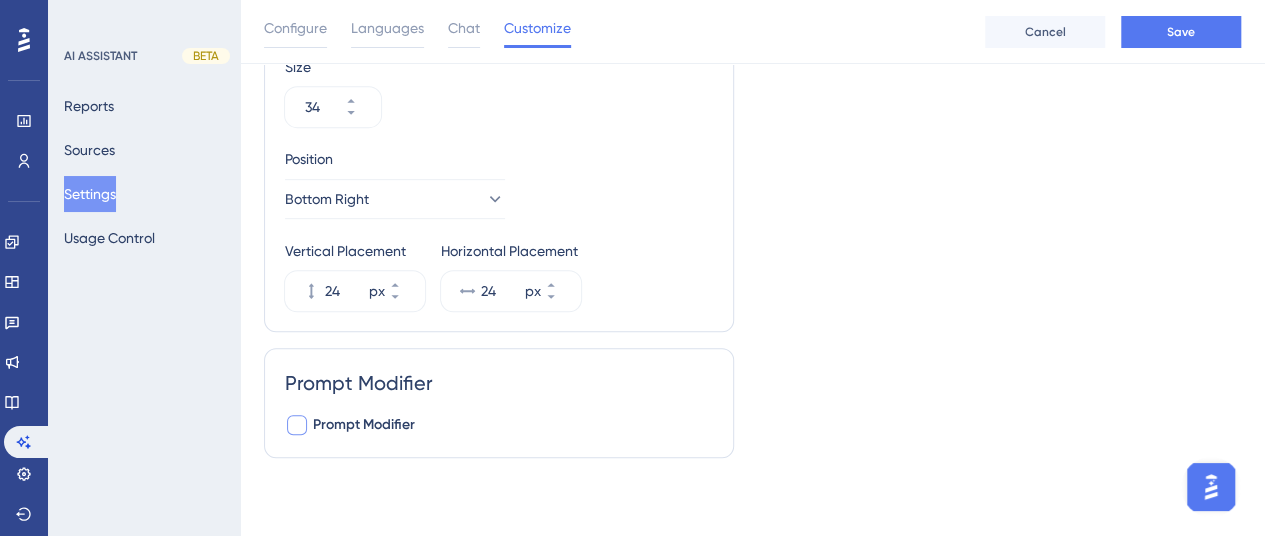 click on "Prompt Modifier" at bounding box center [364, 425] 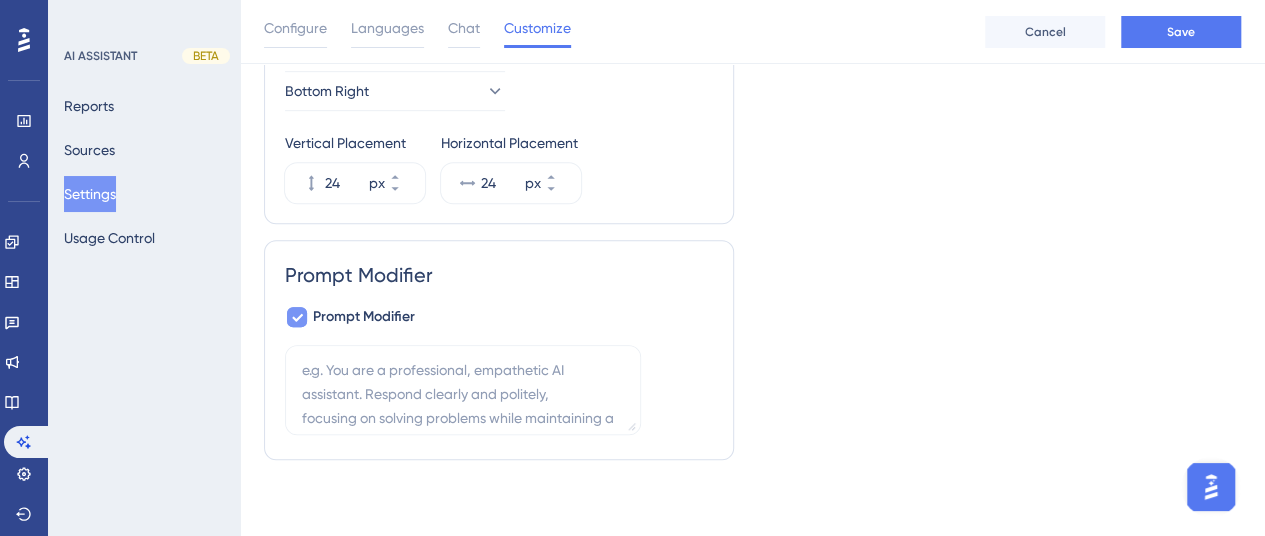 scroll, scrollTop: 572, scrollLeft: 0, axis: vertical 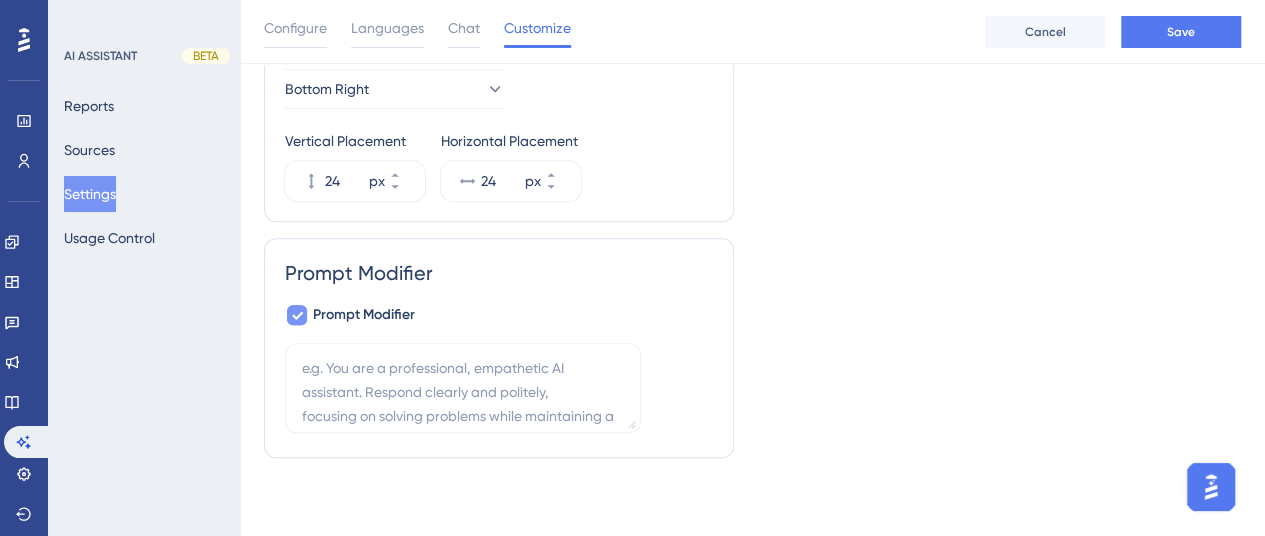 click at bounding box center [297, 315] 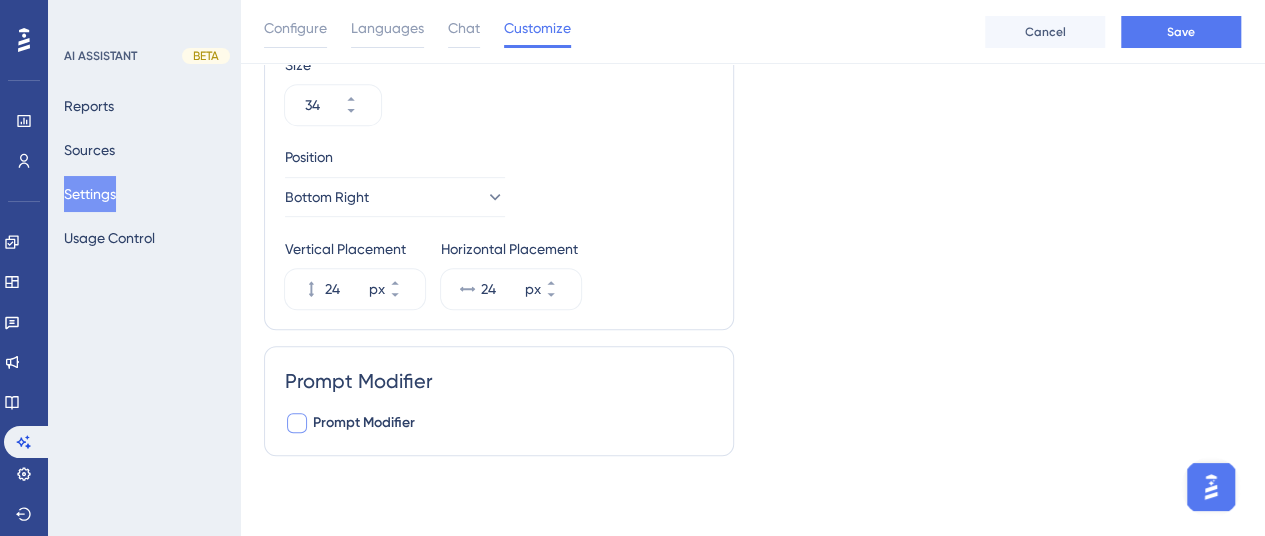 scroll, scrollTop: 462, scrollLeft: 0, axis: vertical 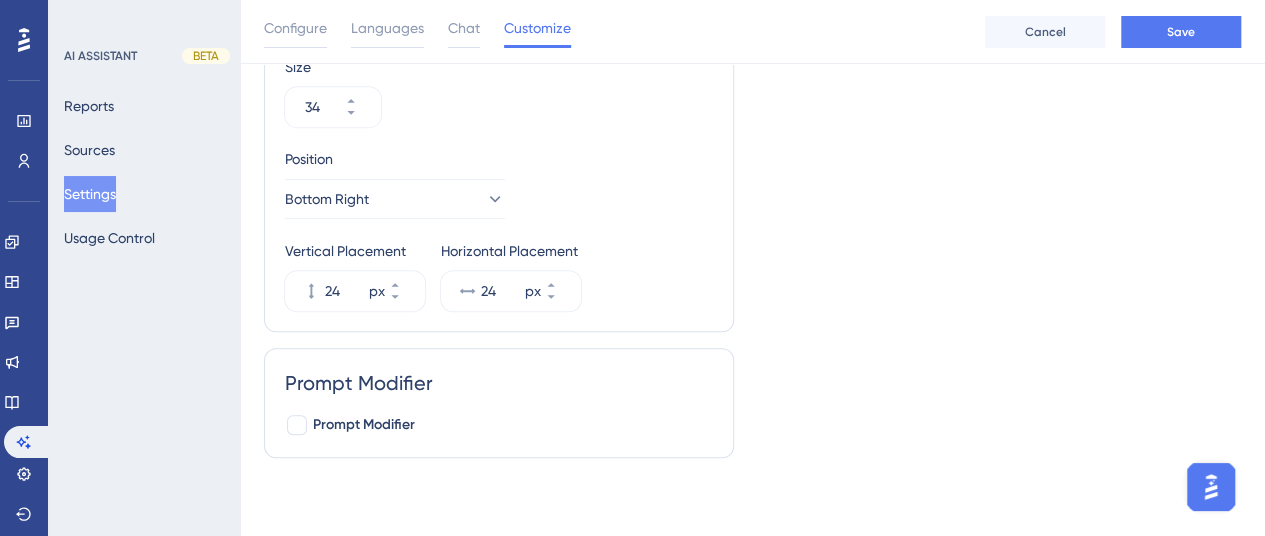 click on "Type Image Text Image+Text Launcher Image Upload file Text Launcher Color #4a90e2 Icon + Text Color #ffffff Size 34 Position Bottom Right Vertical Placement 24 px Horizontal Placement 24 px" at bounding box center (499, -1) 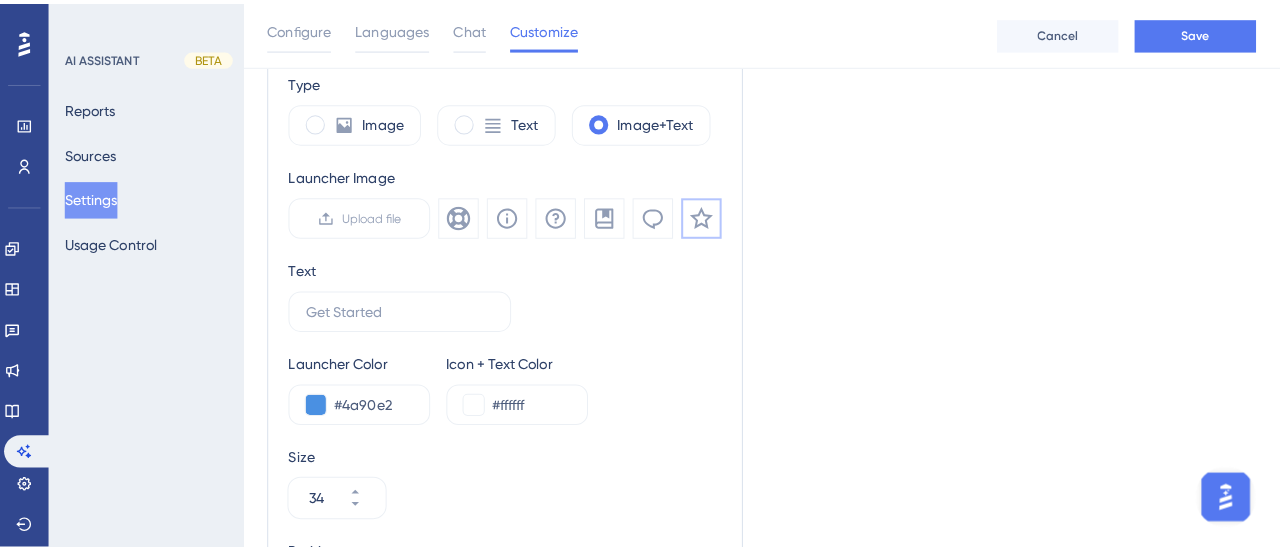 scroll, scrollTop: 0, scrollLeft: 0, axis: both 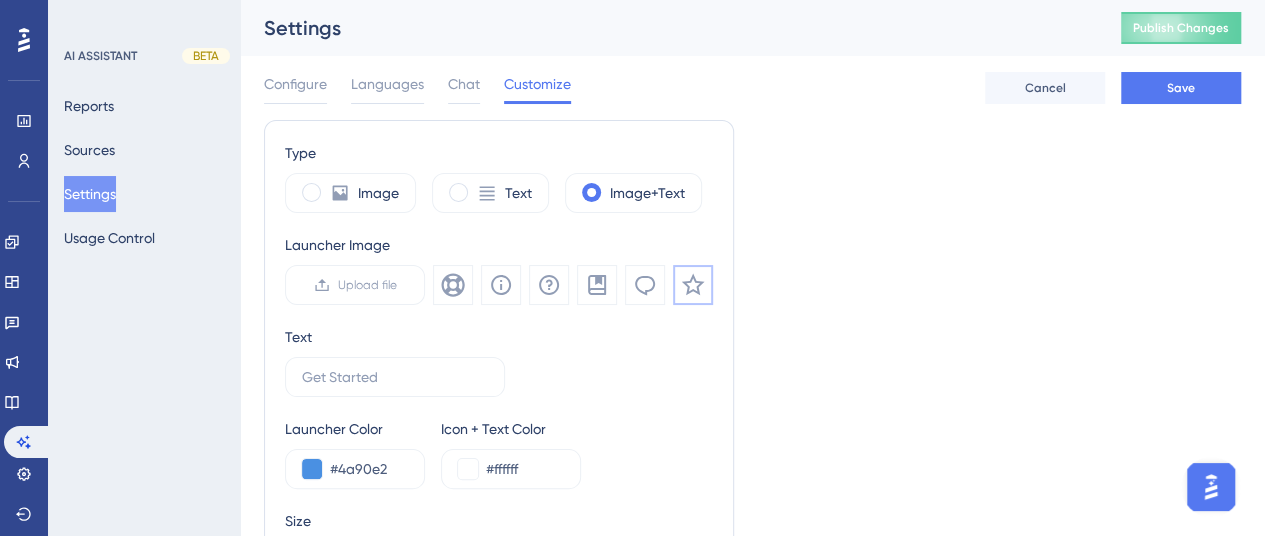 click on "Type Image Text Image+Text Launcher Image Upload file Text Launcher Color #4a90e2 Icon + Text Color #ffffff Size 34 Position Bottom Right Vertical Placement 24 px Horizontal Placement 24 px" at bounding box center (499, 453) 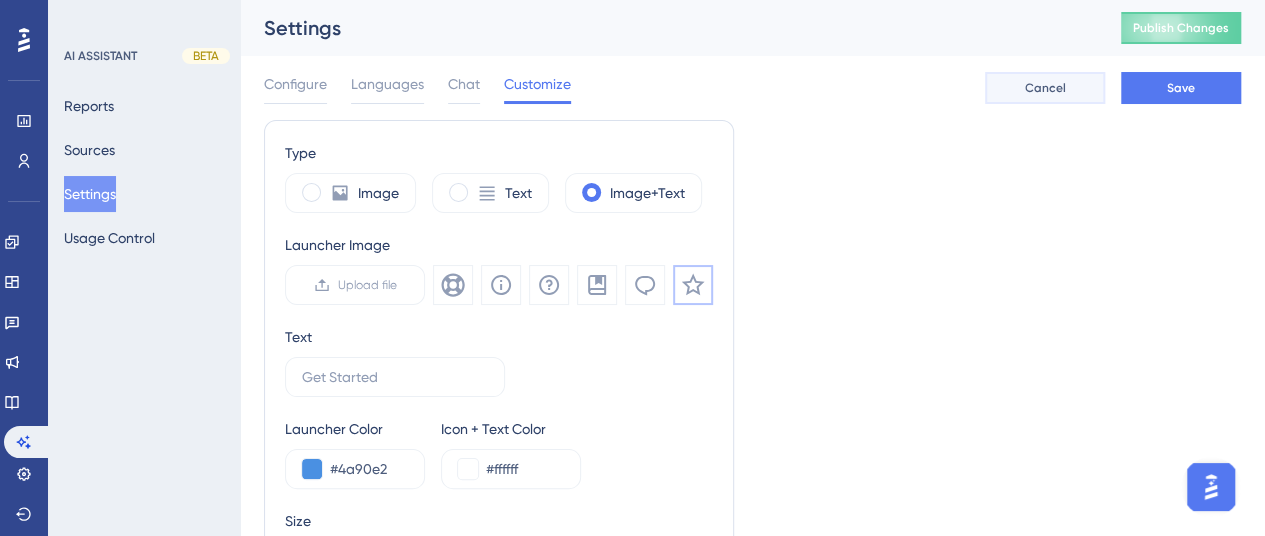 click on "Cancel" at bounding box center (1045, 88) 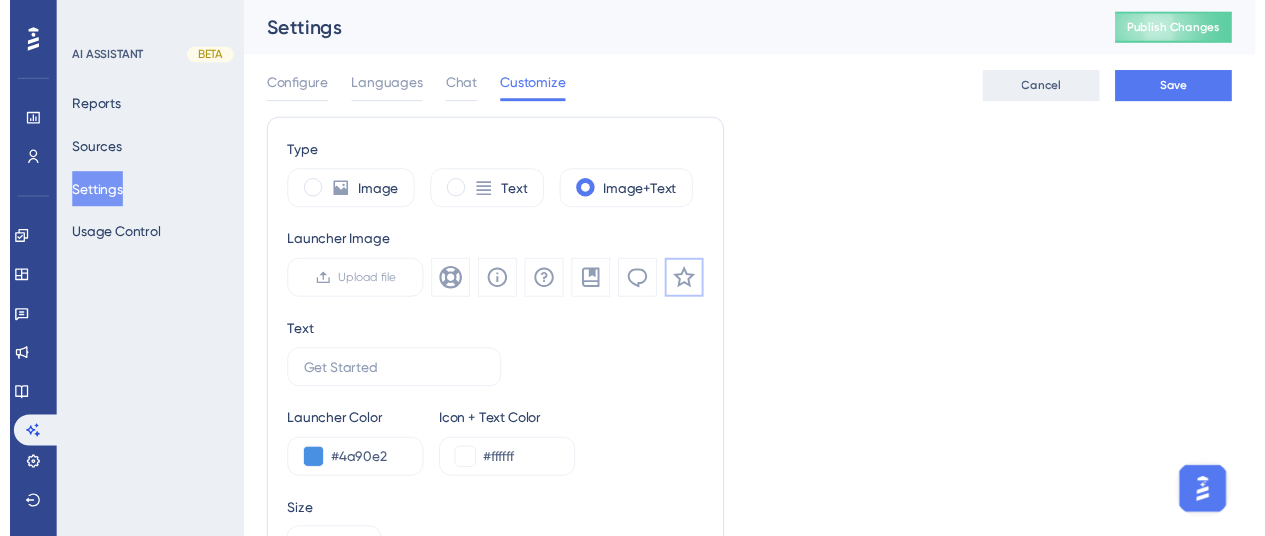 scroll, scrollTop: 2253, scrollLeft: 0, axis: vertical 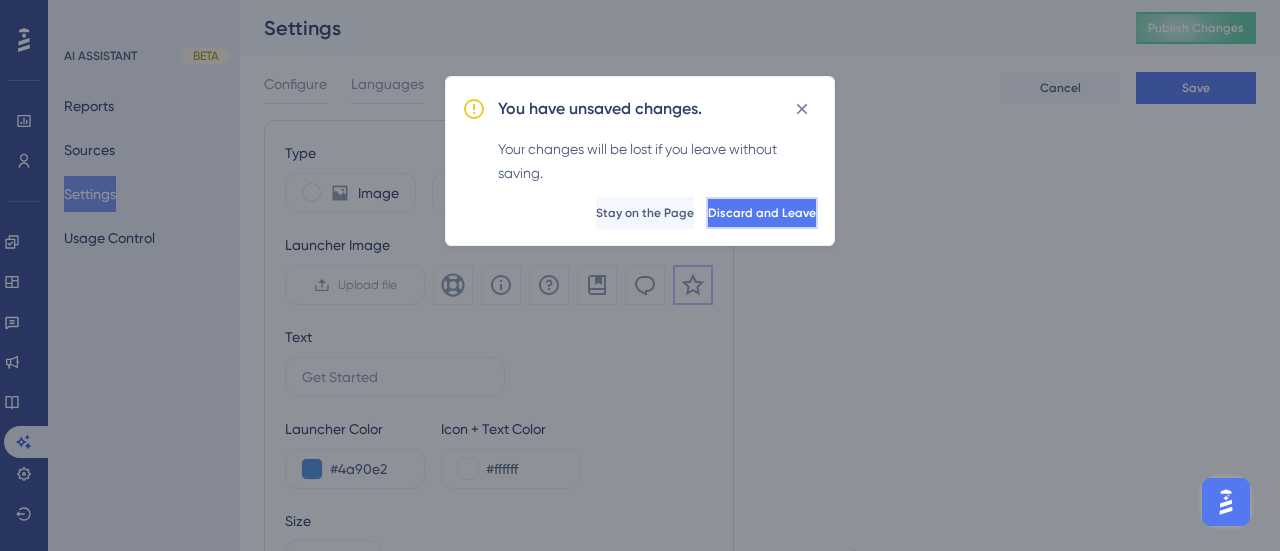 click on "Discard and Leave" at bounding box center [762, 213] 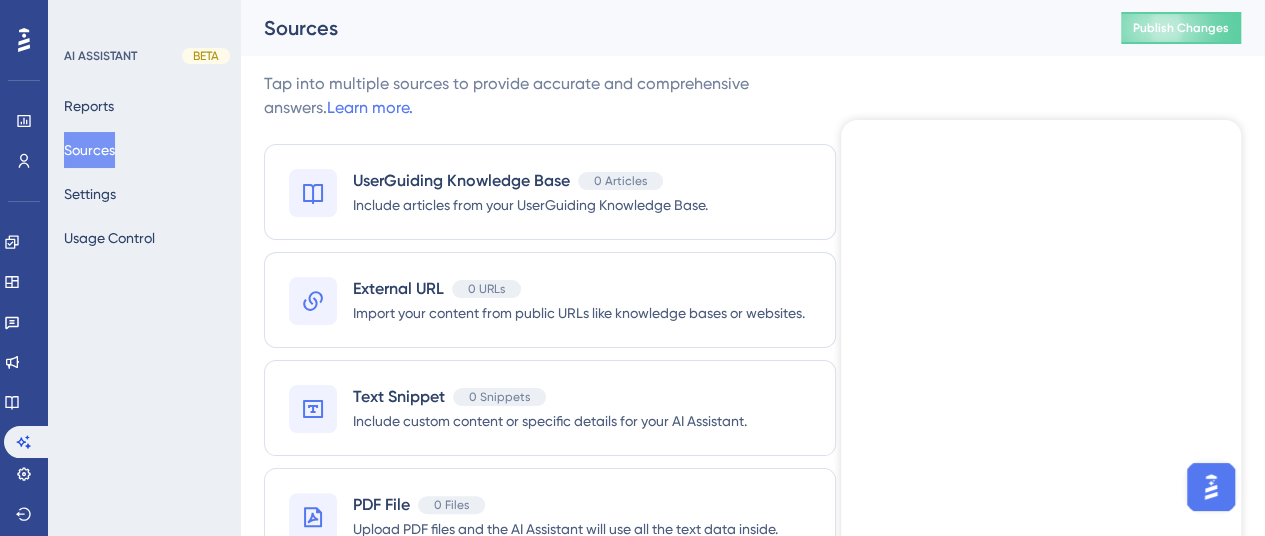 scroll, scrollTop: 2268, scrollLeft: 0, axis: vertical 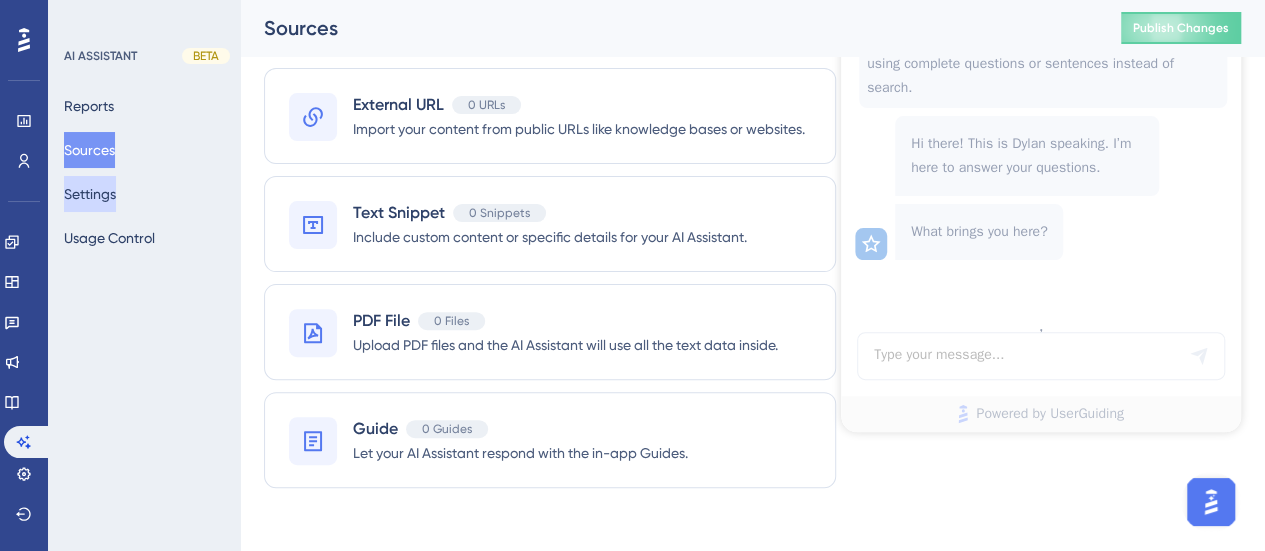 click on "Settings" at bounding box center [90, 194] 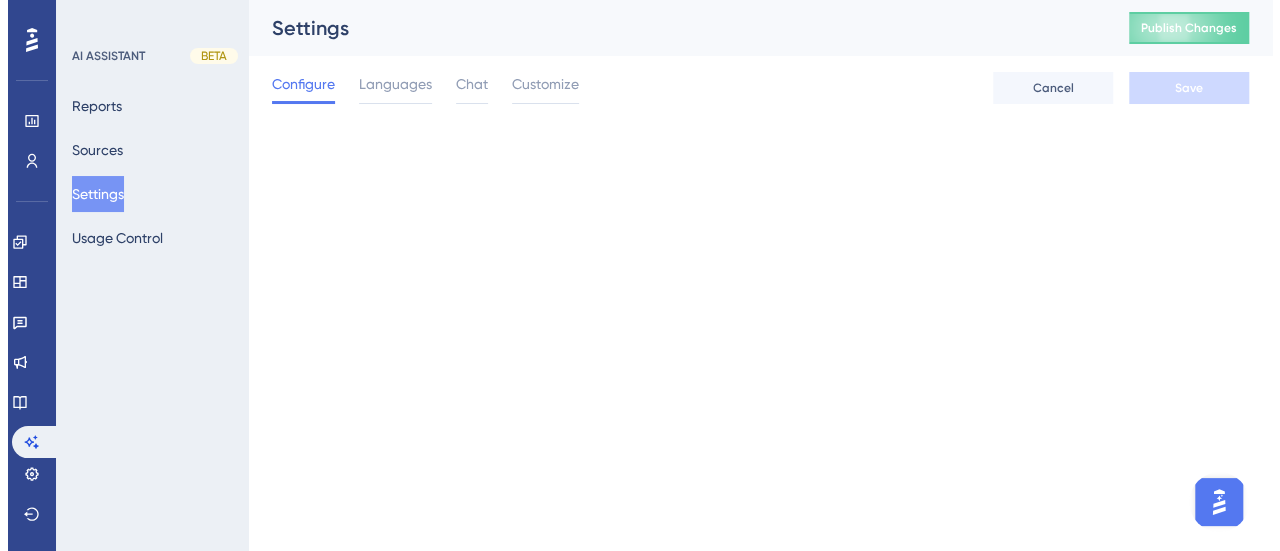 scroll, scrollTop: 0, scrollLeft: 0, axis: both 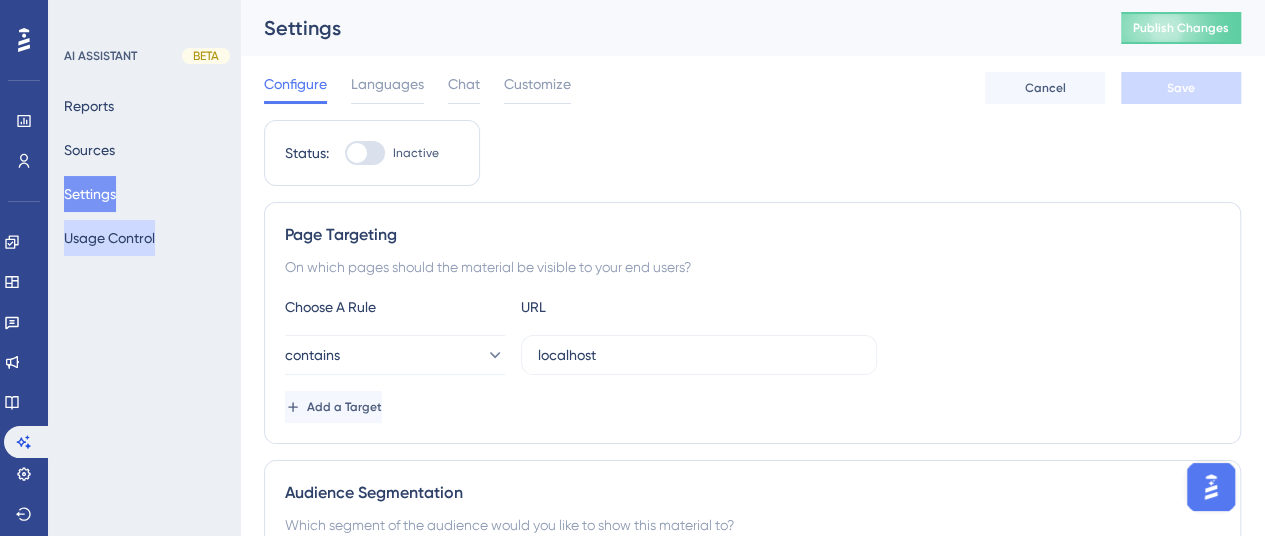 click on "Usage Control" at bounding box center (109, 238) 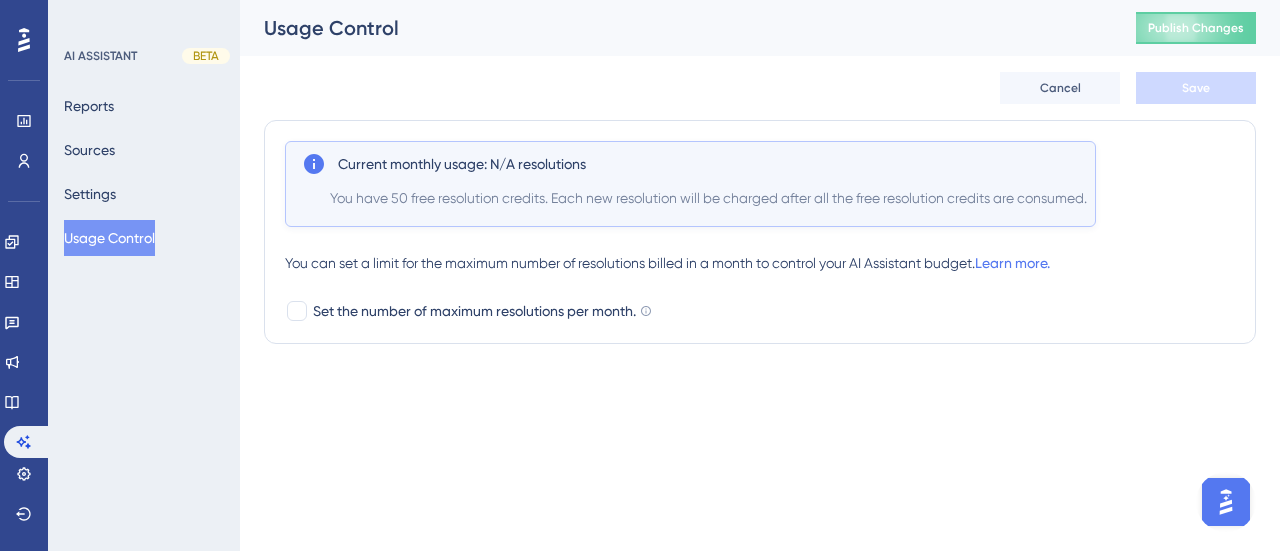 scroll, scrollTop: 2253, scrollLeft: 0, axis: vertical 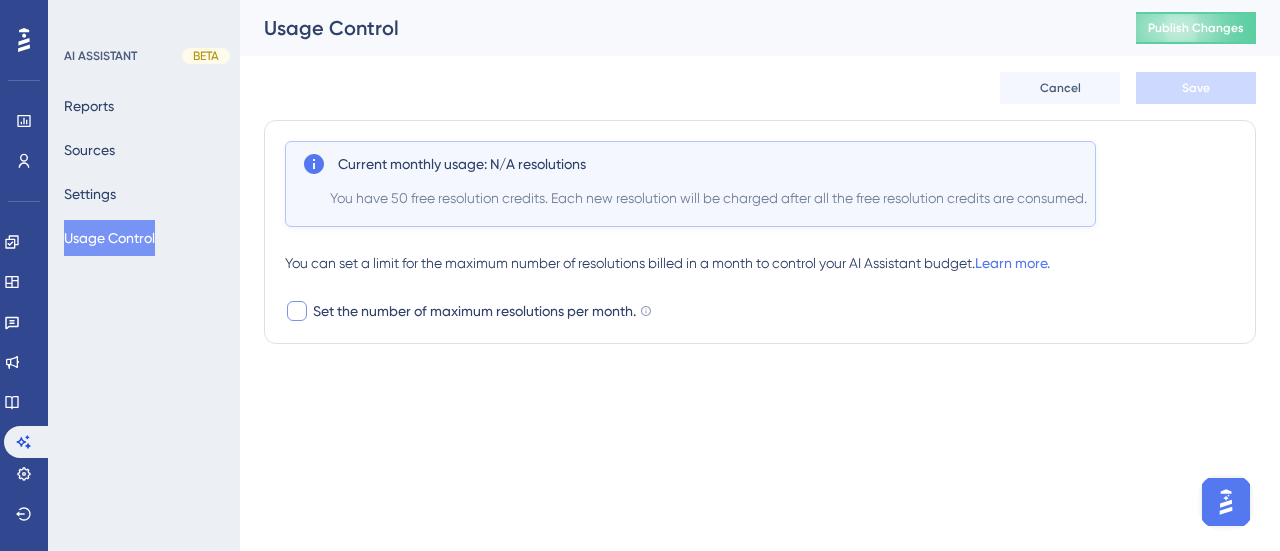 click on "Set the number of maximum resolutions per month." at bounding box center (474, 311) 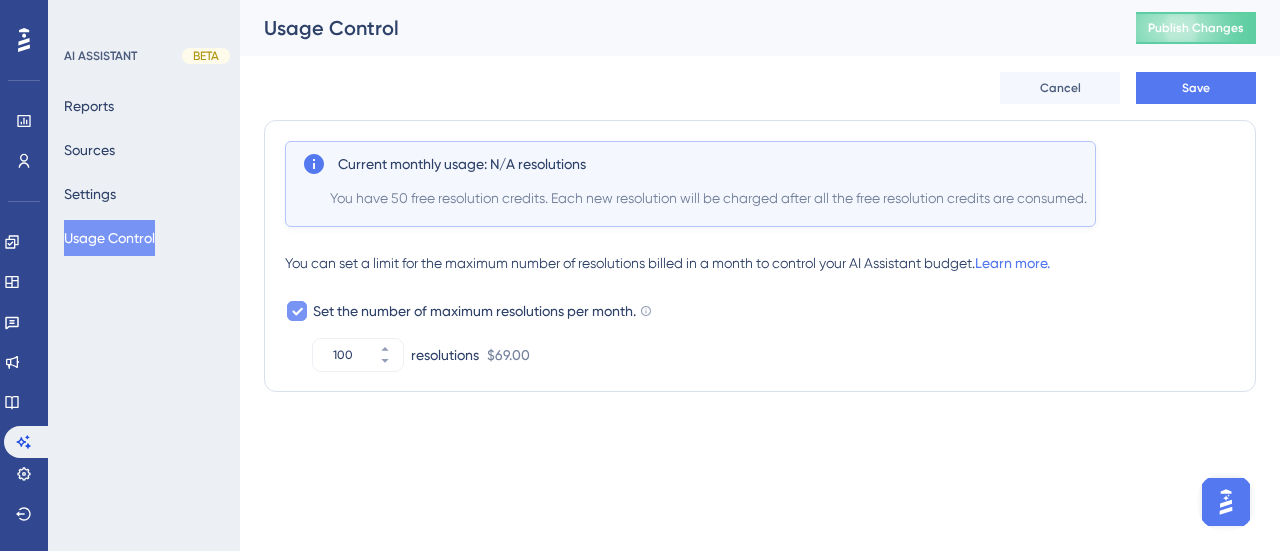 click on "Set the number of maximum resolutions per month." at bounding box center [474, 311] 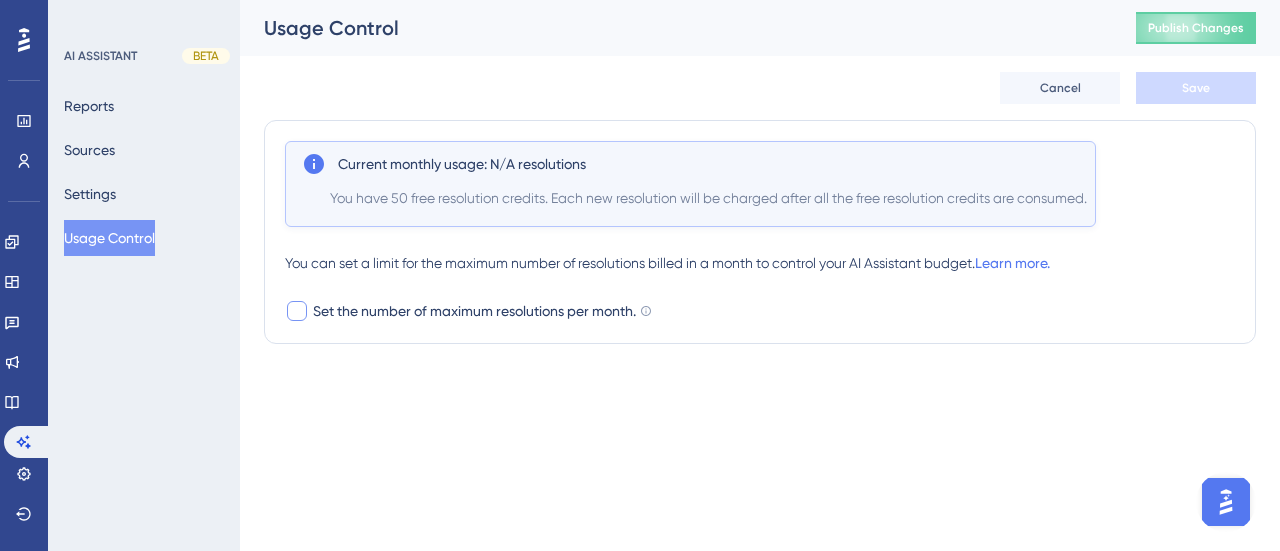 click at bounding box center (297, 311) 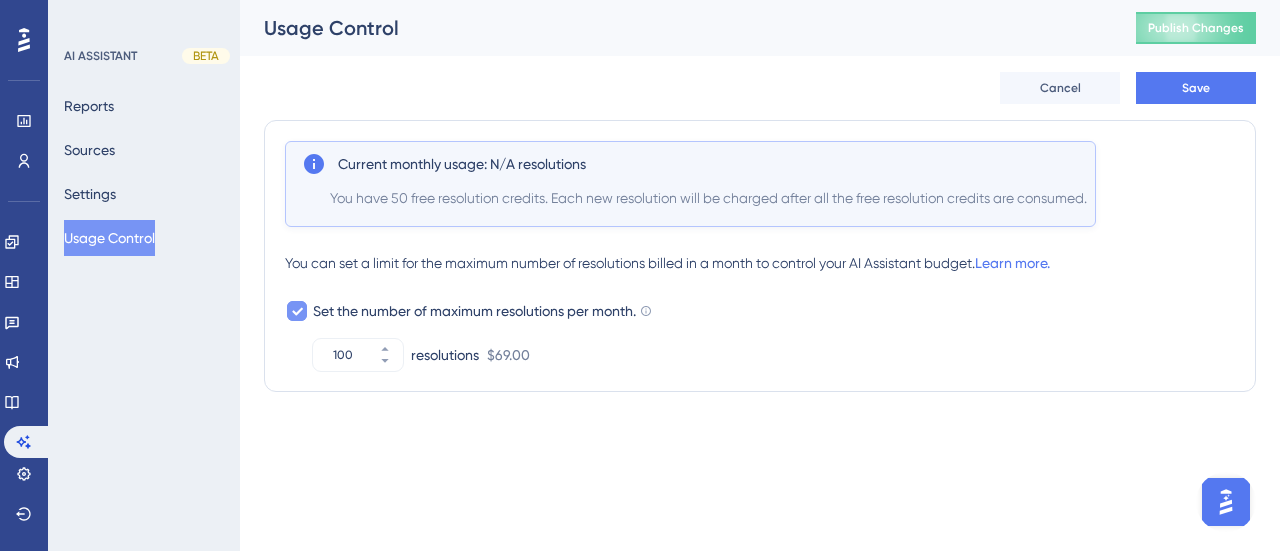 click 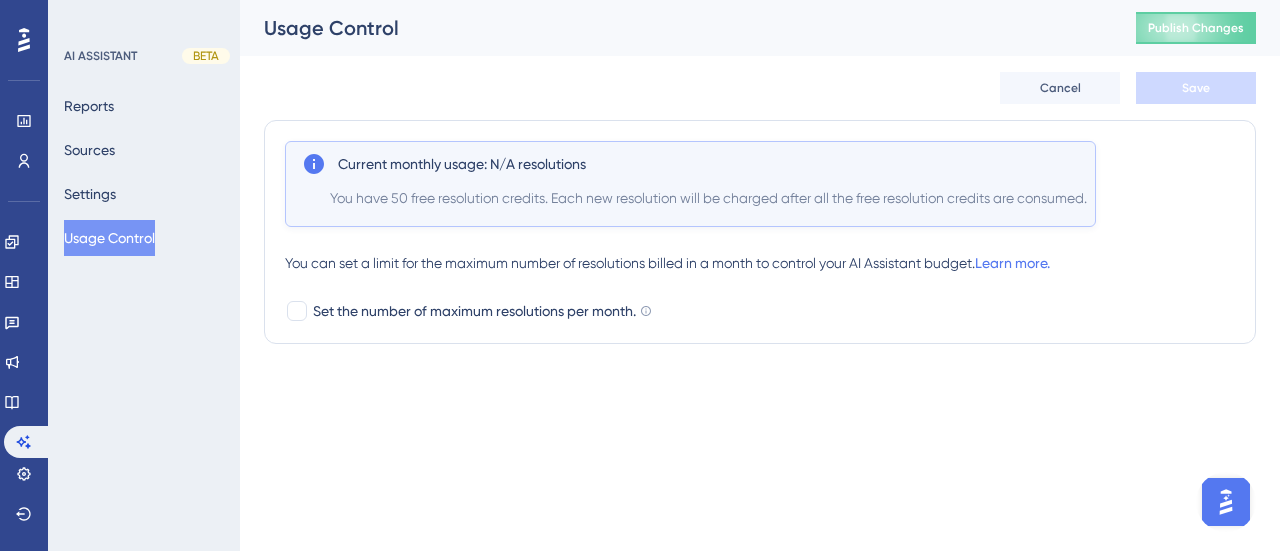 click on "Performance Users Engagement Widgets Feedback Product Updates Knowledge Base AI Assistant Settings Logout AI ASSISTANT BETA Reports Sources Settings Usage Control Usage Control Publish Changes Cancel Save Current monthly usage: N/A resolutions You have 50 free resolution credits. Each new resolution will be charged after all the free resolution credits are consumed. You can set a limit for the maximum number of resolutions billed in a month to control your AI Assistant budget.   Learn more. Set the number of maximum resolutions per month. We cannot guarantee that the limit will be 100% accurate. Due to the nature of resolutions and our calculation process, the status of conversations may change over time." at bounding box center (760, 196) 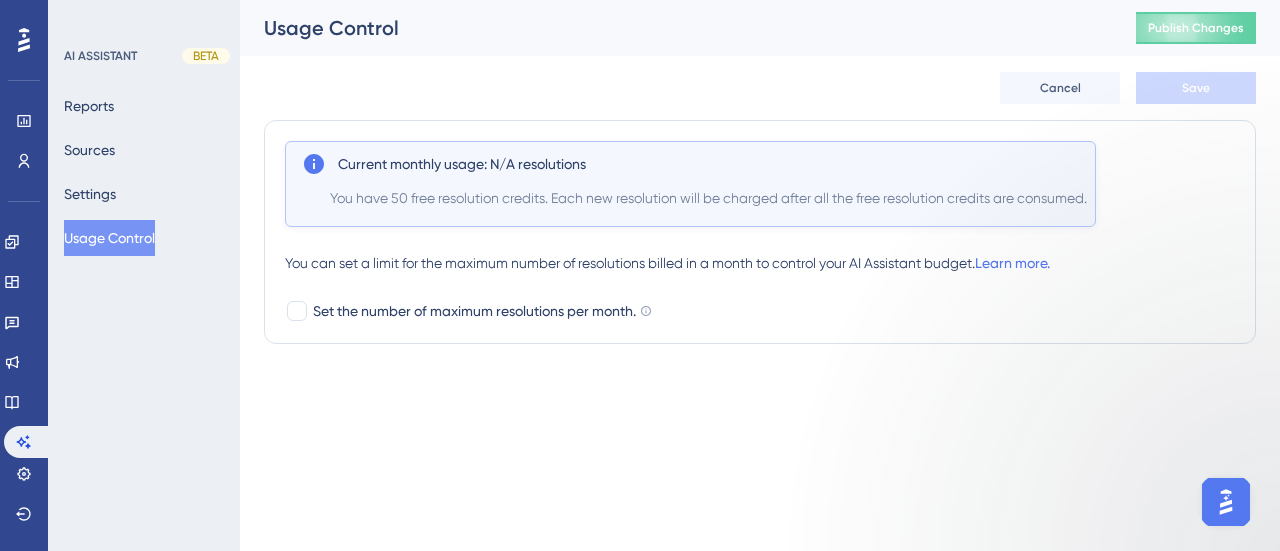 scroll, scrollTop: 2268, scrollLeft: 0, axis: vertical 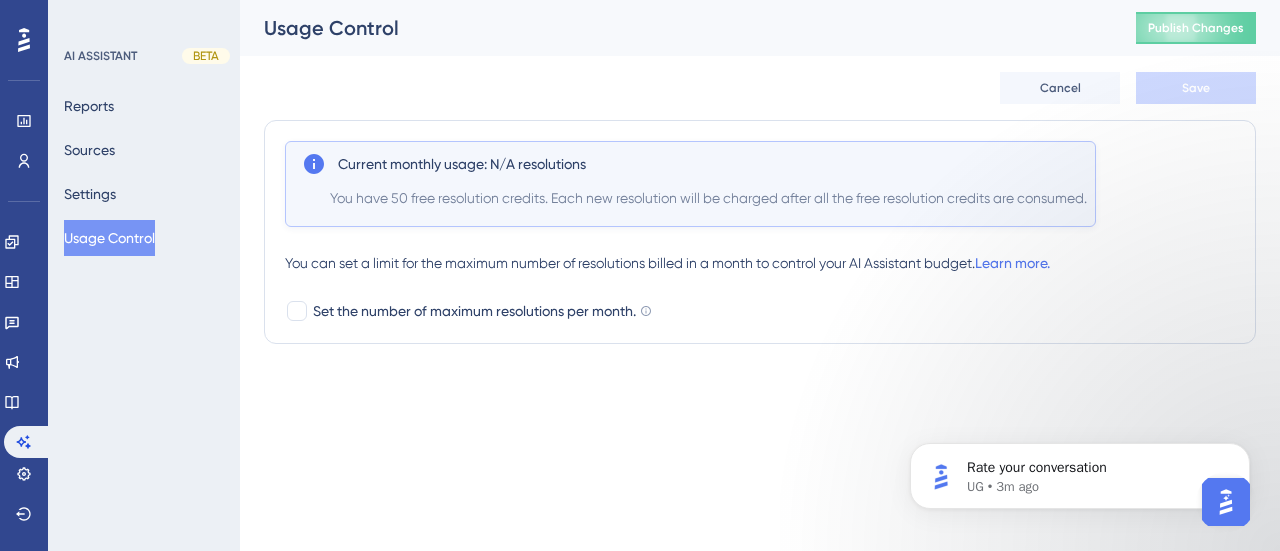 click on "Performance Users Engagement Widgets Feedback Product Updates Knowledge Base AI Assistant Settings Logout AI ASSISTANT BETA Reports Sources Settings Usage Control Usage Control Publish Changes Cancel Save Current monthly usage: N/A resolutions You have 50 free resolution credits. Each new resolution will be charged after all the free resolution credits are consumed. You can set a limit for the maximum number of resolutions billed in a month to control your AI Assistant budget.   Learn more. Set the number of maximum resolutions per month. We cannot guarantee that the limit will be 100% accurate. Due to the nature of resolutions and our calculation process, the status of conversations may change over time." at bounding box center [760, 196] 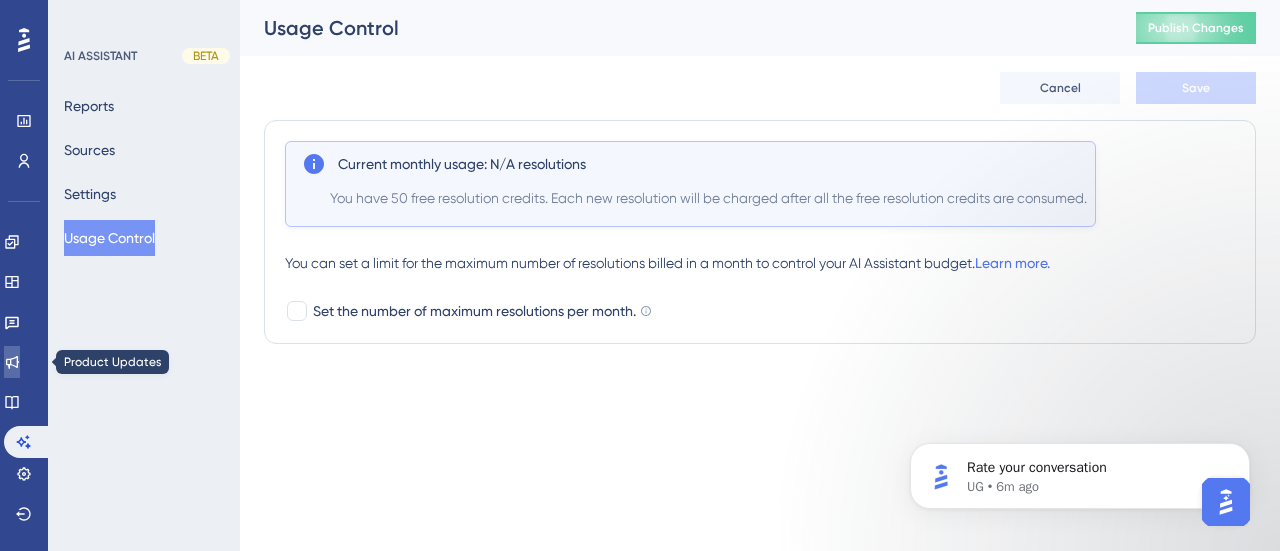 click at bounding box center (12, 362) 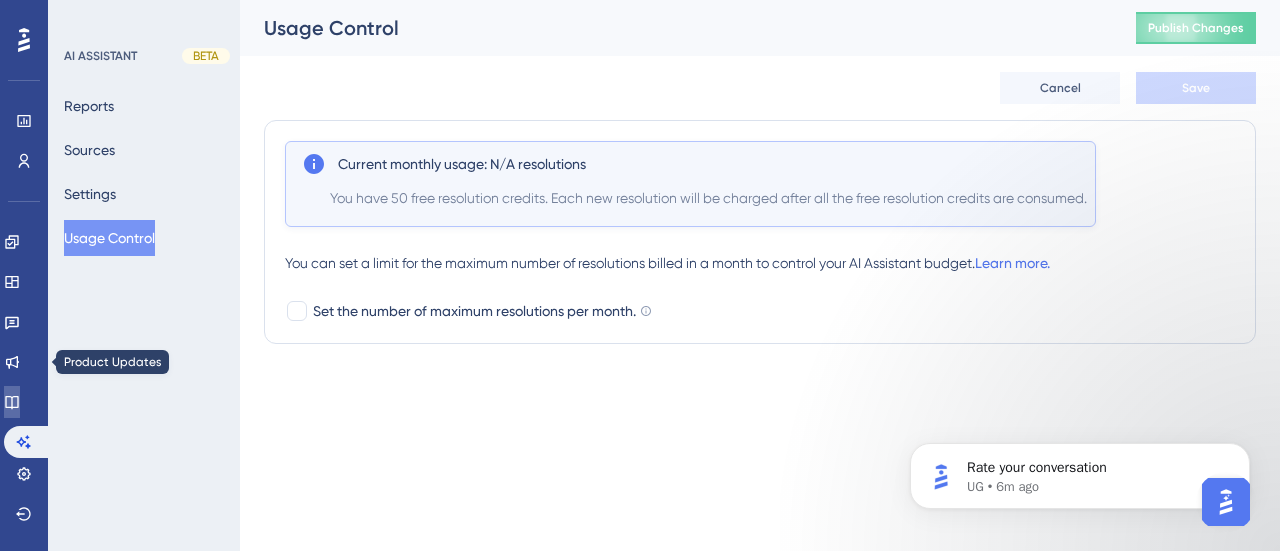 click 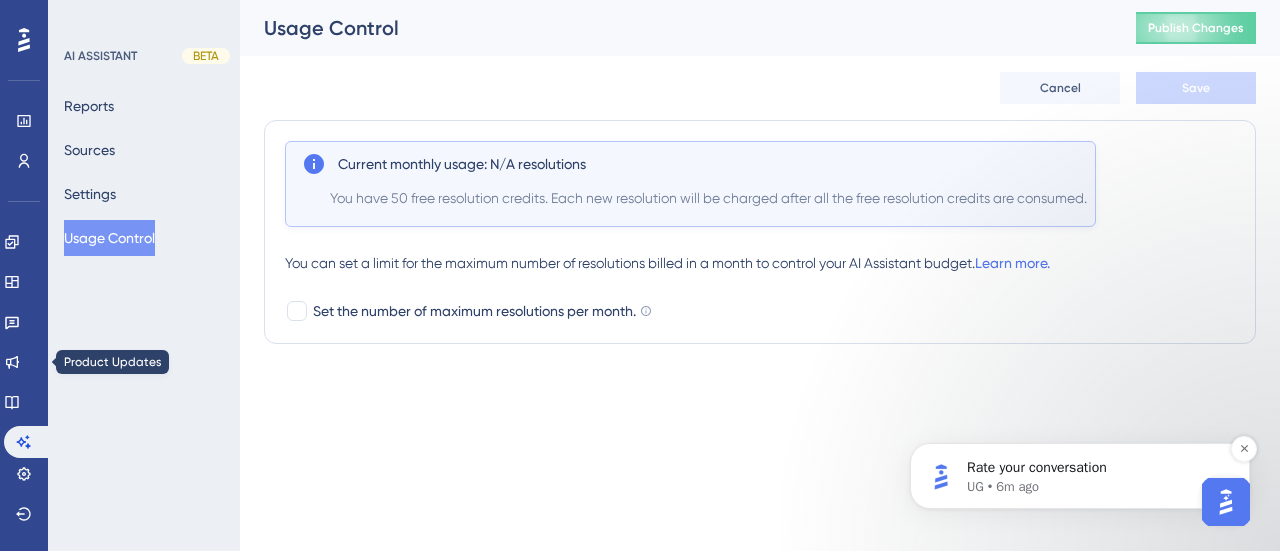 click on "Rate your conversation" at bounding box center (1096, 468) 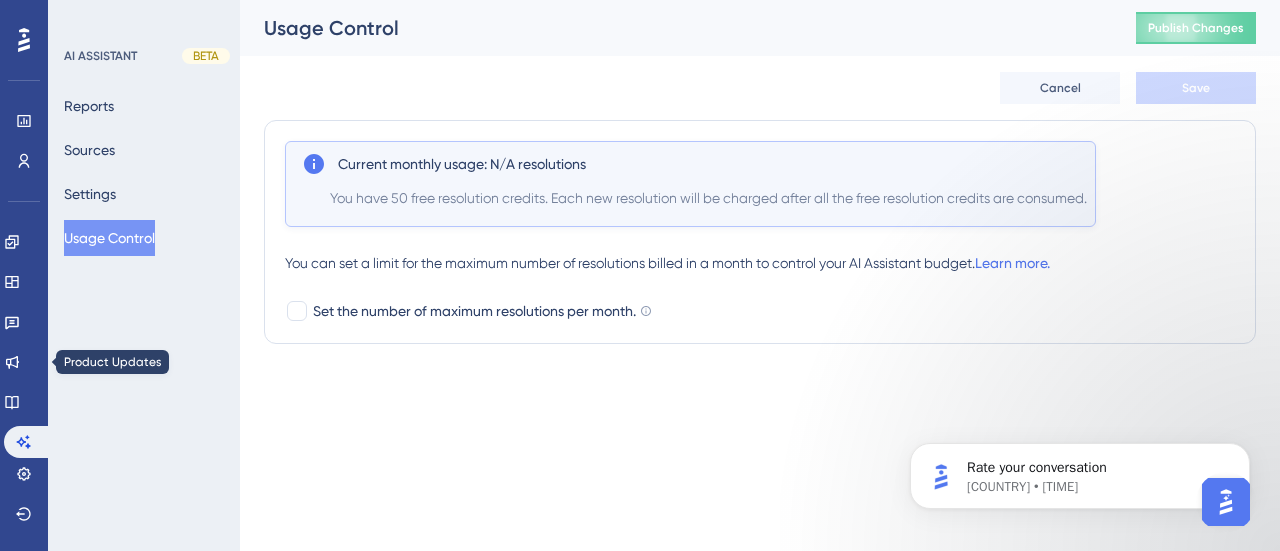 click at bounding box center [1226, 502] 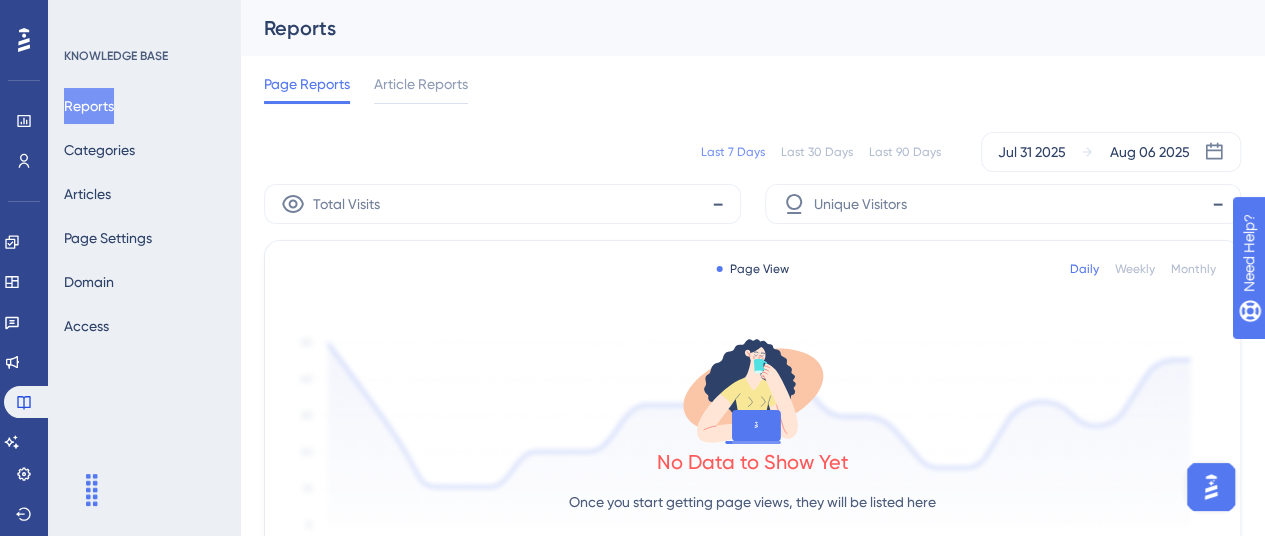 scroll, scrollTop: 0, scrollLeft: 0, axis: both 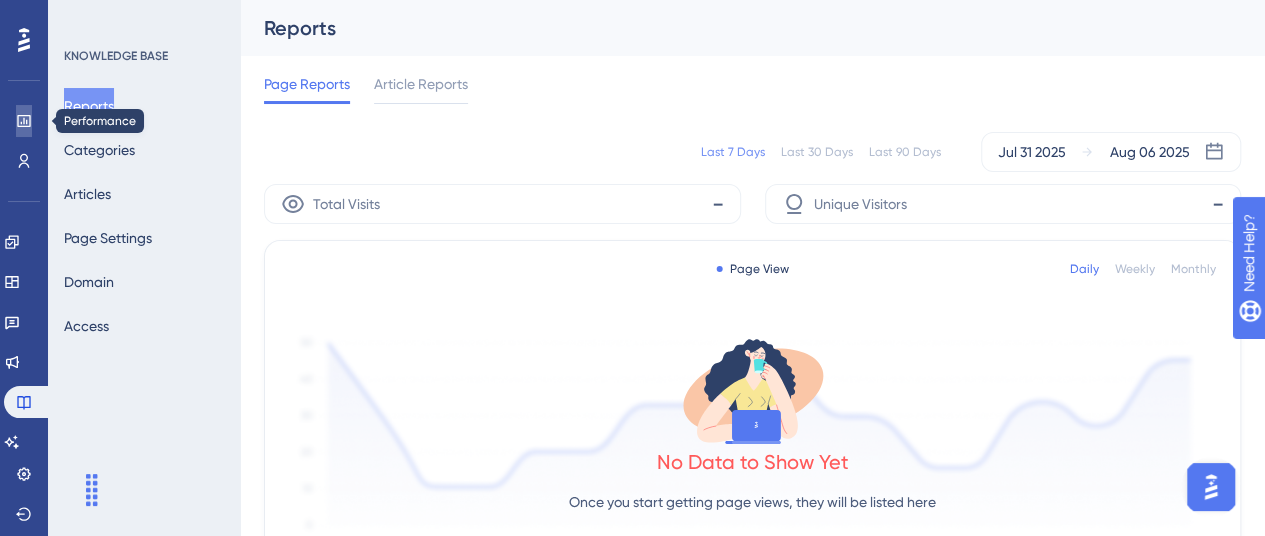 click at bounding box center [24, 121] 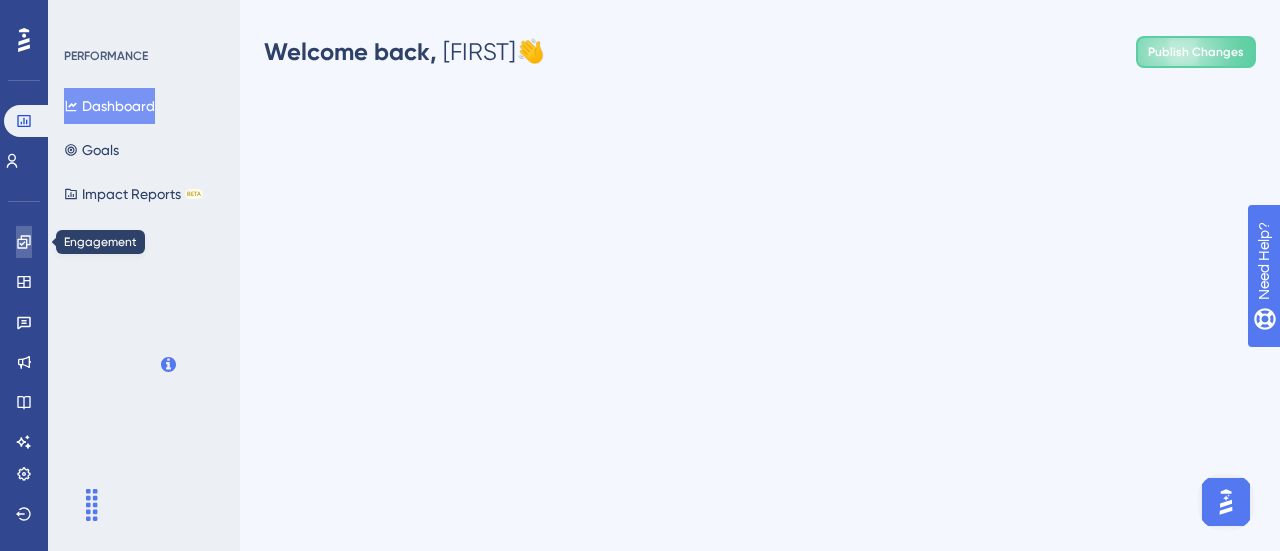 click at bounding box center [24, 242] 